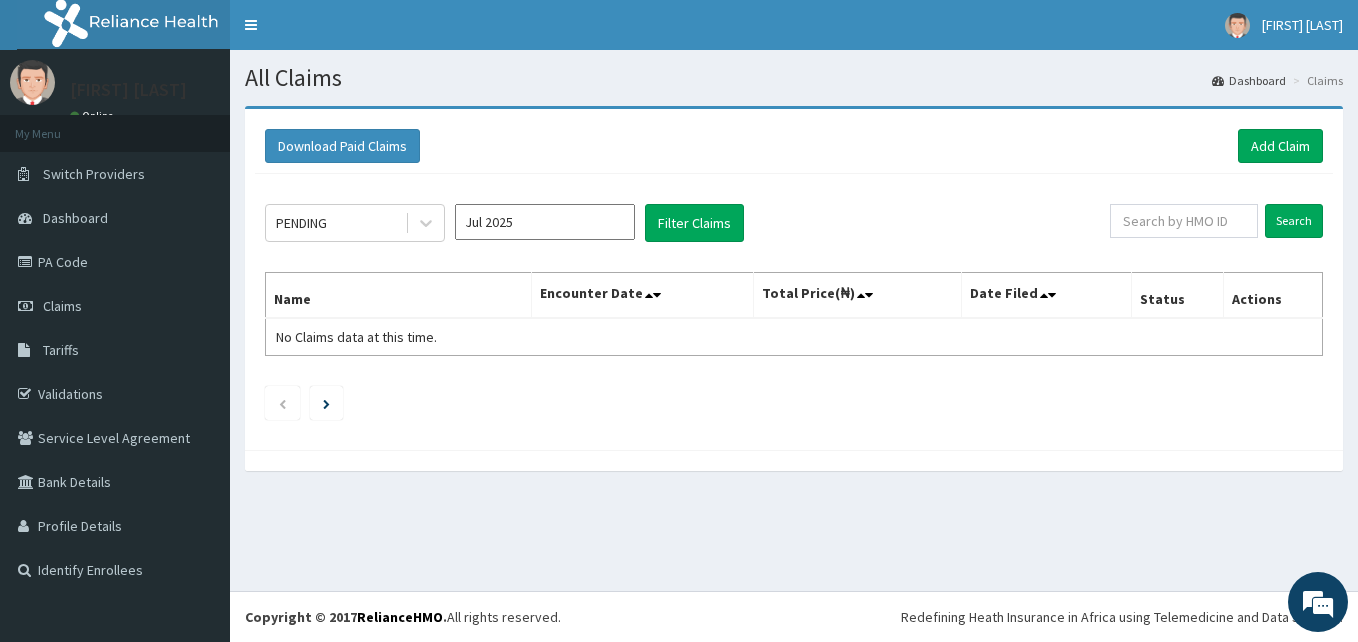 scroll, scrollTop: 0, scrollLeft: 0, axis: both 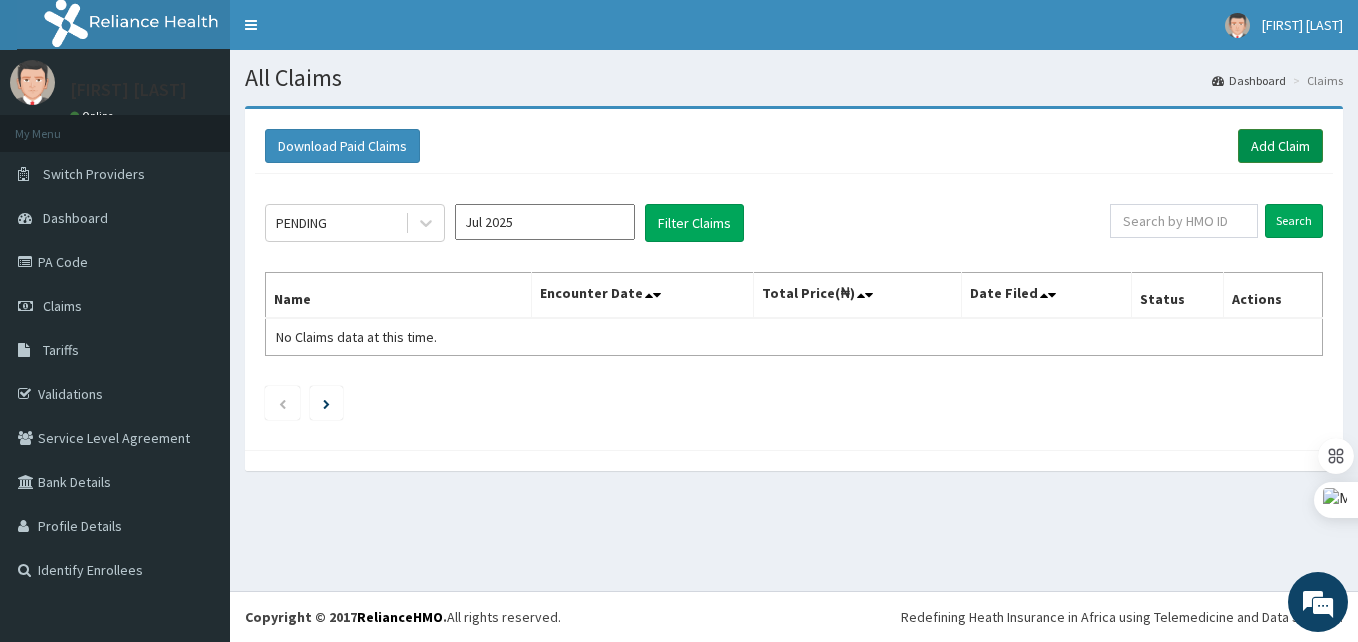 click on "Add Claim" at bounding box center [1280, 146] 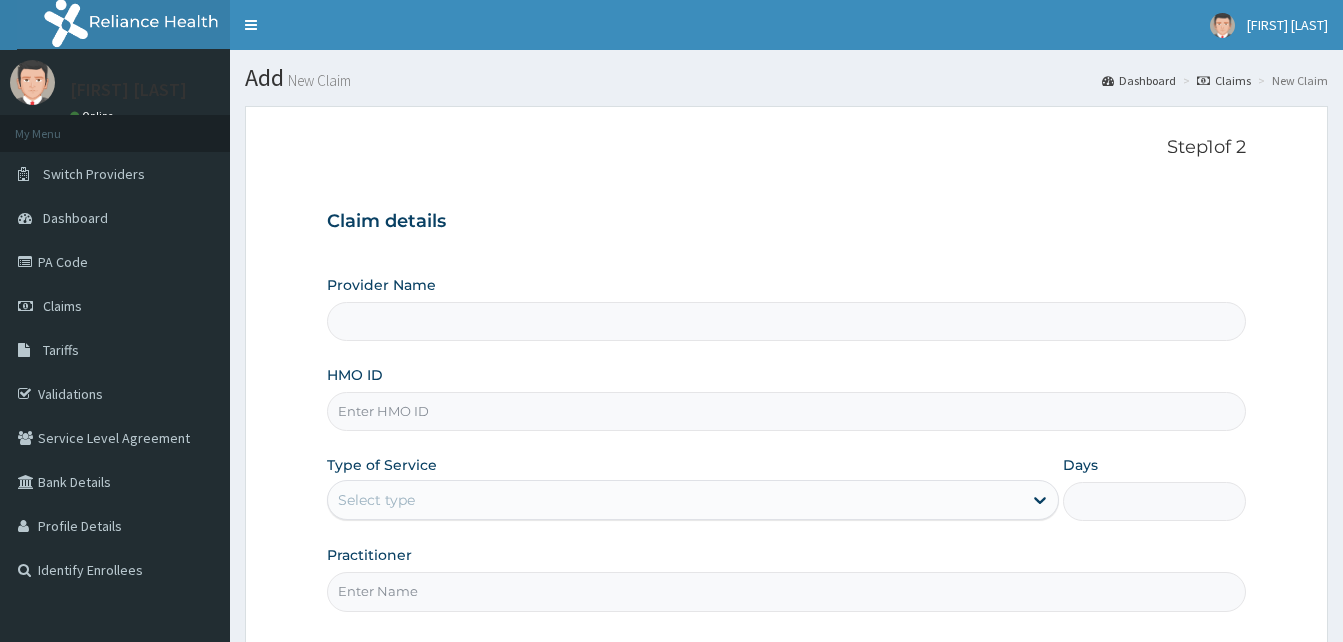 scroll, scrollTop: 0, scrollLeft: 0, axis: both 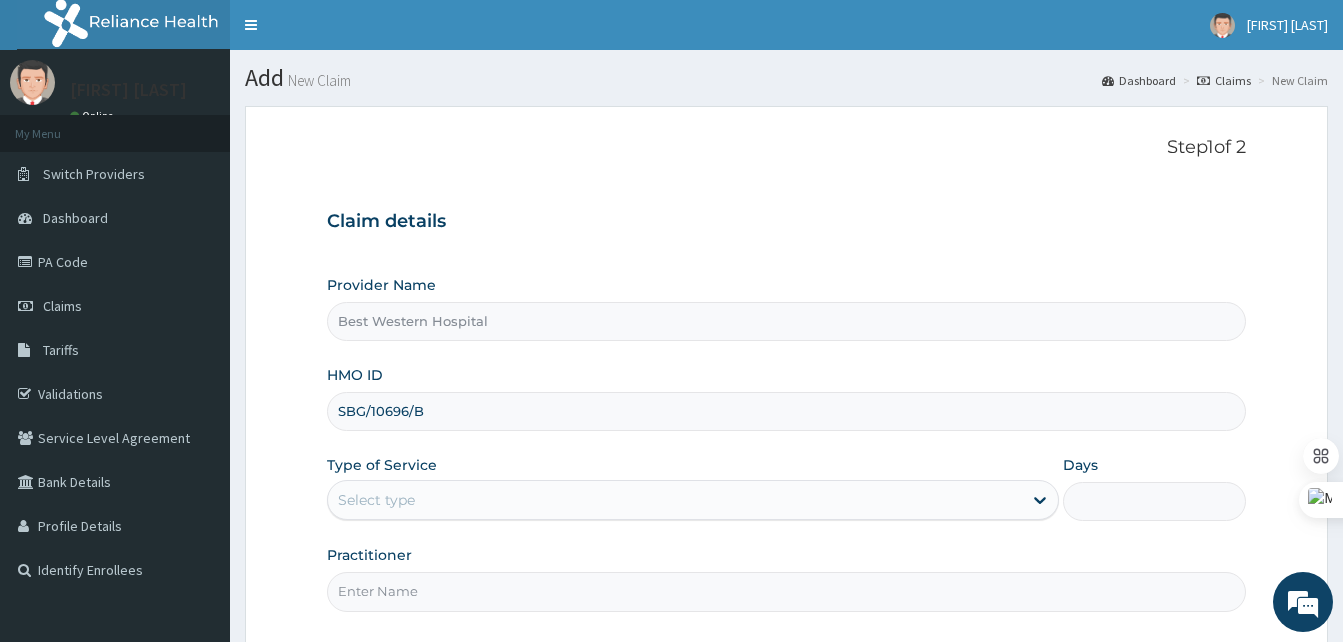 type on "SBG/10696/B" 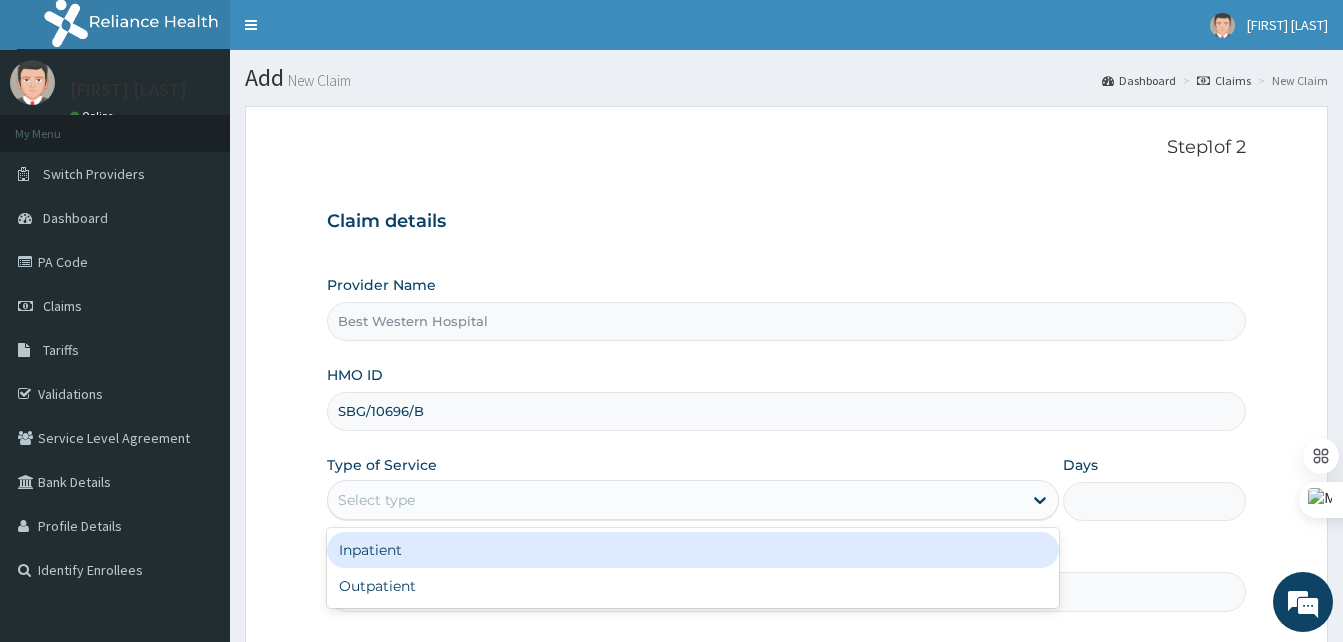 click on "Select type" at bounding box center [376, 500] 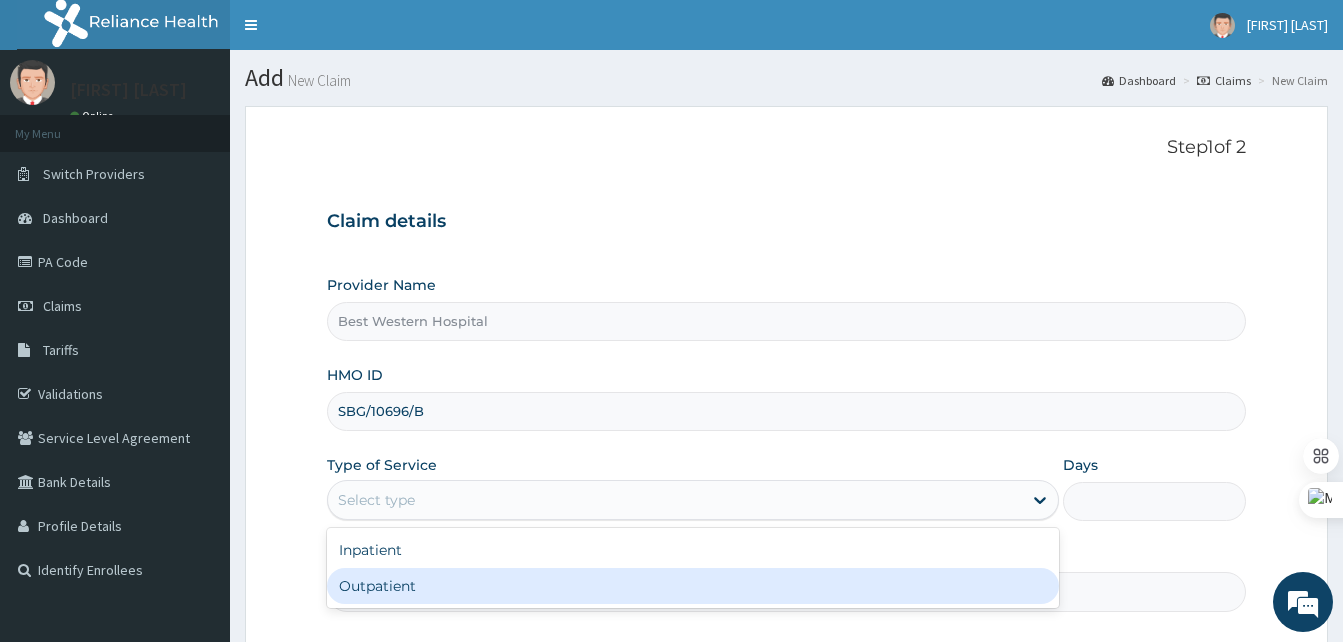 click on "Outpatient" at bounding box center [693, 586] 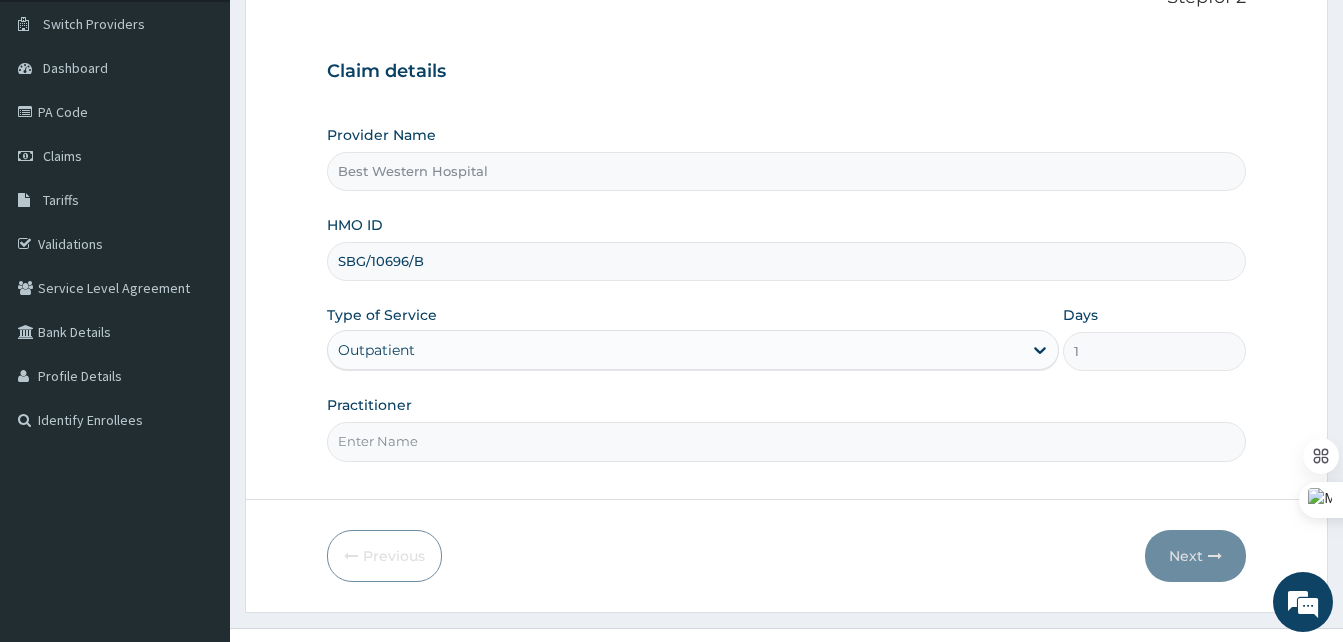 scroll, scrollTop: 187, scrollLeft: 0, axis: vertical 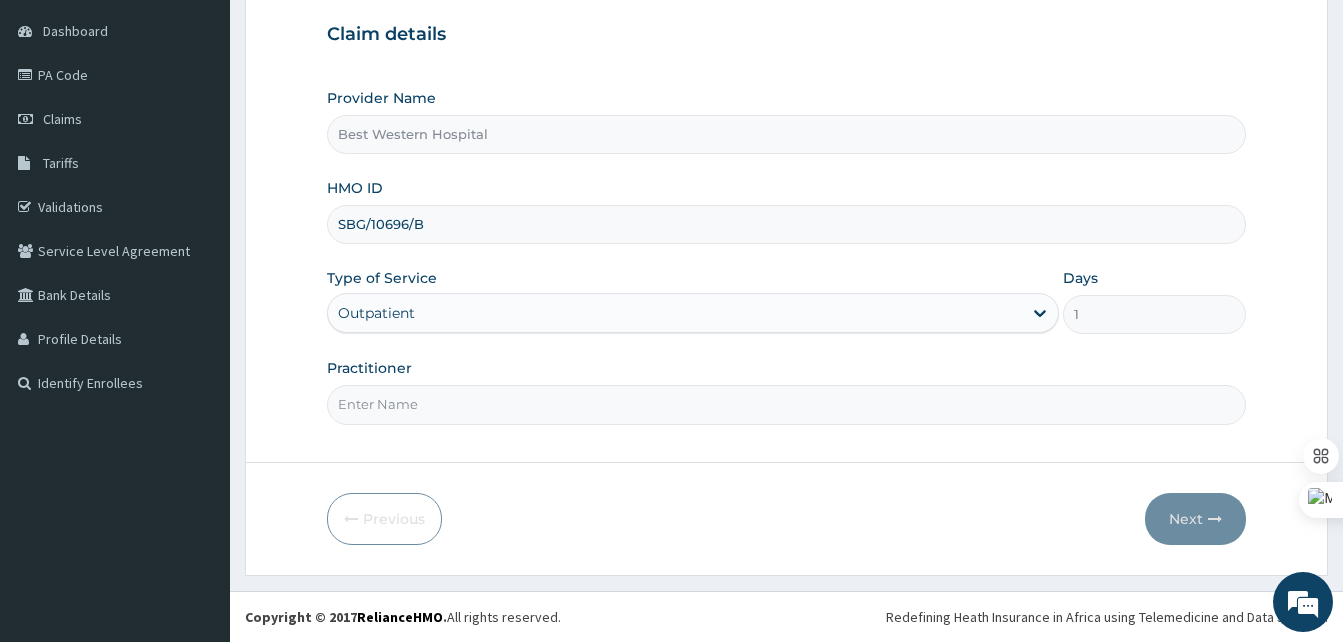 click on "Practitioner" at bounding box center [786, 404] 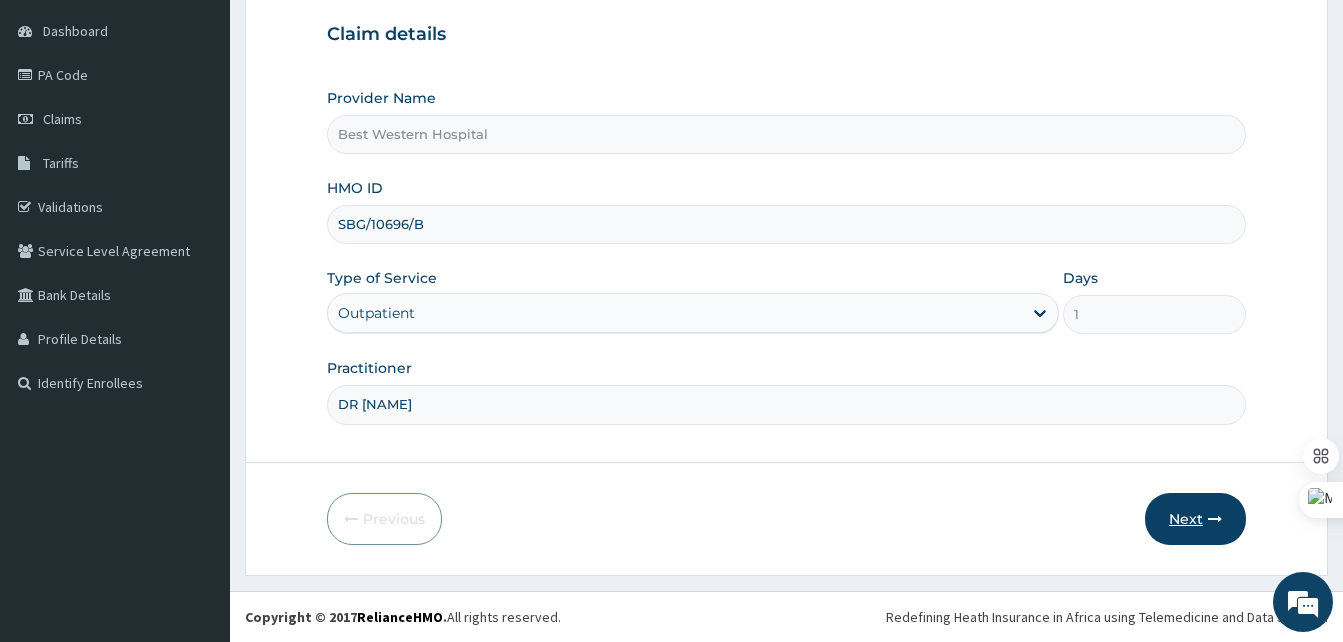click on "Next" at bounding box center [1195, 519] 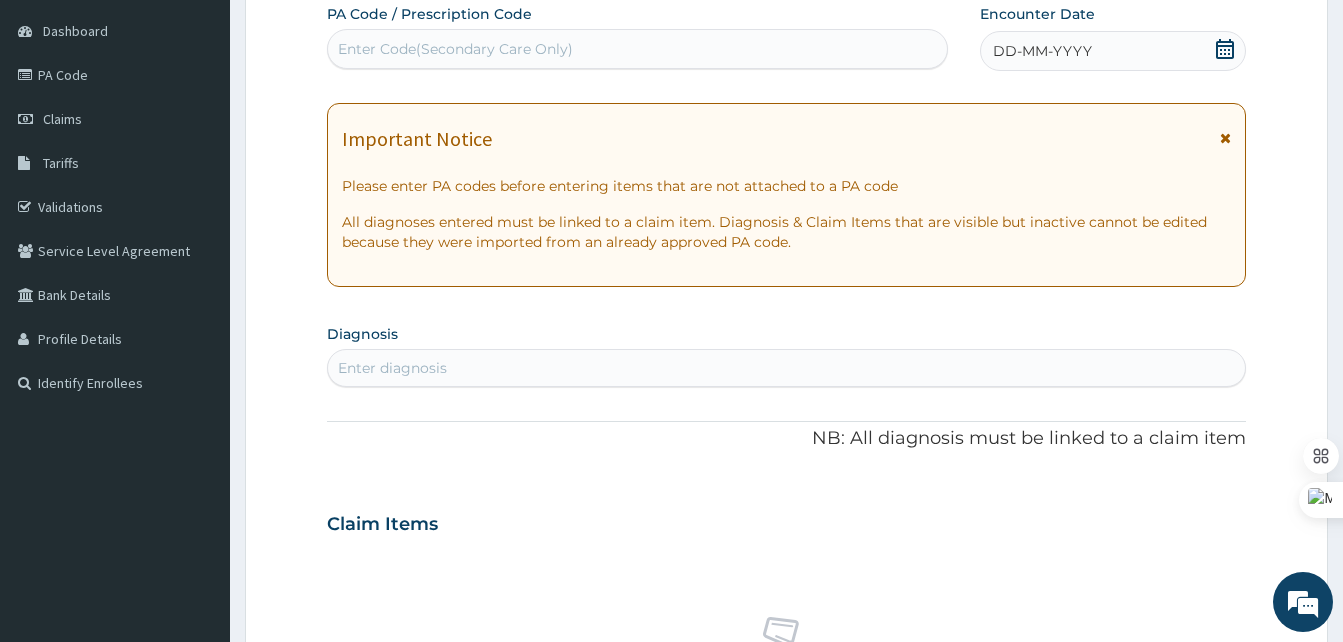 click on "DD-MM-YYYY" at bounding box center (1042, 51) 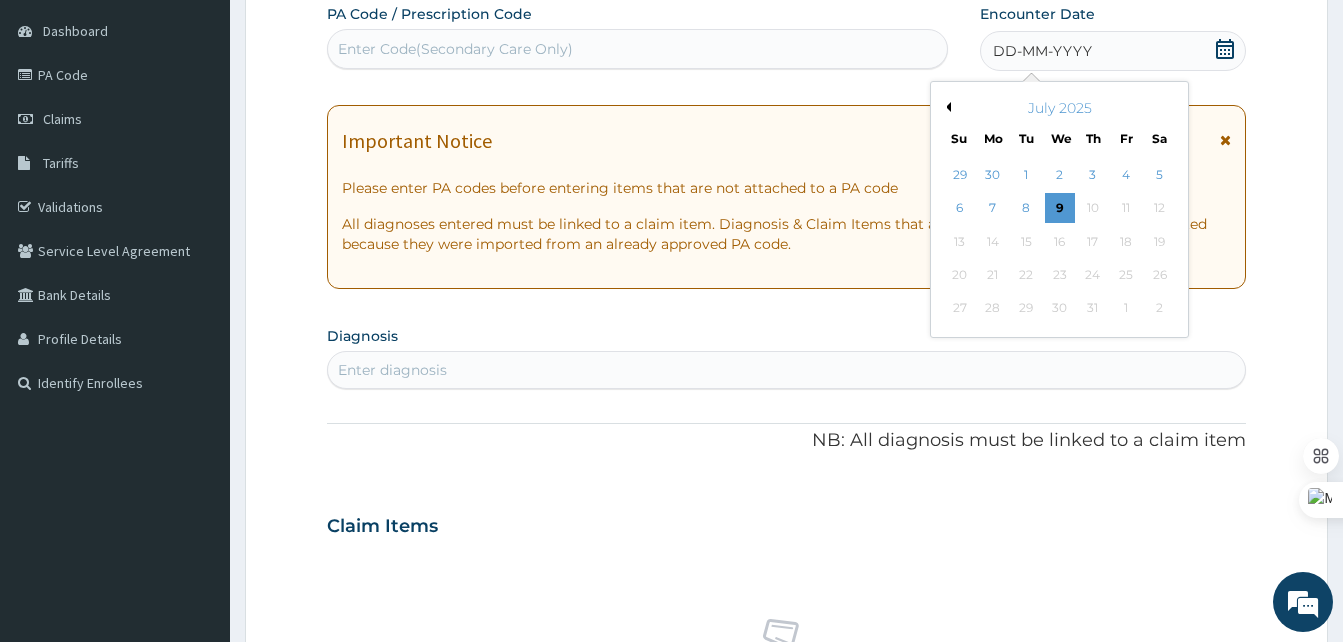 scroll, scrollTop: 0, scrollLeft: 0, axis: both 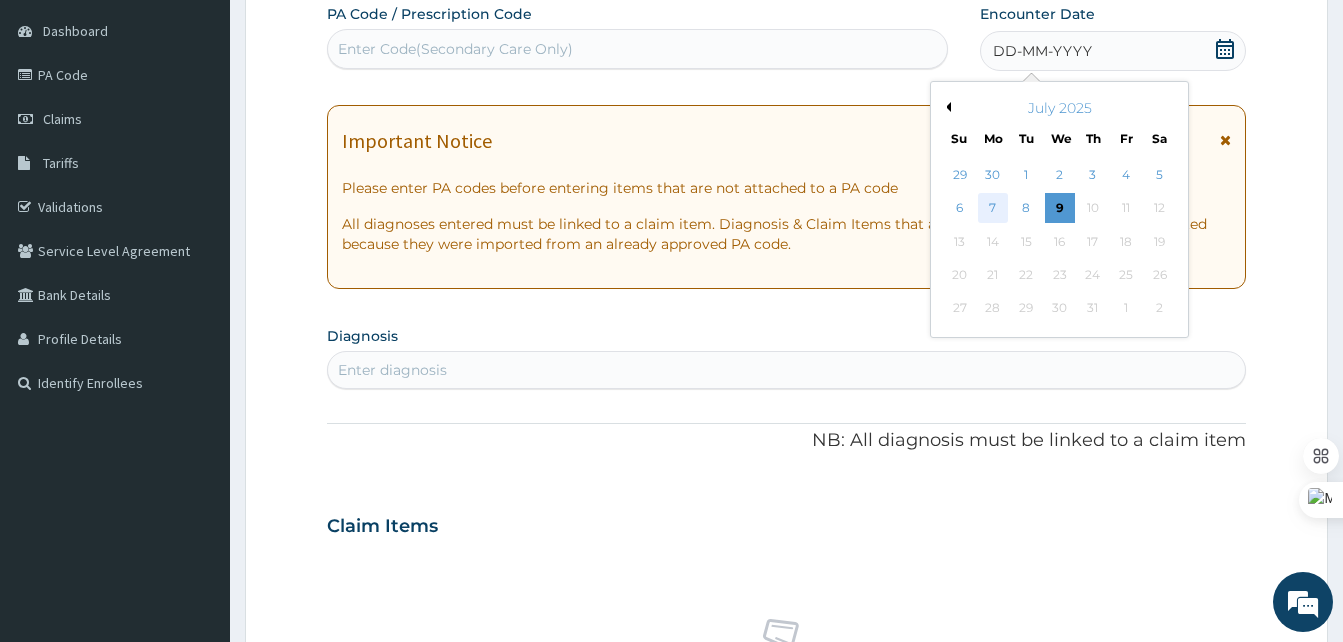 click on "7" at bounding box center (993, 209) 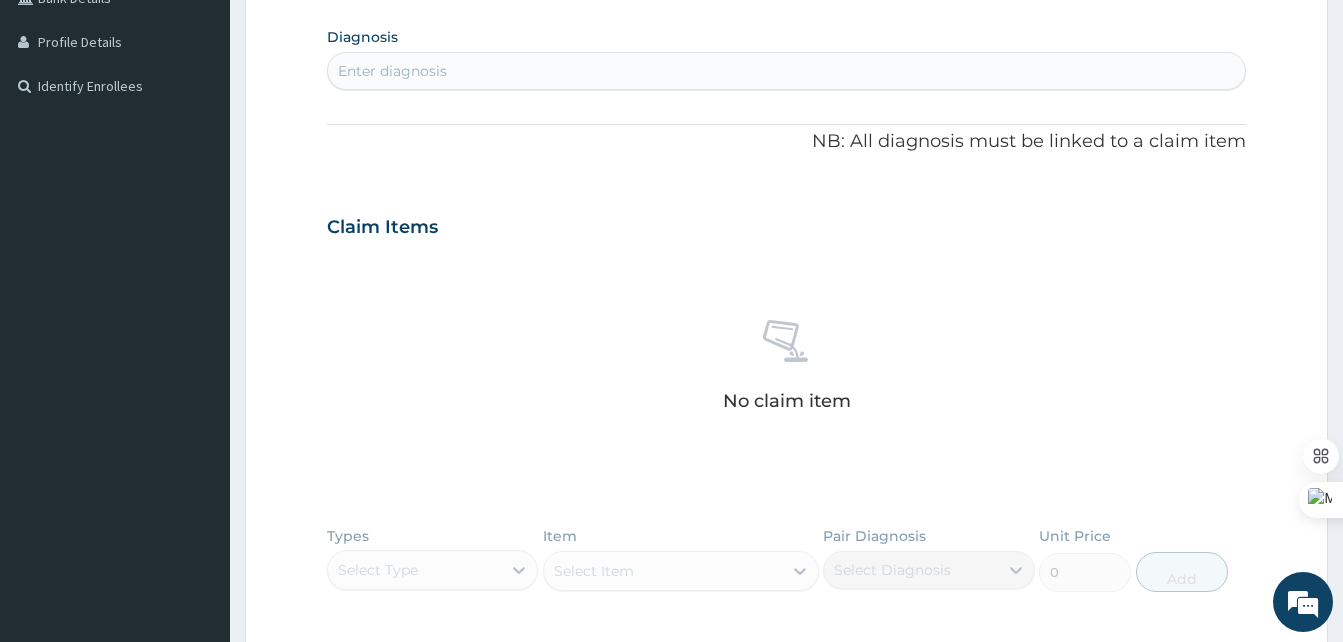 scroll, scrollTop: 486, scrollLeft: 0, axis: vertical 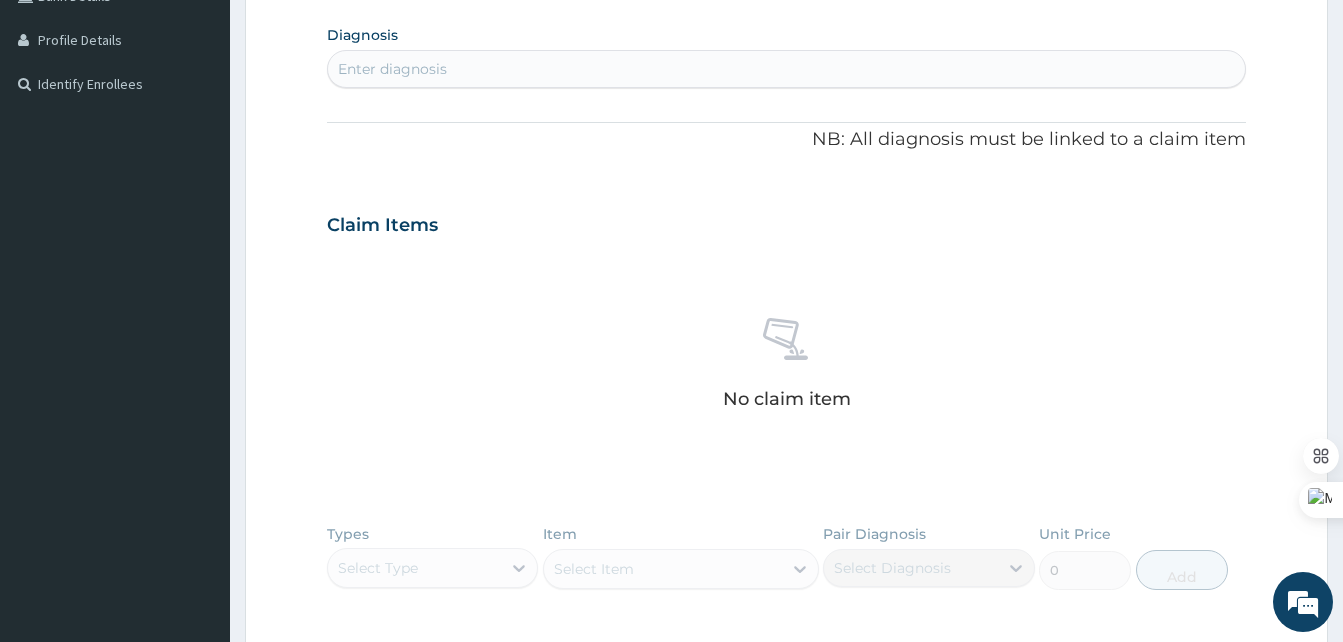 click on "Enter diagnosis" at bounding box center (786, 69) 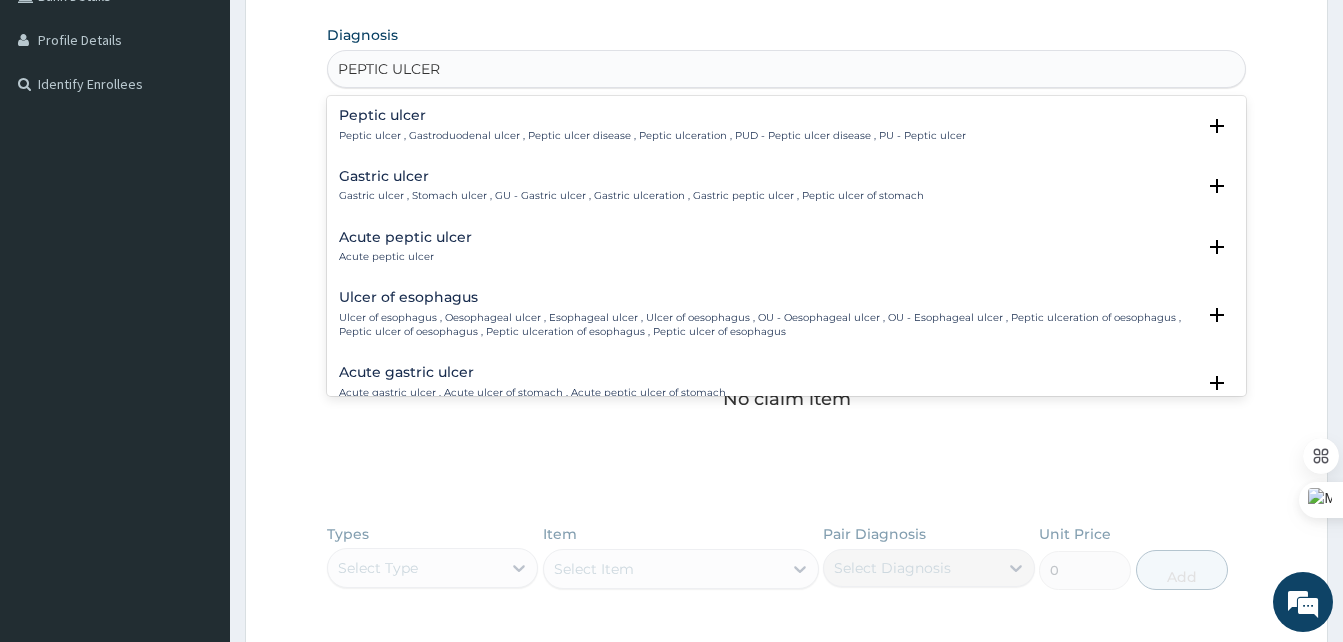 click on "Peptic ulcer Peptic ulcer , Gastroduodenal ulcer , Peptic ulcer disease , Peptic ulceration , PUD - Peptic ulcer disease , PU - Peptic ulcer" at bounding box center (652, 125) 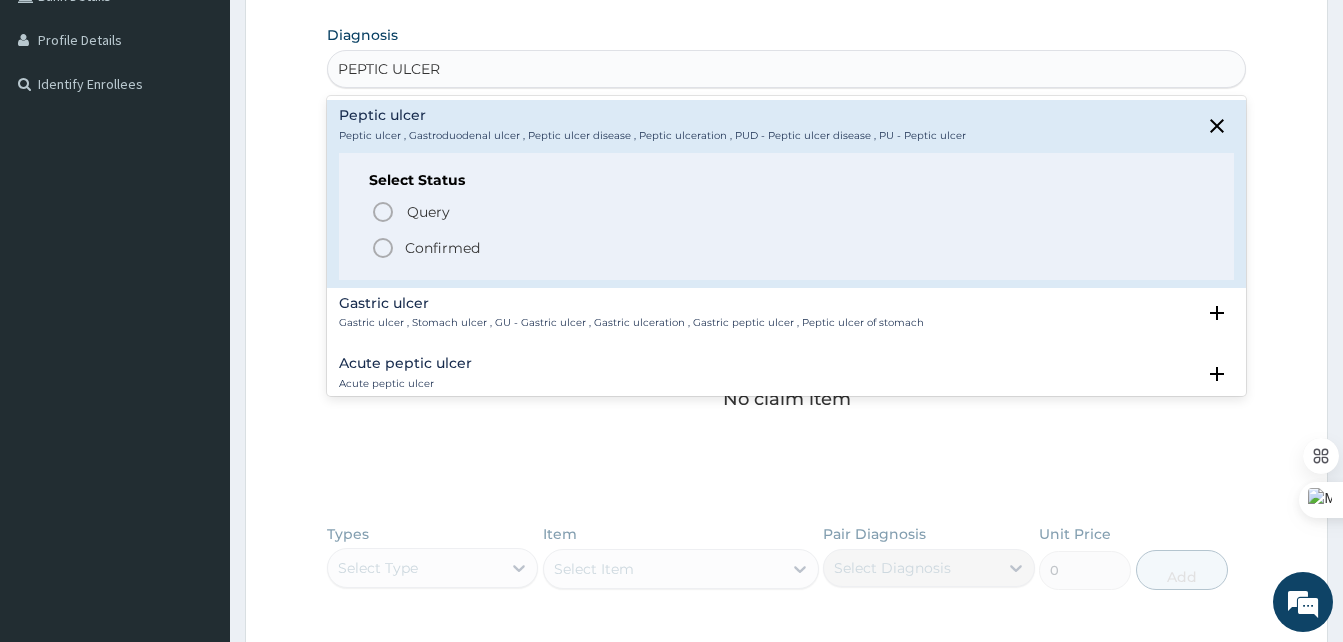 click at bounding box center [383, 248] 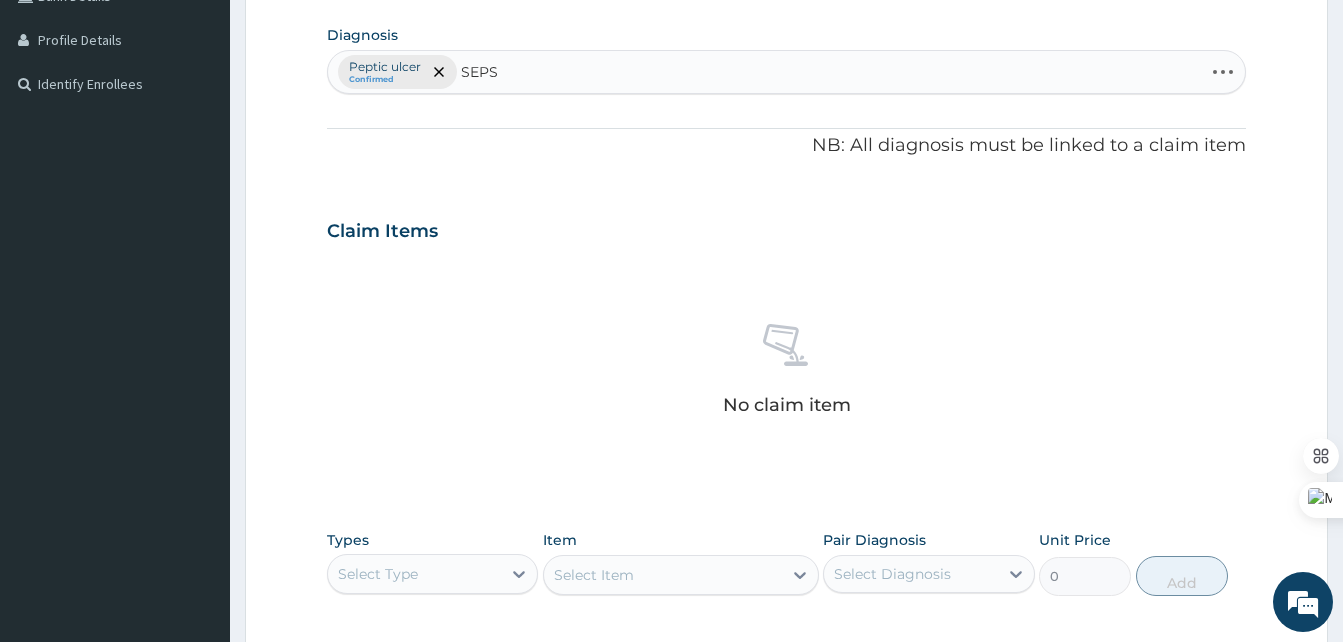 type on "[CONDITION]" 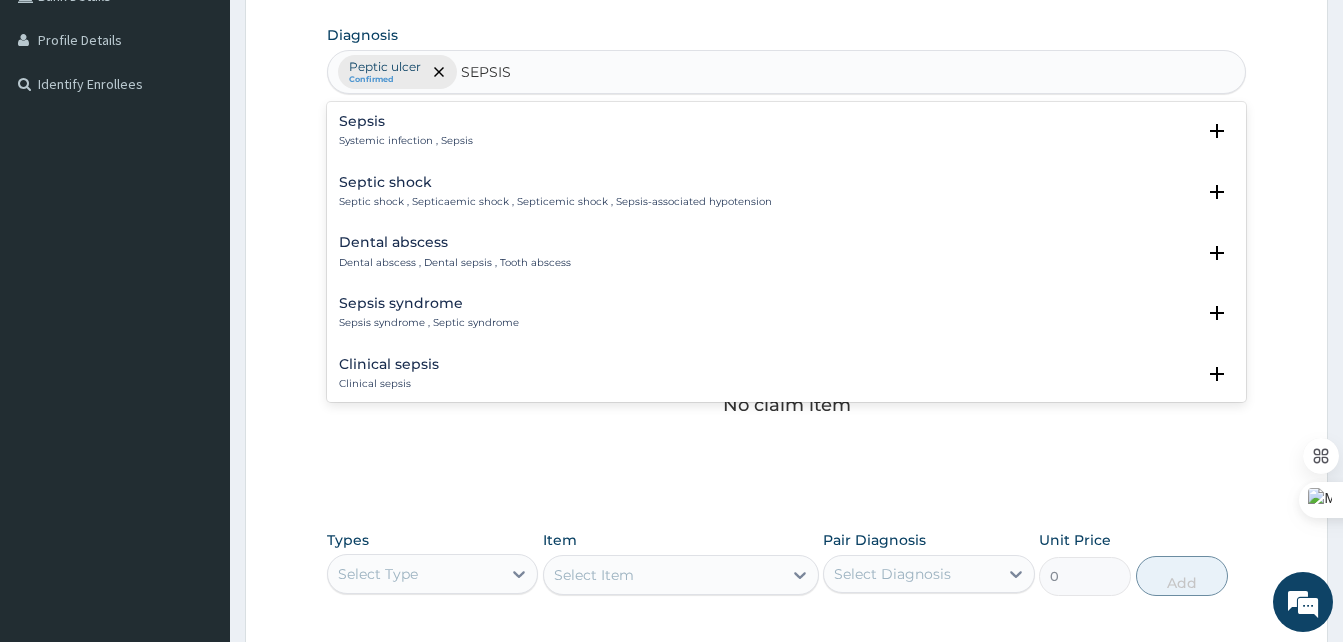 click on "Sepsis Systemic infection , Sepsis" at bounding box center (406, 131) 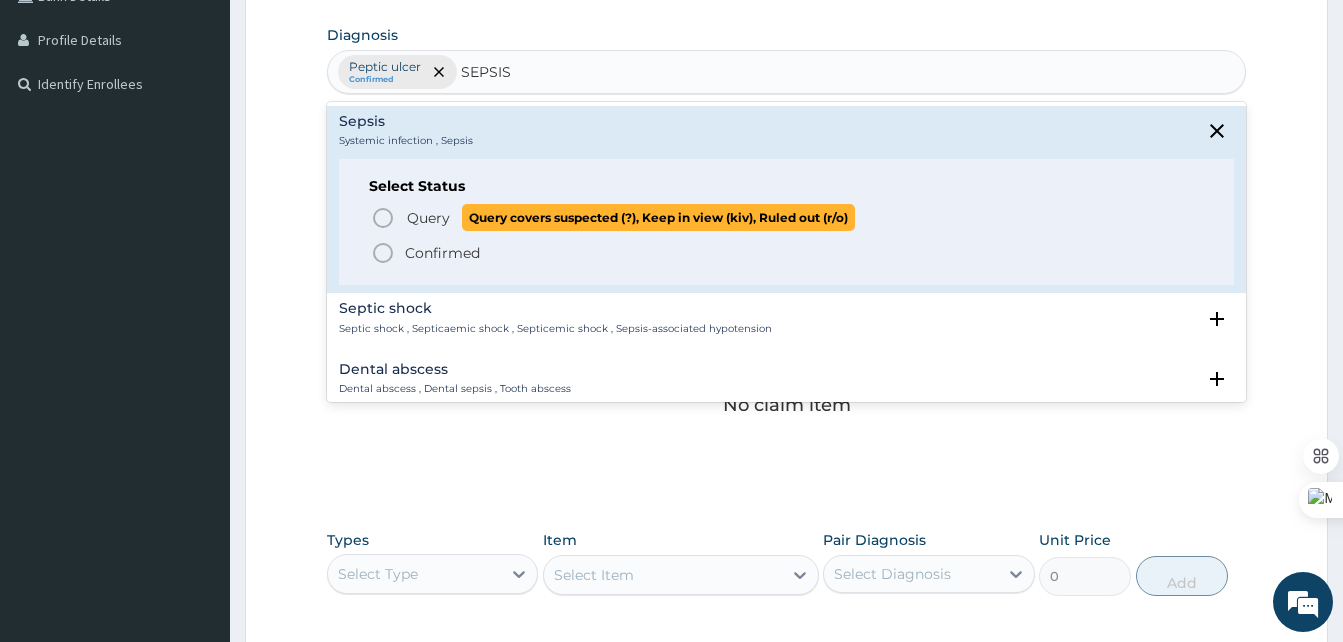 click at bounding box center [383, 218] 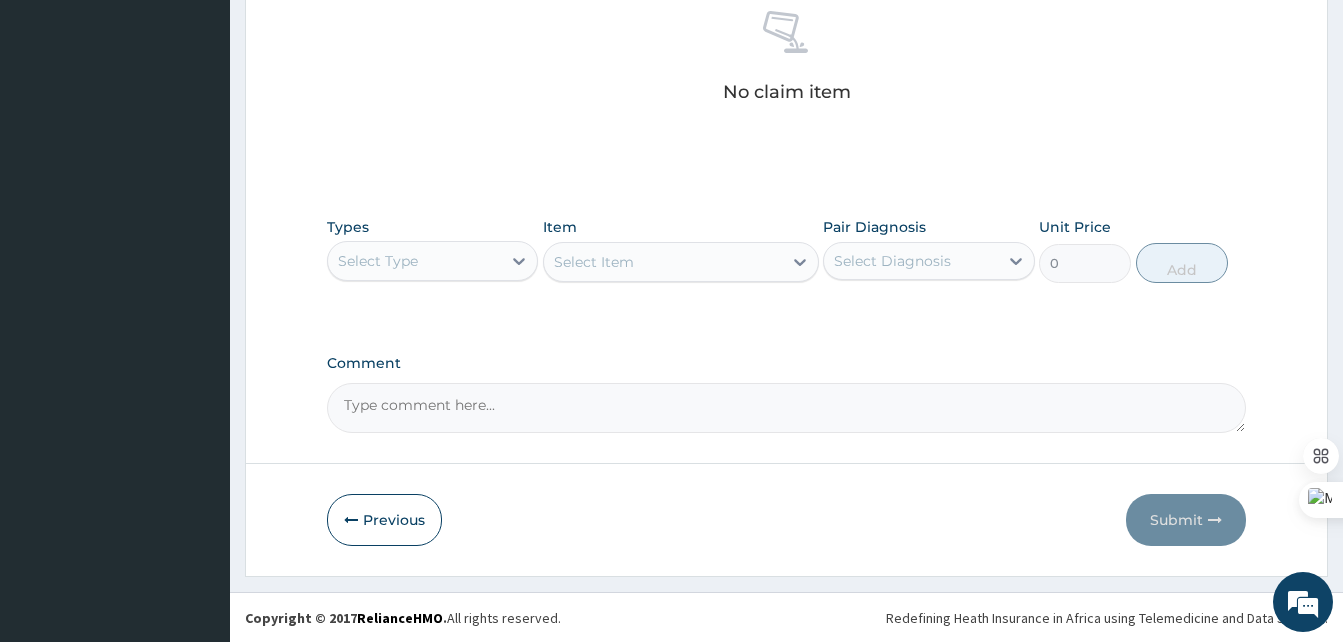 scroll, scrollTop: 800, scrollLeft: 0, axis: vertical 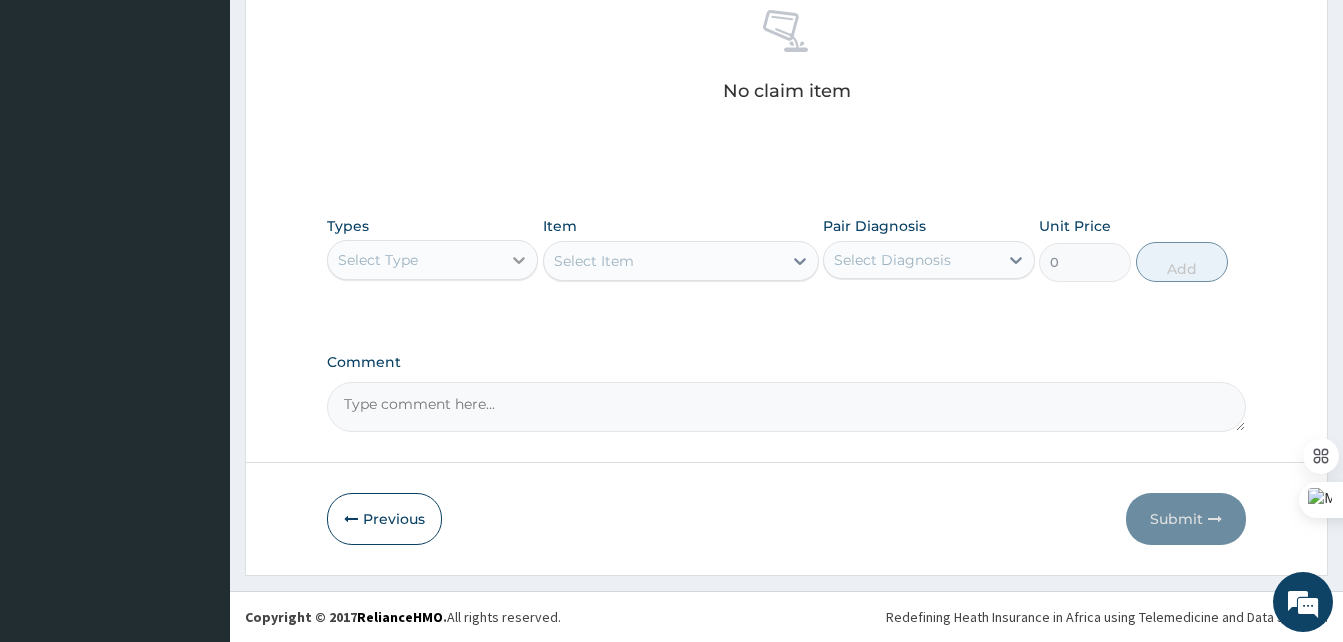 click at bounding box center [519, 260] 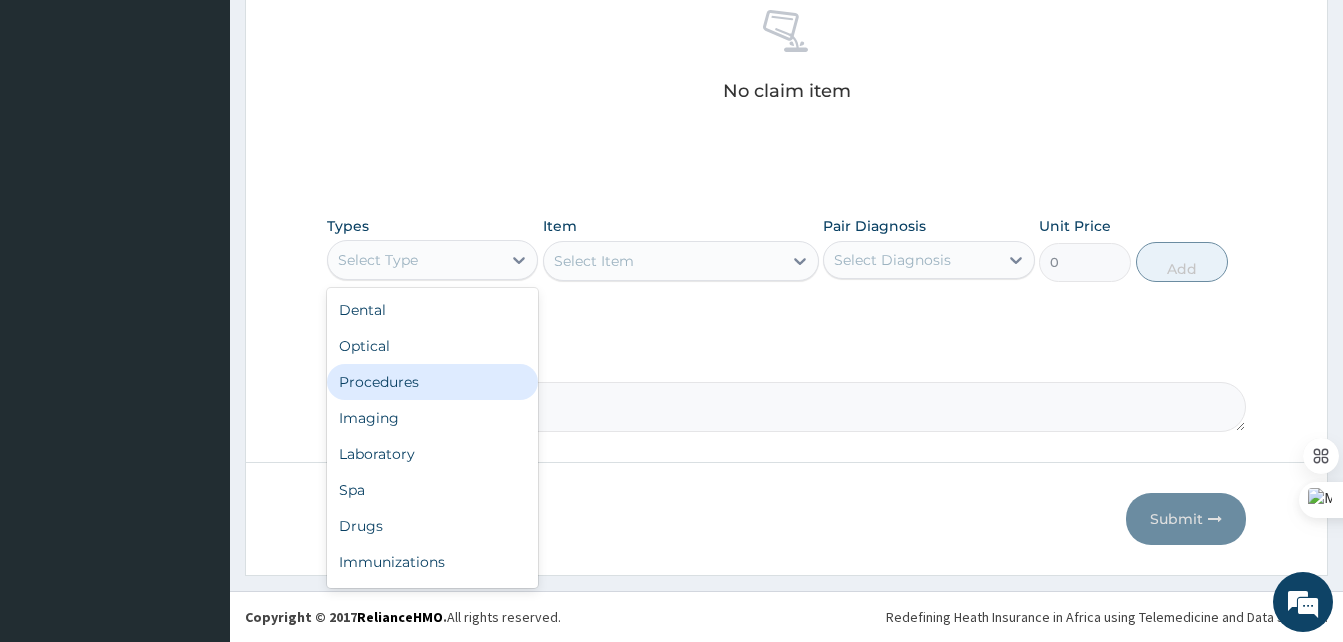 click on "Procedures" at bounding box center [432, 382] 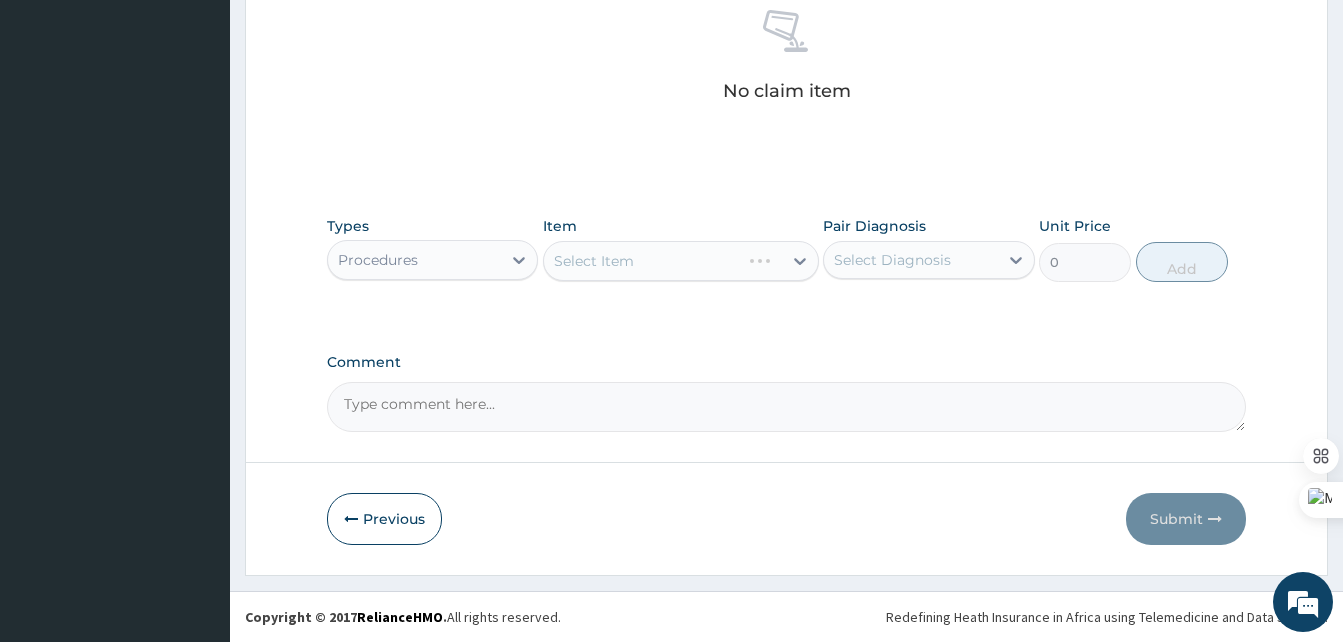 click on "Select Item" at bounding box center (681, 261) 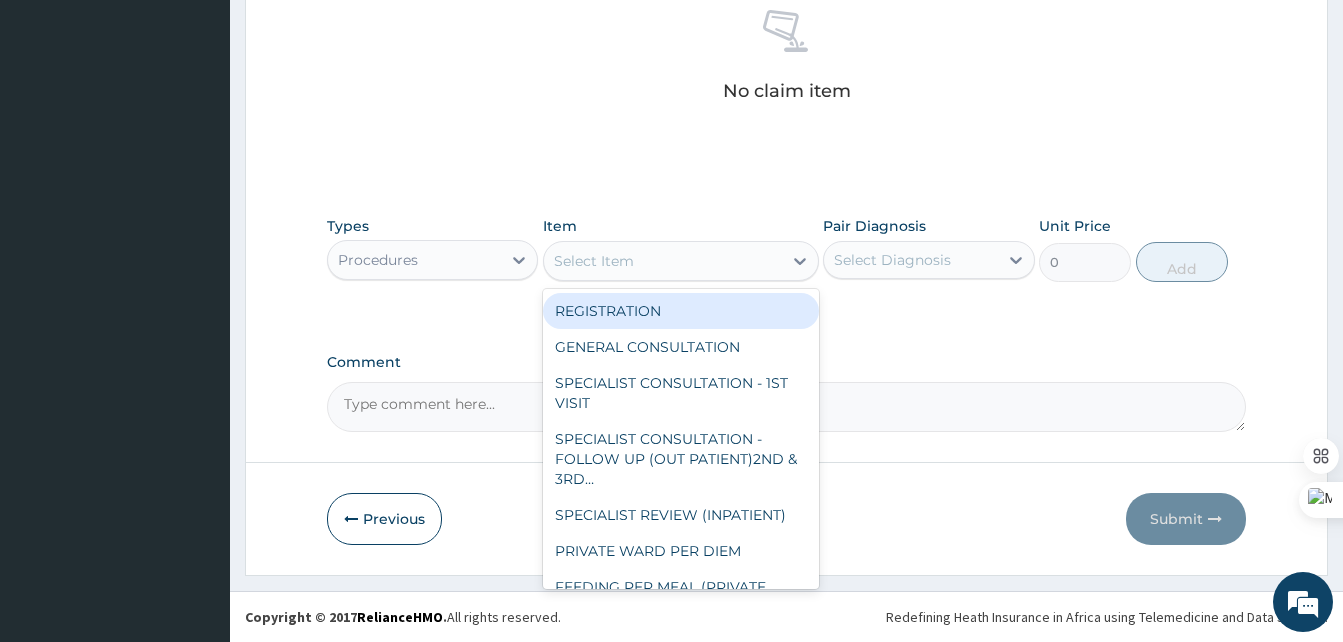 click on "Select Item" at bounding box center [663, 261] 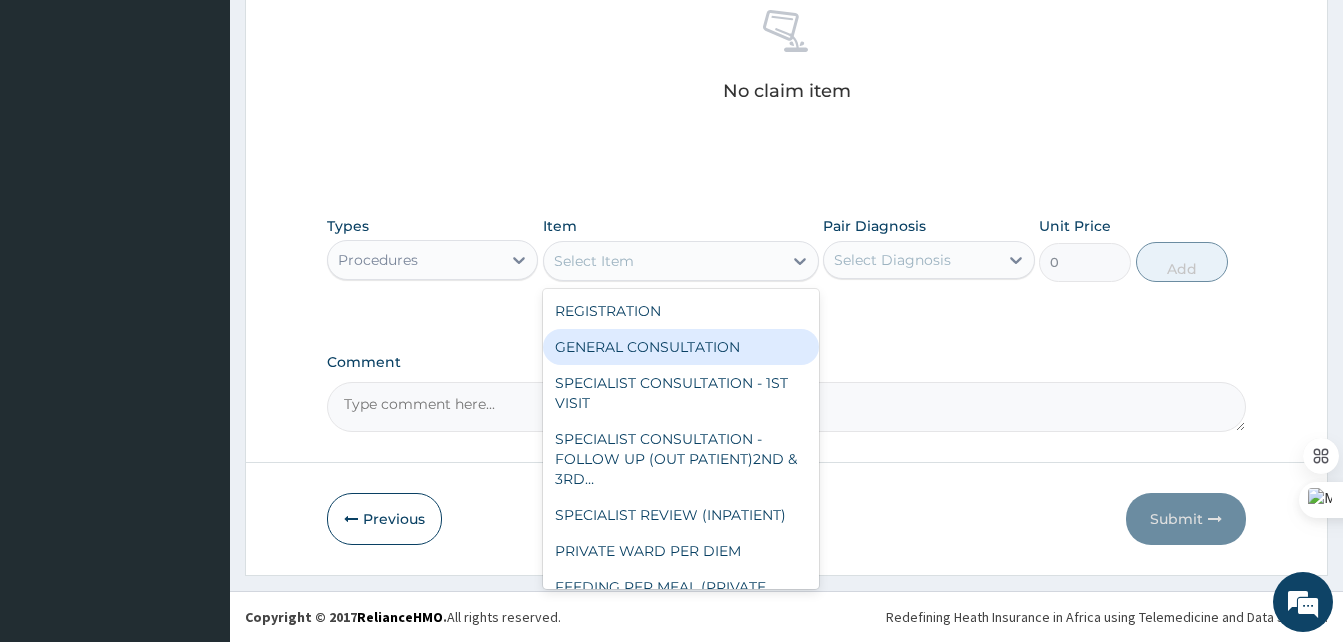 click on "GENERAL CONSULTATION" at bounding box center (681, 347) 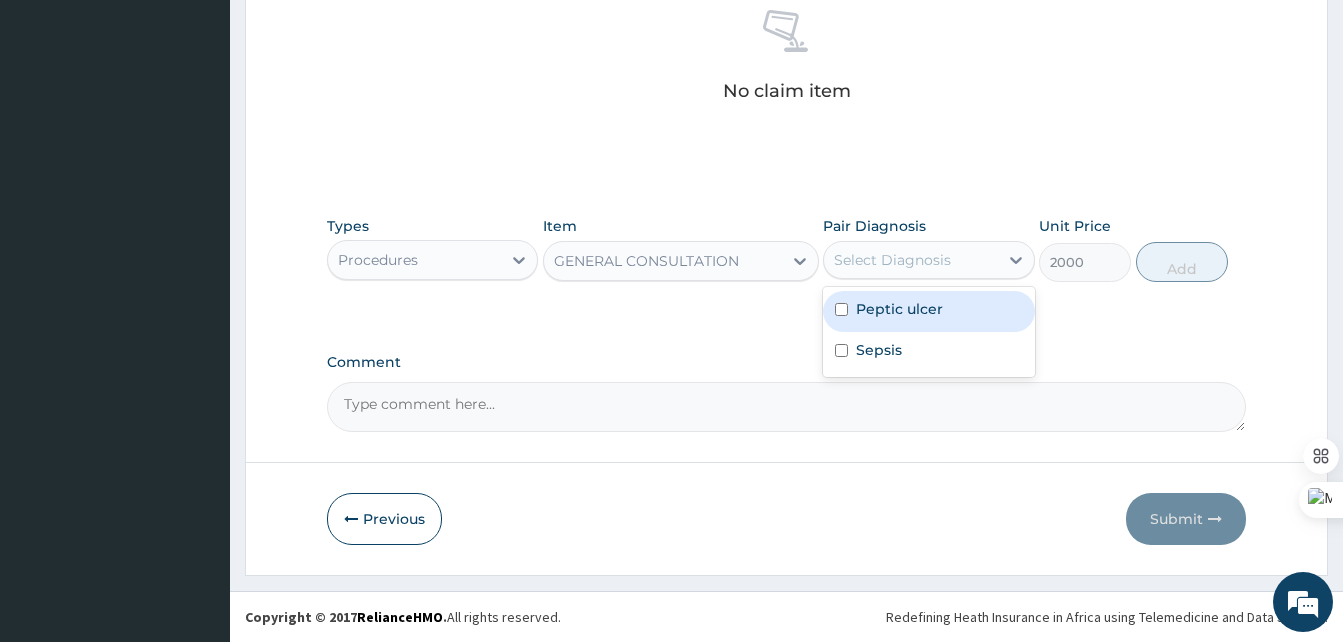 click on "Select Diagnosis" at bounding box center [928, 260] 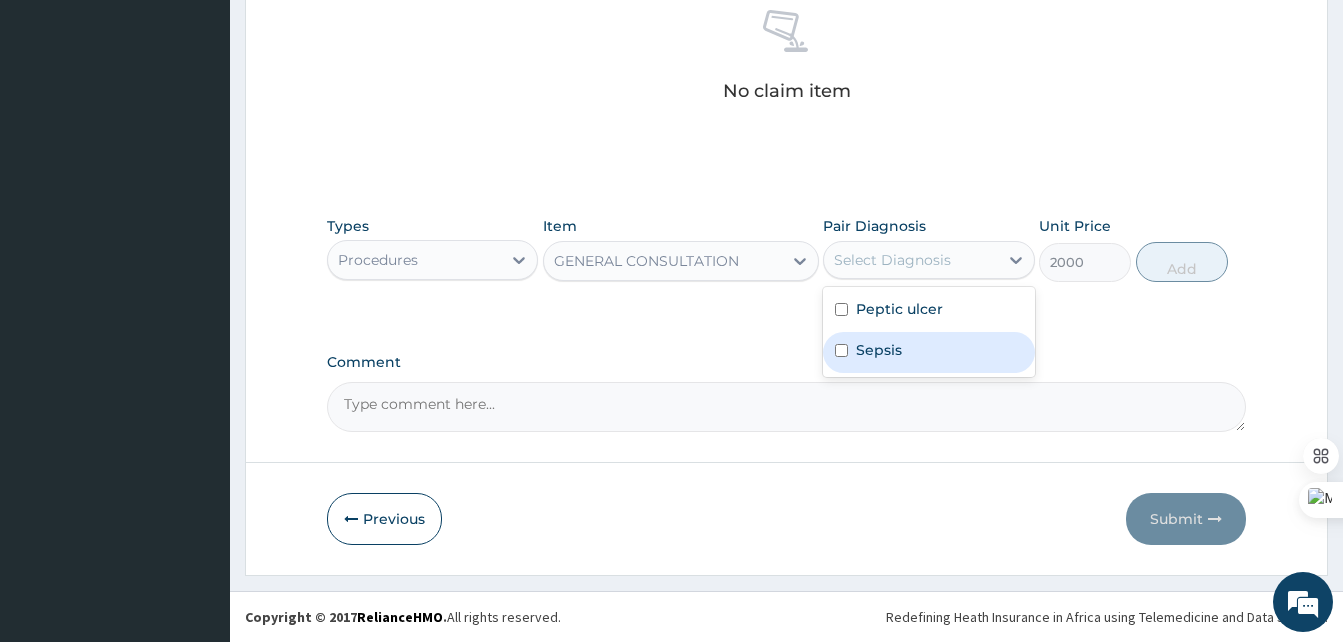 click on "Sepsis" at bounding box center (879, 350) 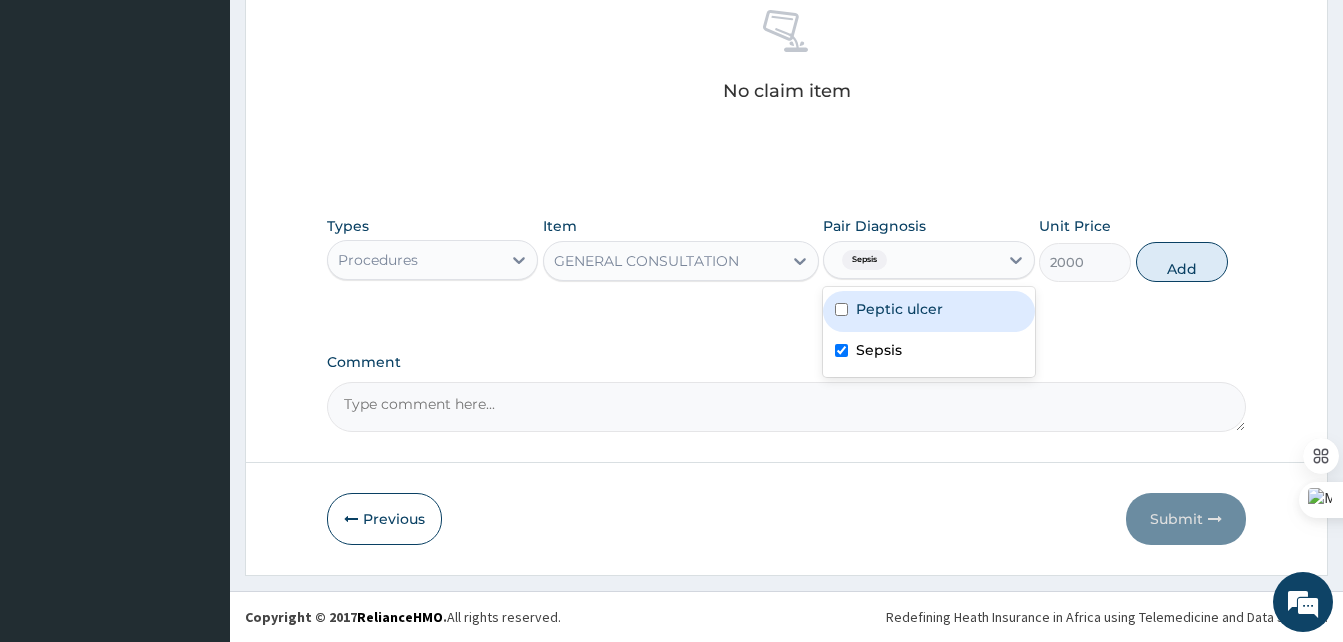 click on "Peptic ulcer" at bounding box center (899, 309) 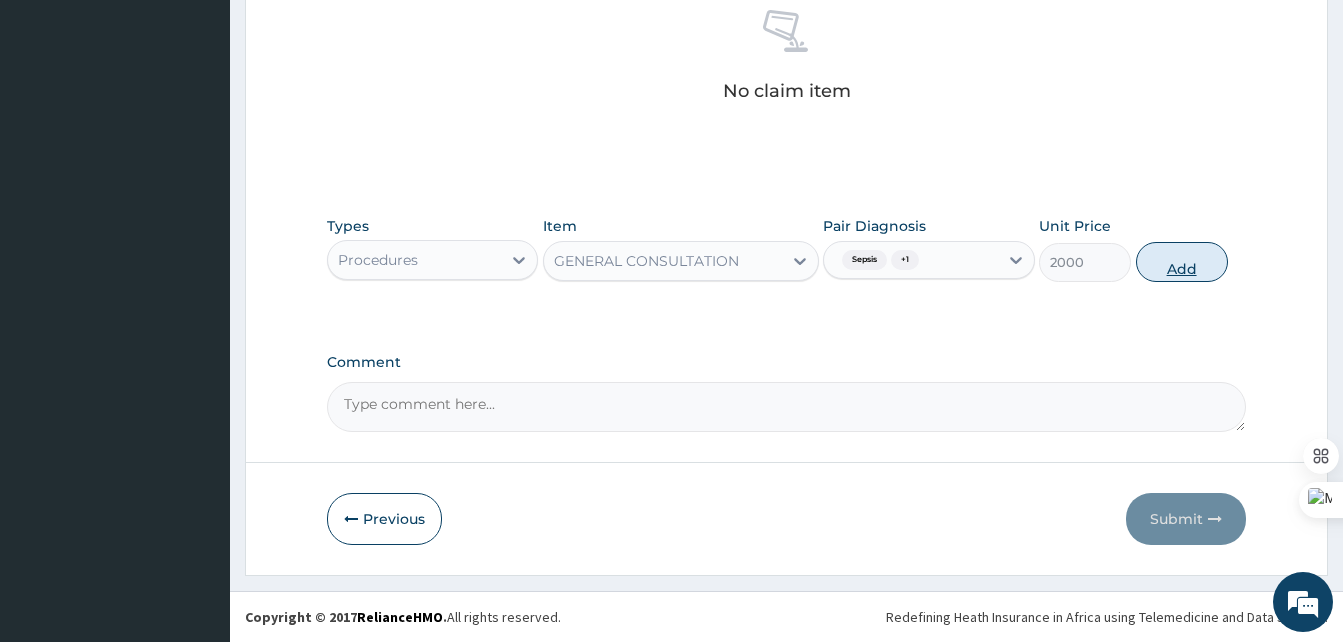 click on "Add" at bounding box center [1182, 262] 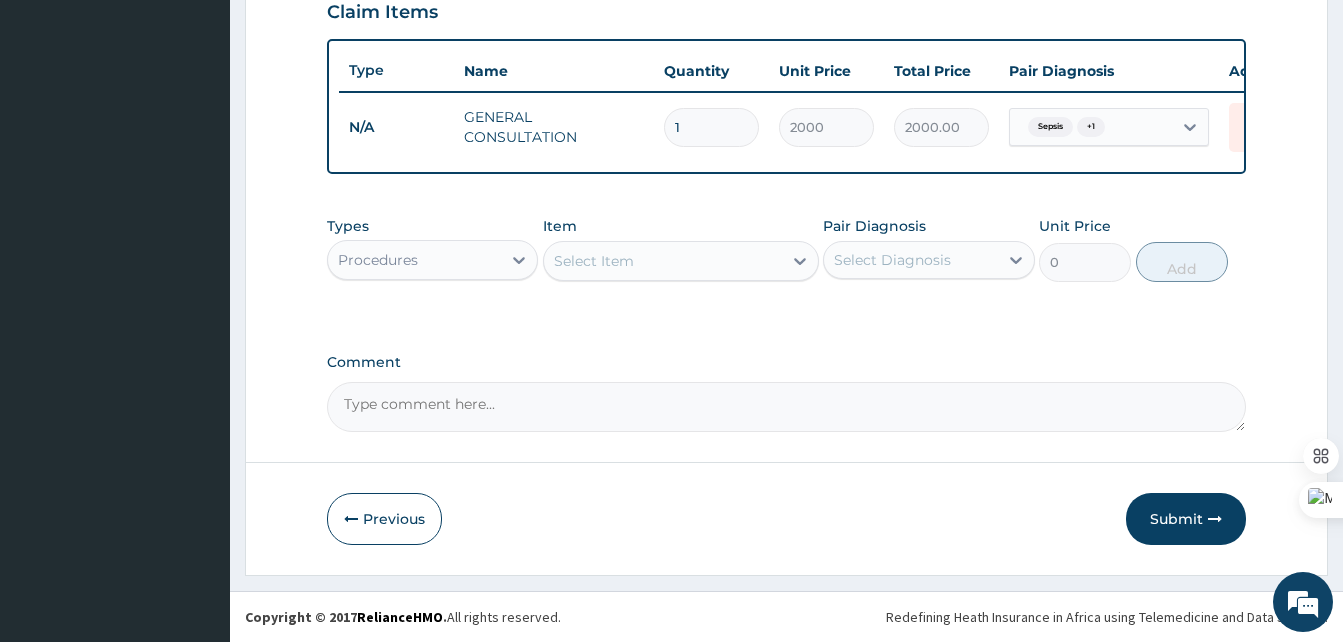scroll, scrollTop: 701, scrollLeft: 0, axis: vertical 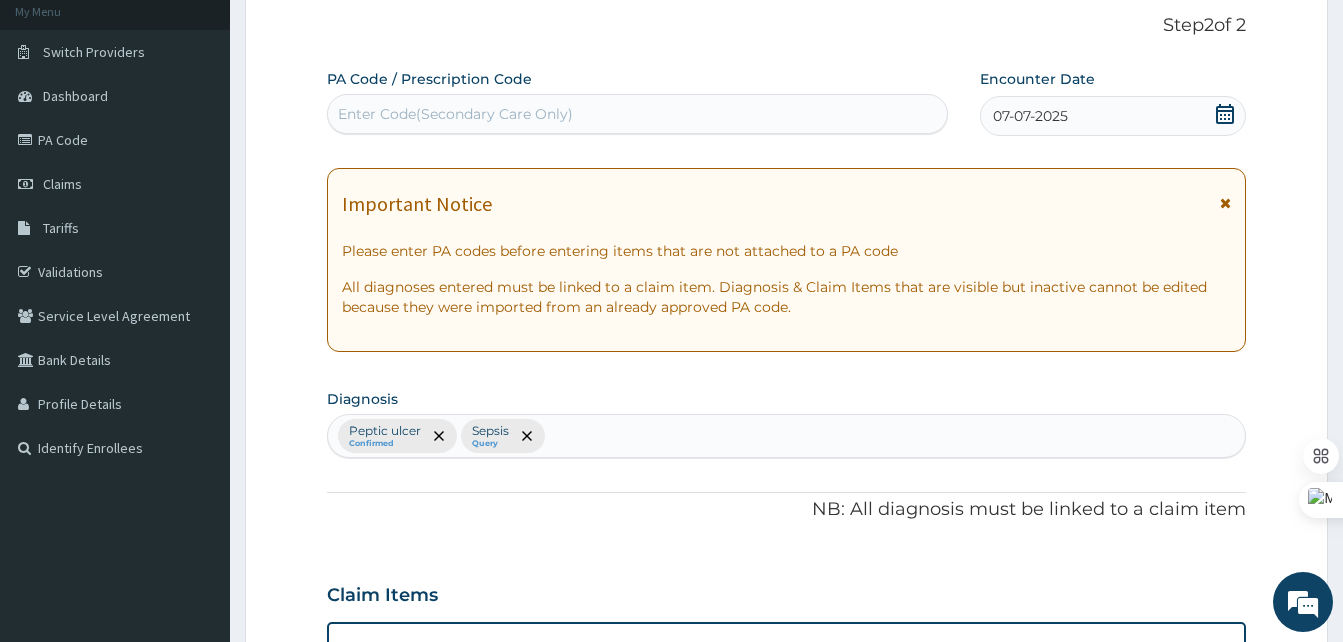 click on "Enter Code(Secondary Care Only)" at bounding box center [455, 114] 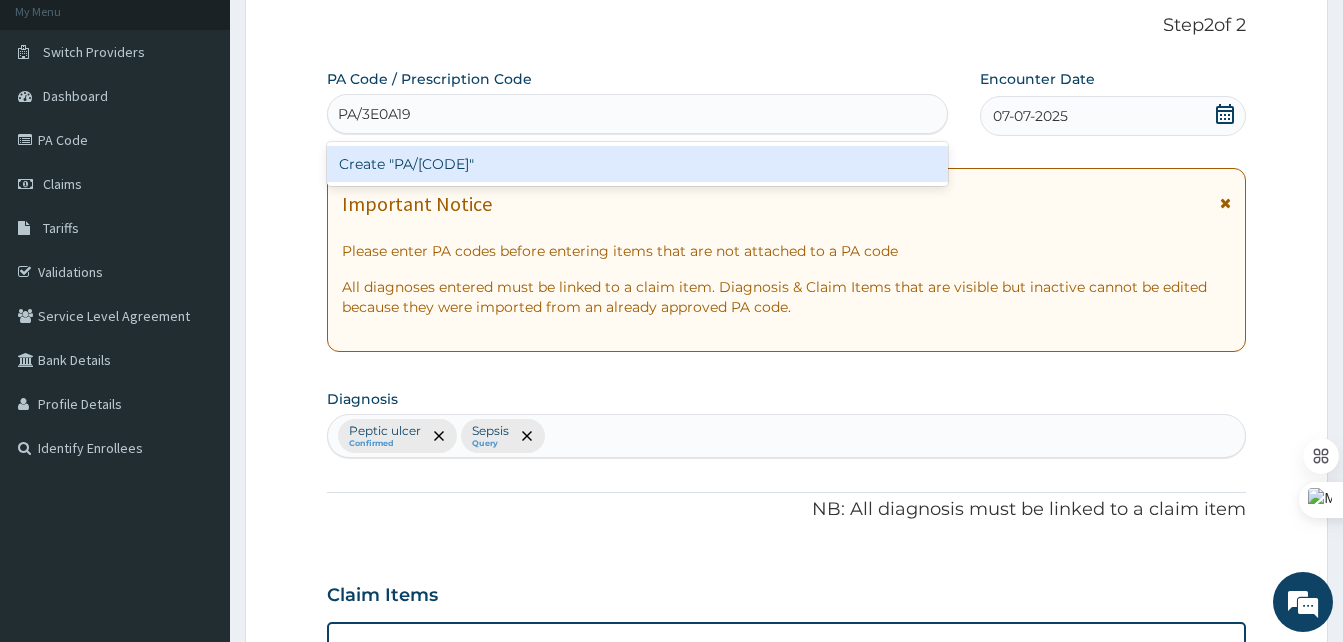 click on "Create "PA/[CODE]"" at bounding box center [637, 164] 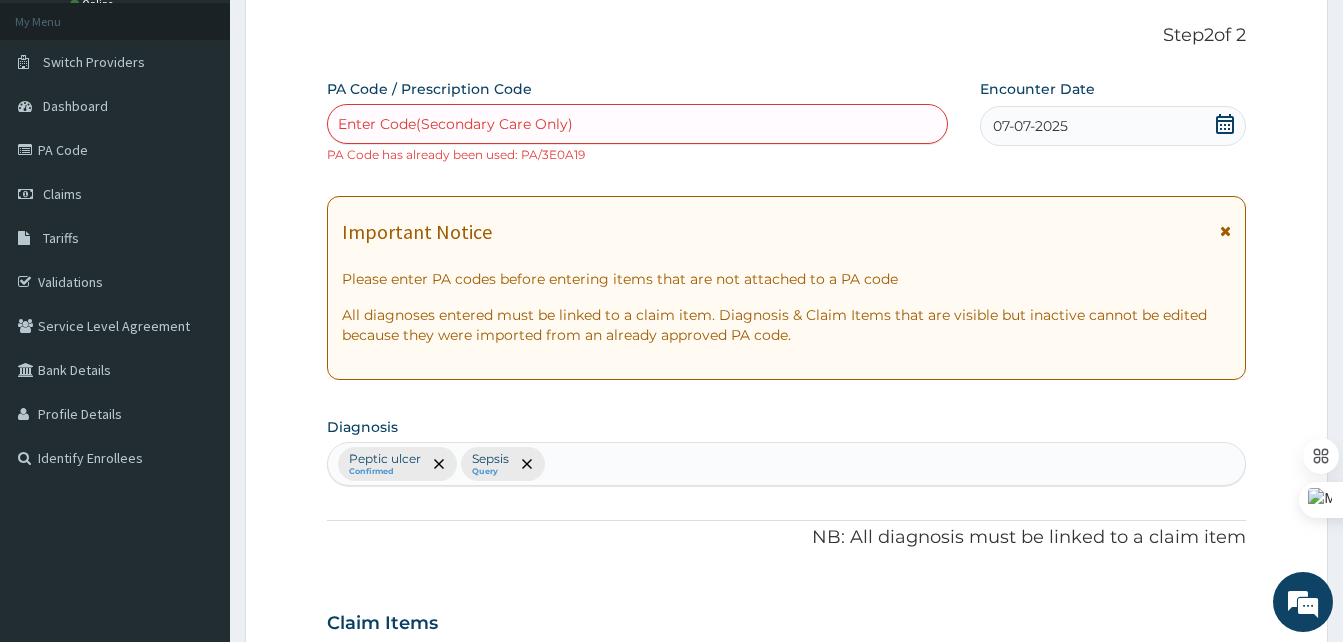 scroll, scrollTop: 0, scrollLeft: 0, axis: both 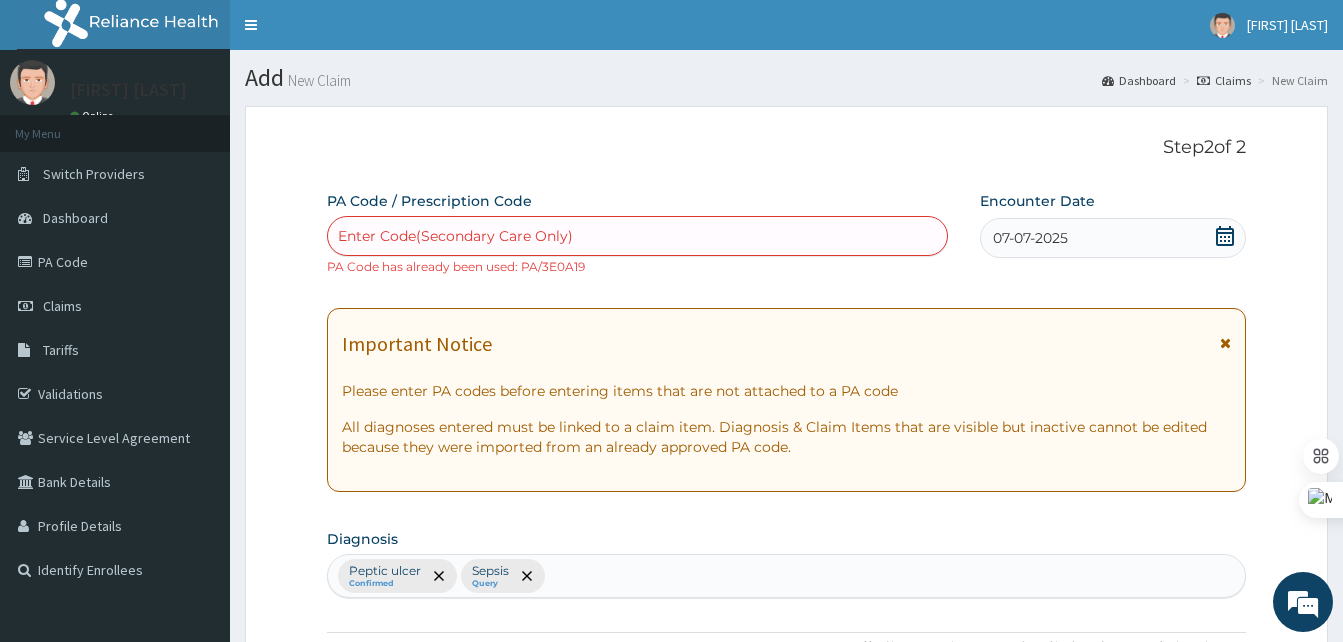 click on "Enter Code(Secondary Care Only)" at bounding box center (455, 236) 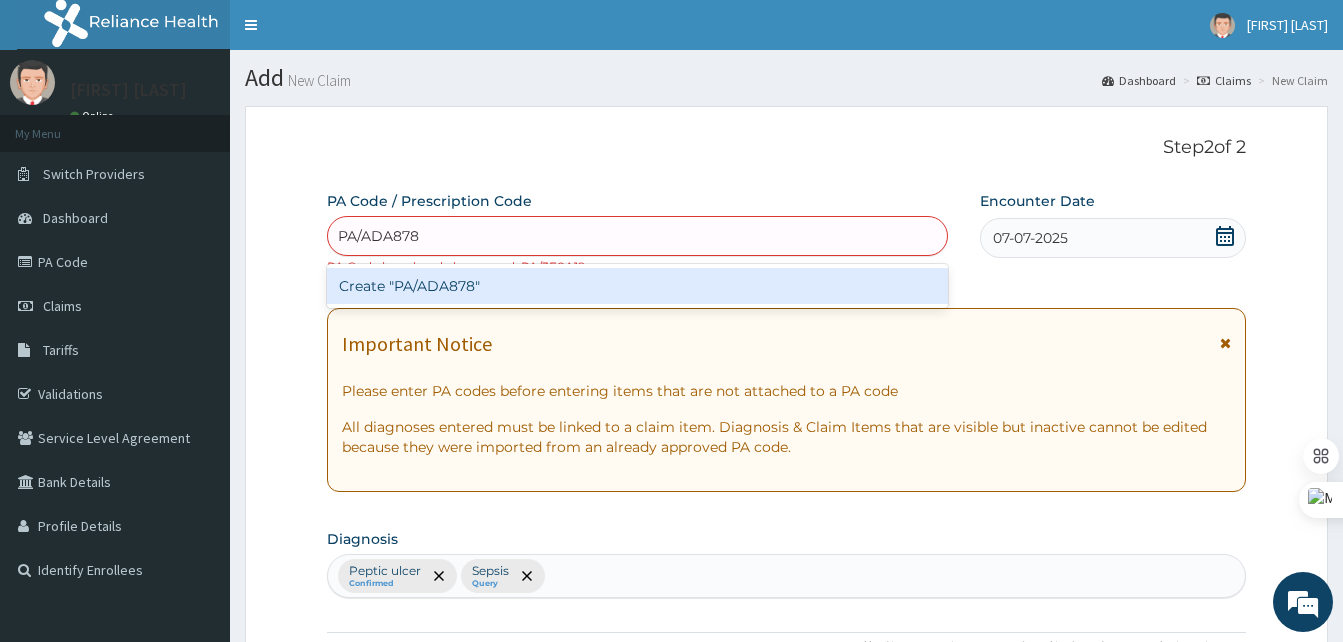 click on "Create "PA/ADA878"" at bounding box center [637, 286] 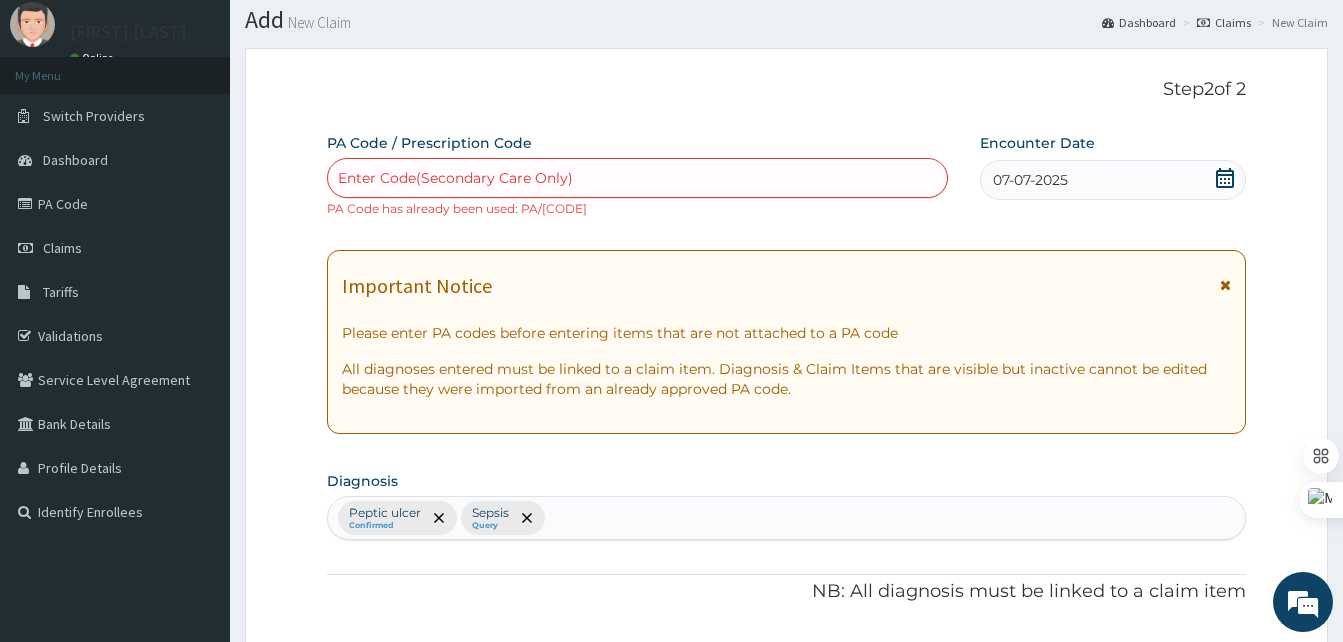 scroll, scrollTop: 55, scrollLeft: 0, axis: vertical 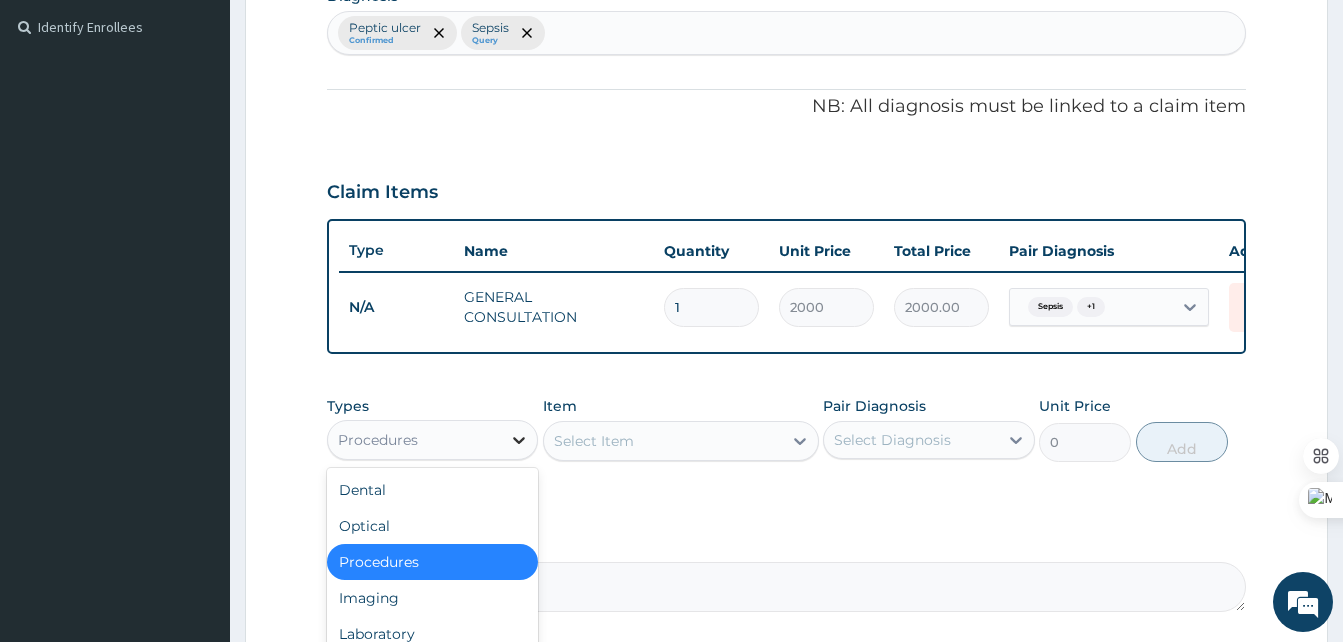 click at bounding box center [519, 440] 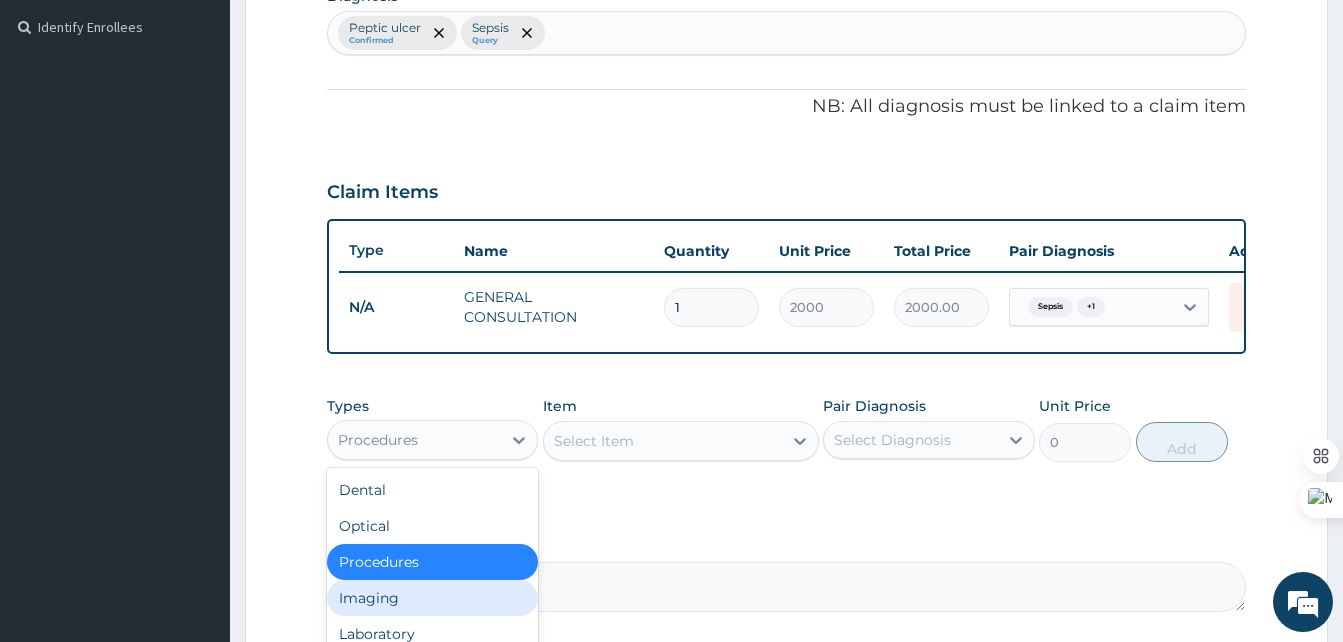 scroll, scrollTop: 68, scrollLeft: 0, axis: vertical 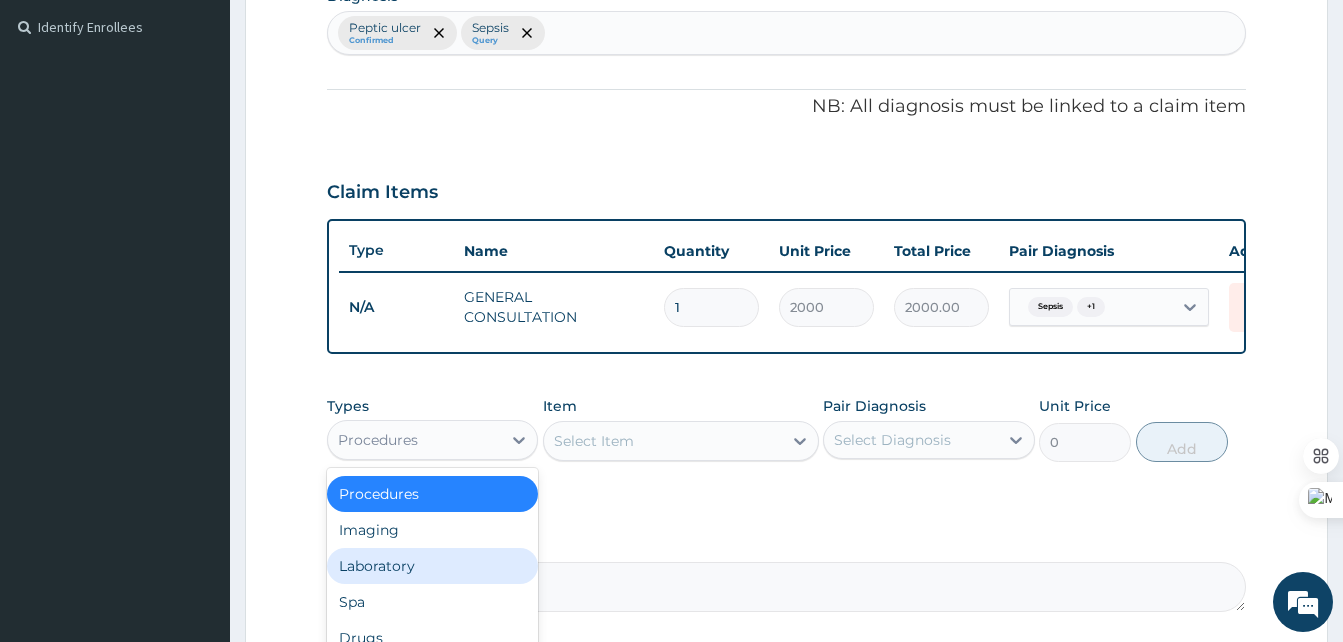 click on "Laboratory" at bounding box center [432, 566] 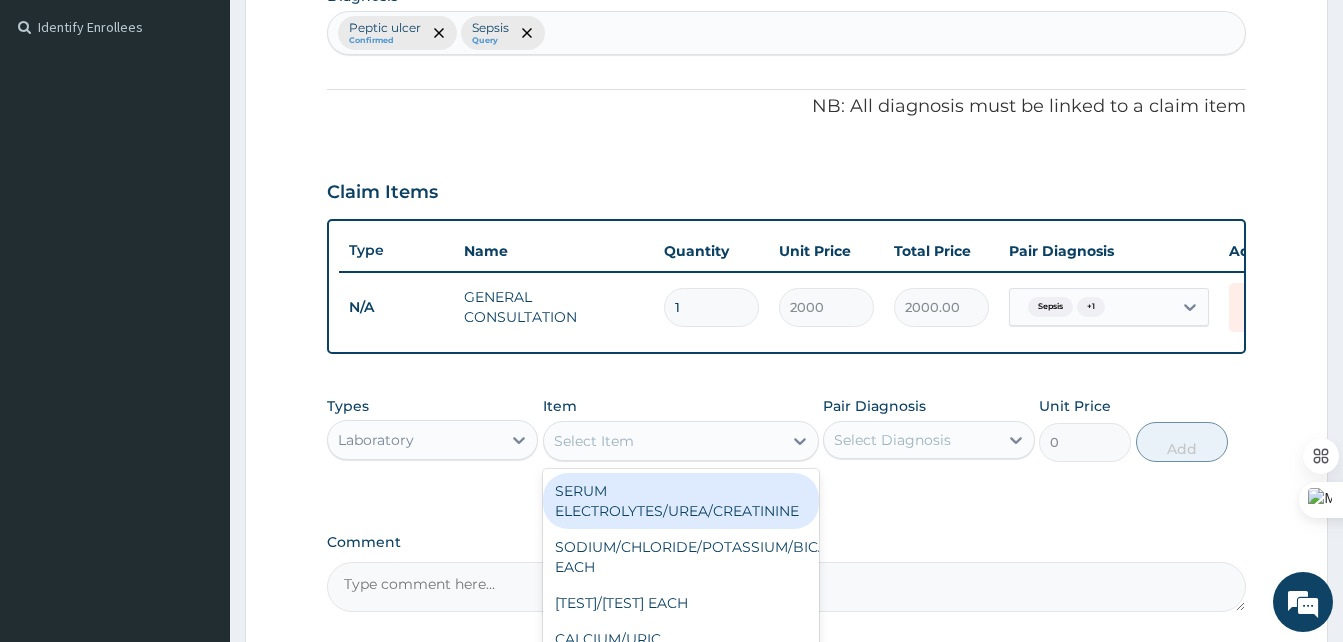 click on "Select Item" at bounding box center (663, 441) 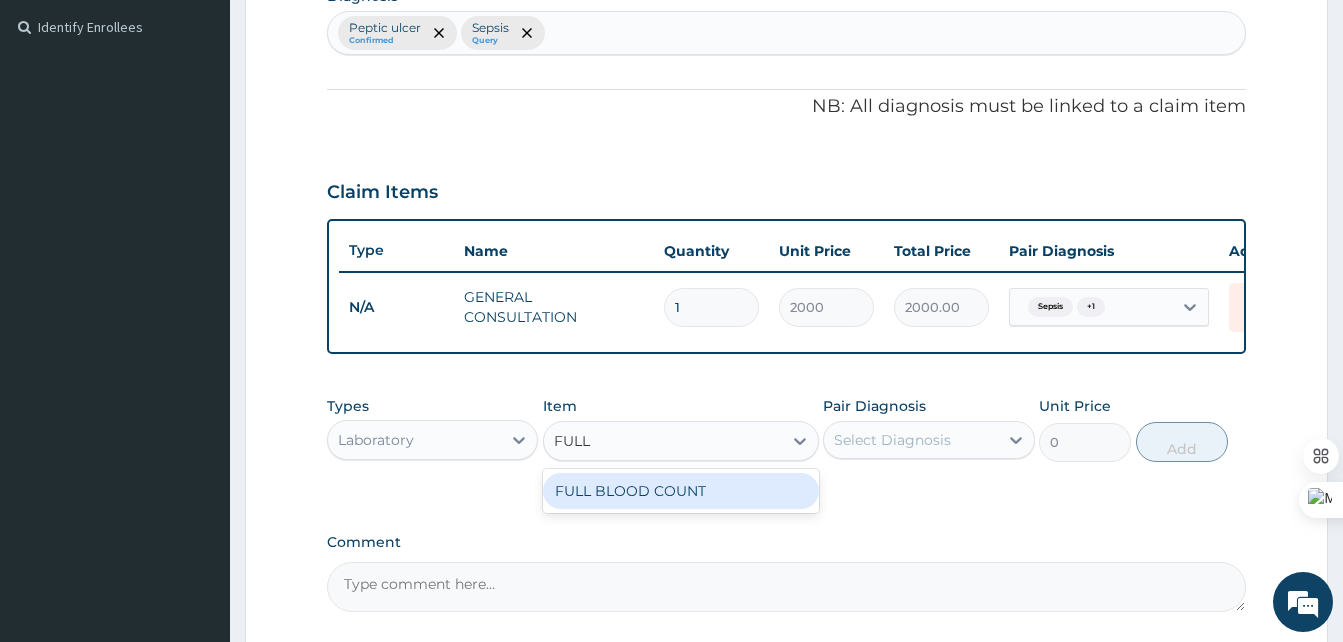 click on "FULL BLOOD COUNT" at bounding box center (681, 491) 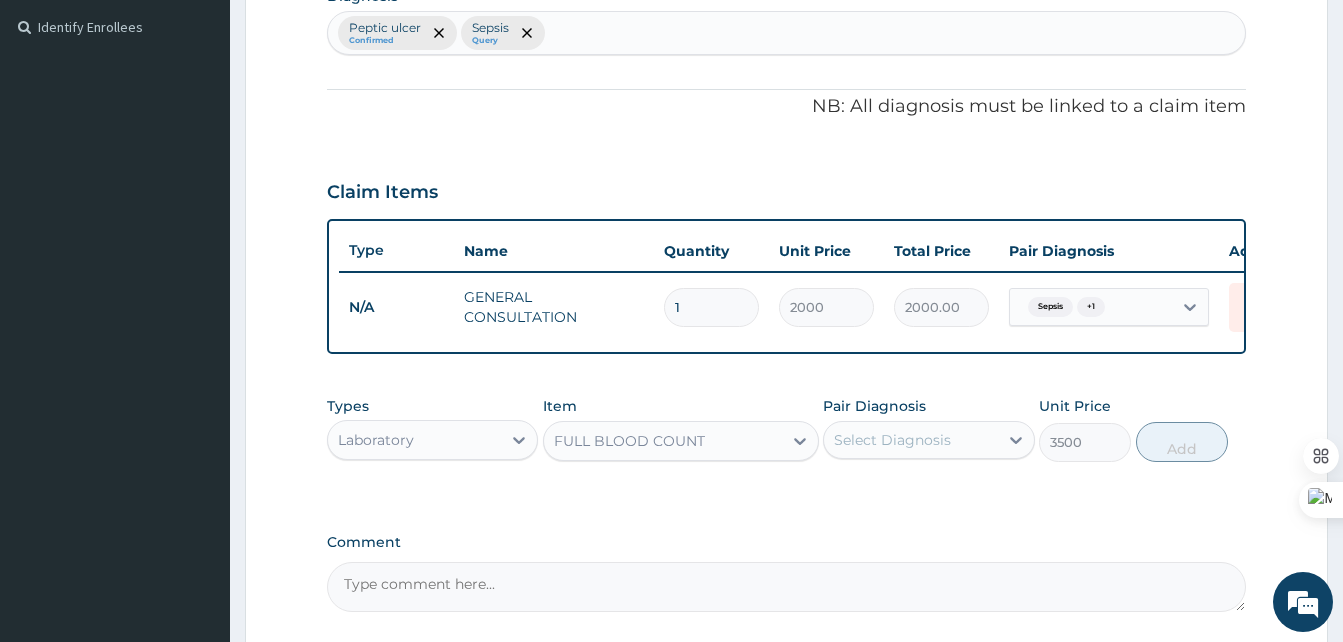 click on "Select Diagnosis" at bounding box center [892, 440] 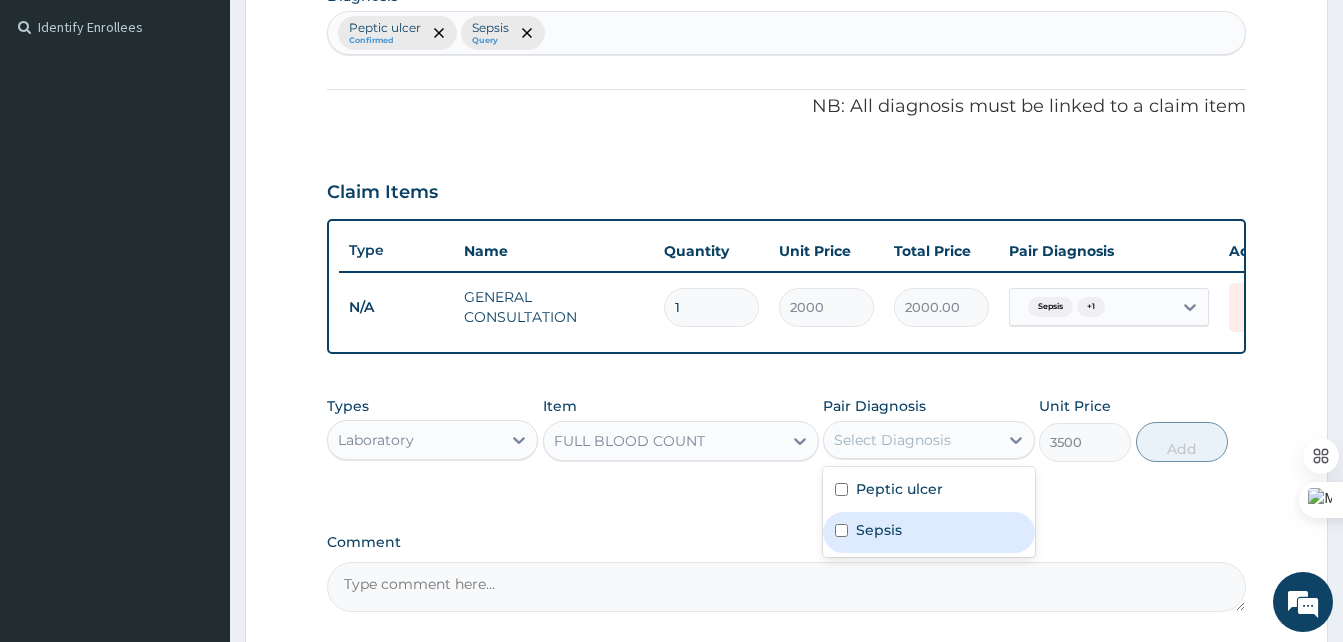 click at bounding box center (841, 530) 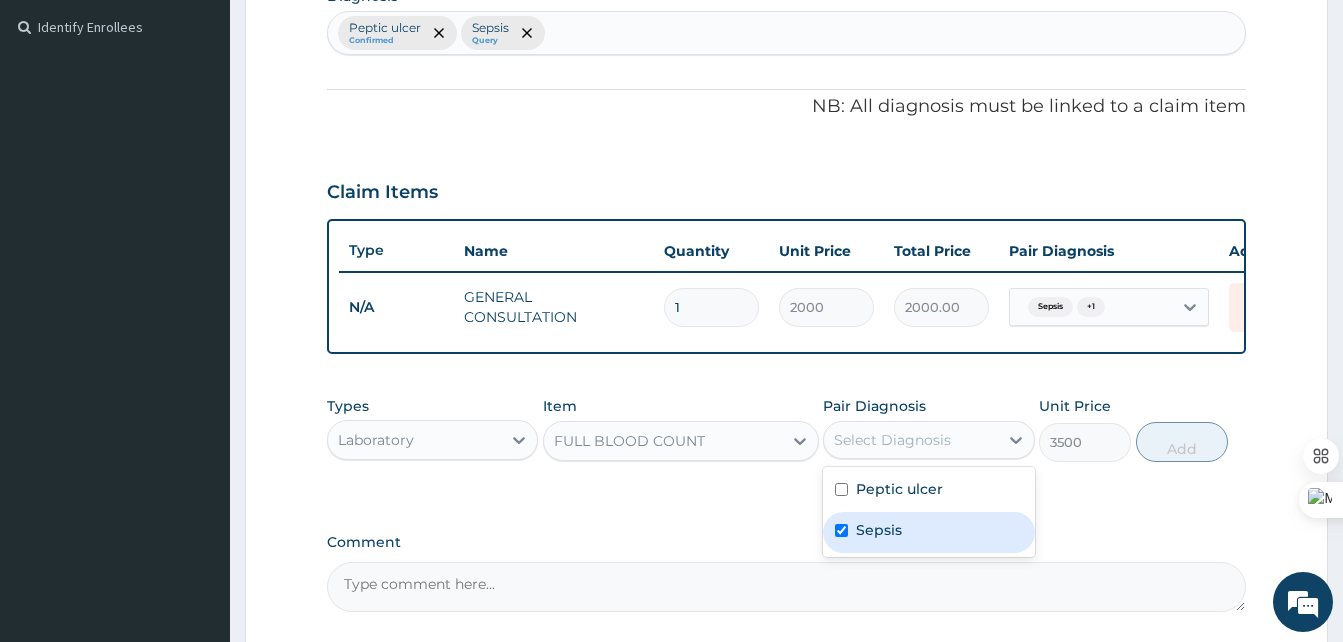 checkbox on "true" 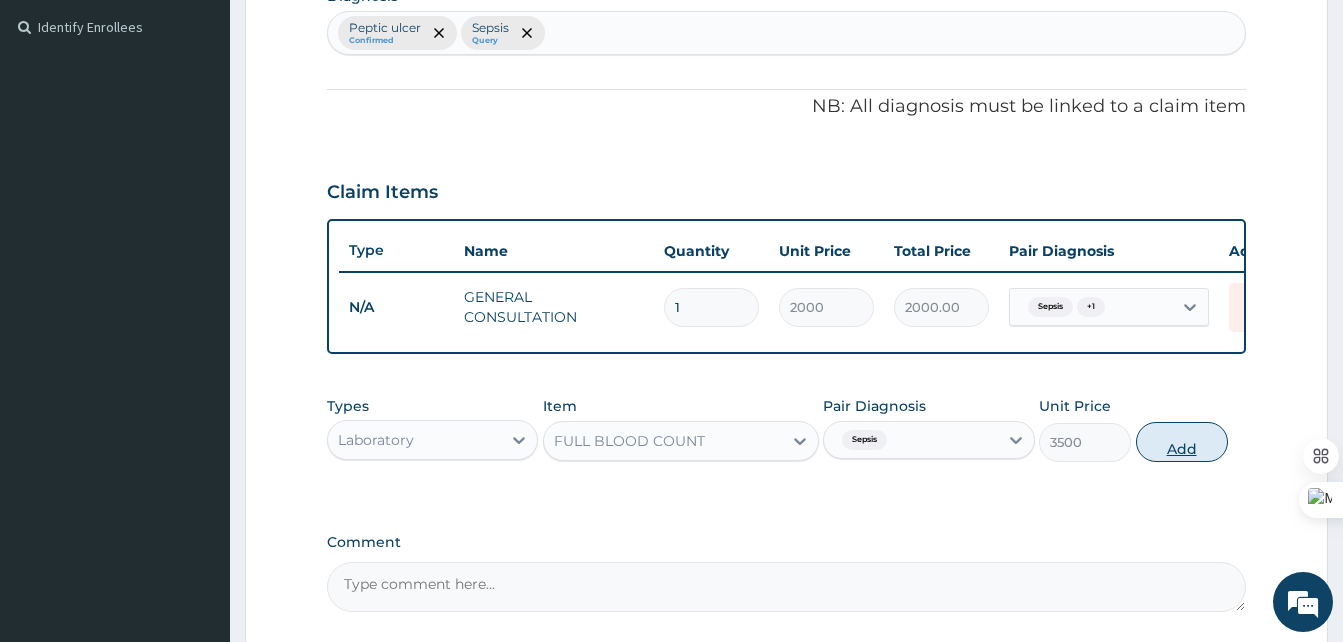 click on "Add" at bounding box center (1182, 442) 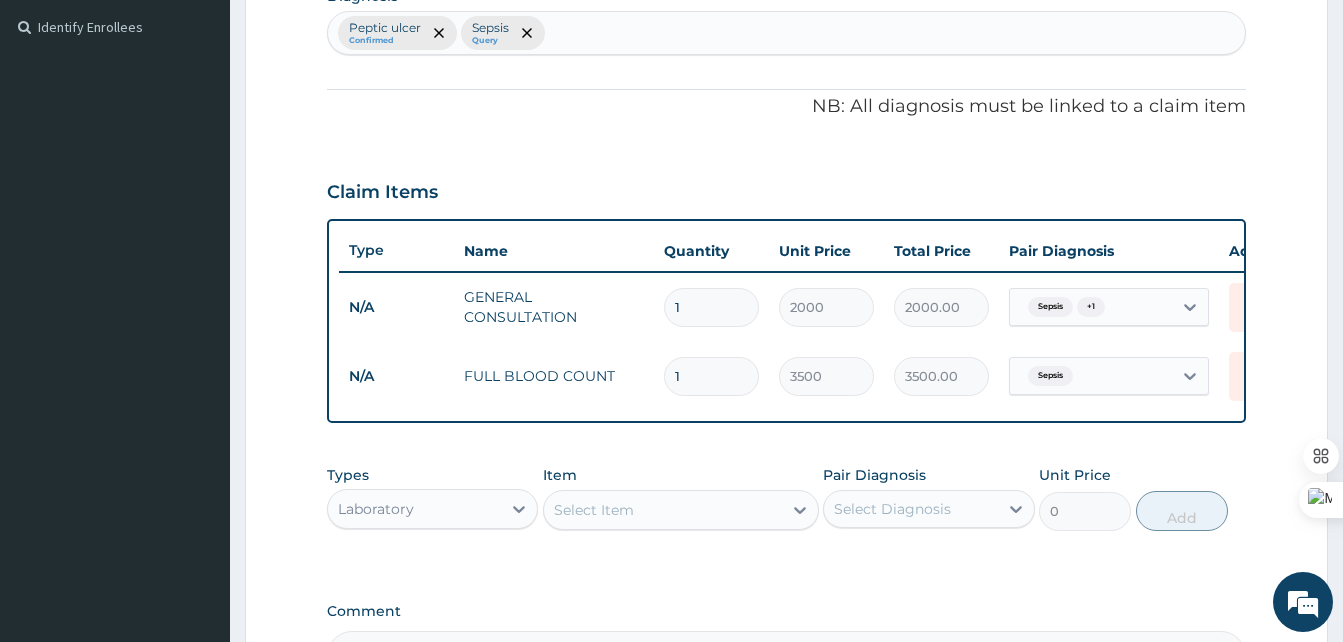 click on "Peptic ulcer Confirmed Sepsis Query" at bounding box center [786, 33] 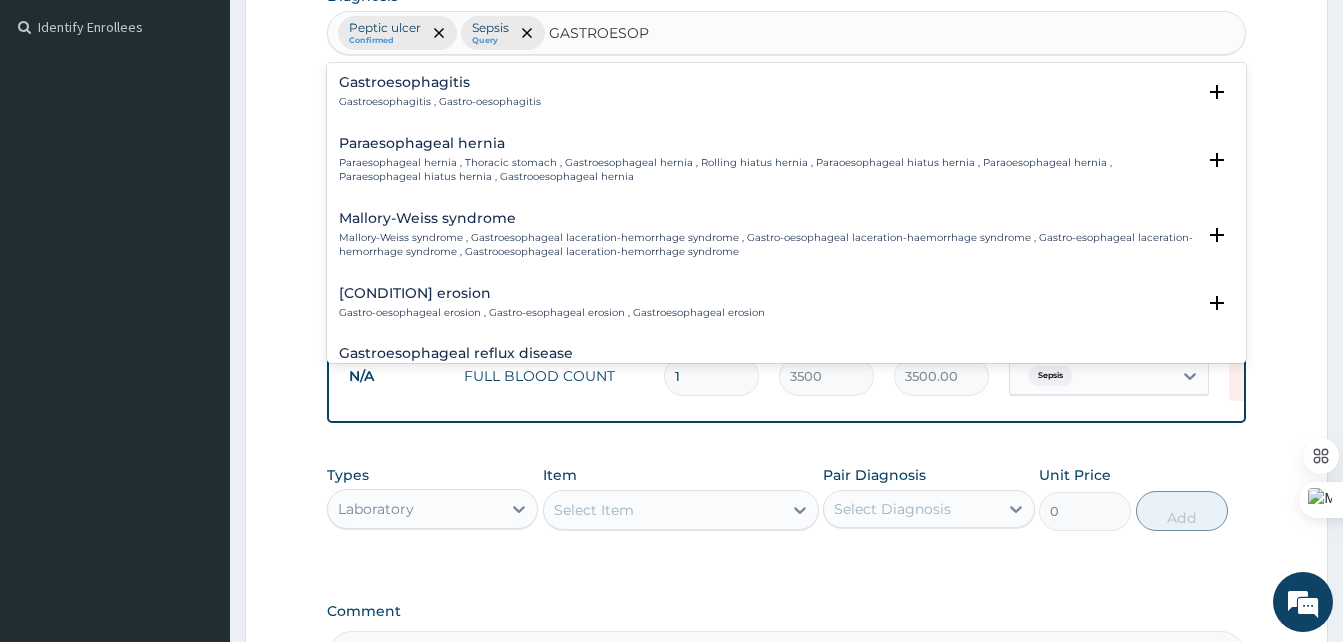 click on "Gastroesophageal reflux disease" at bounding box center (767, 353) 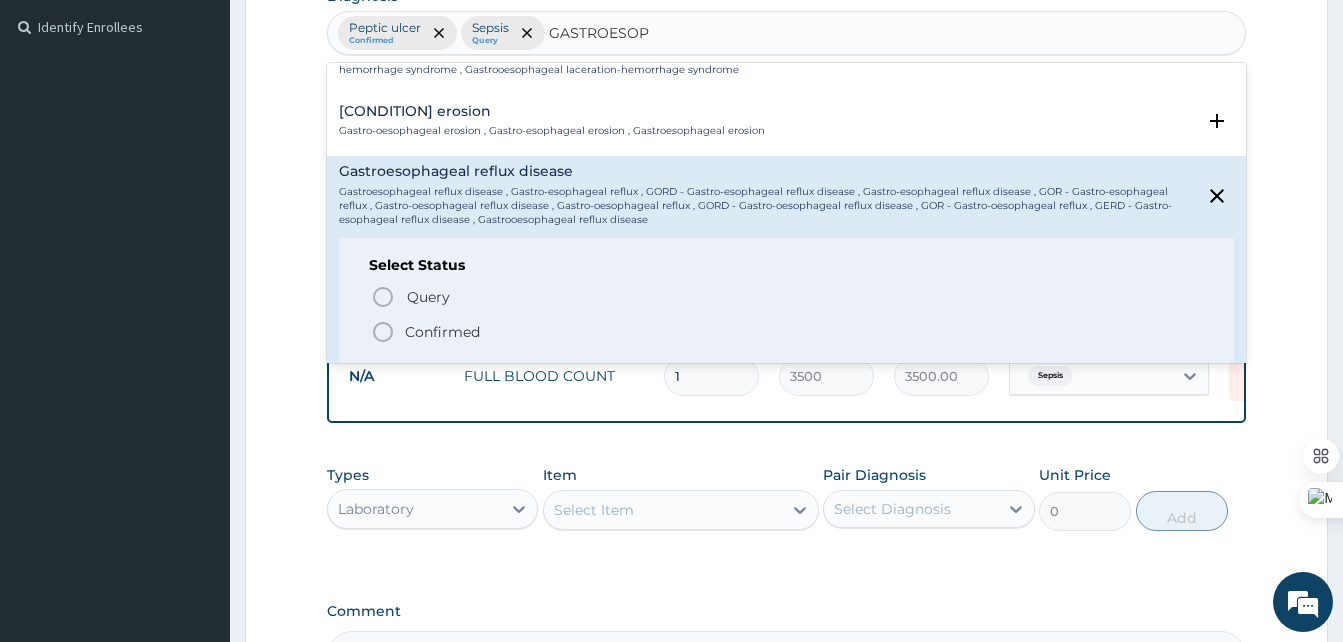 scroll, scrollTop: 184, scrollLeft: 0, axis: vertical 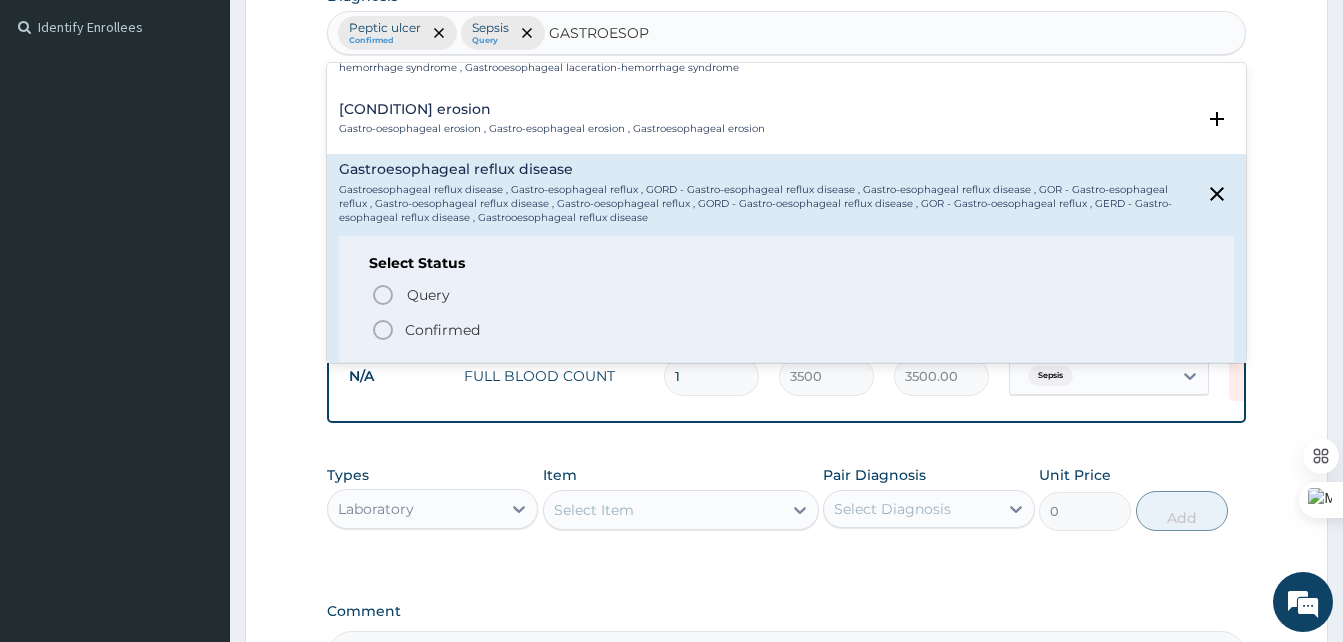 click at bounding box center (383, 330) 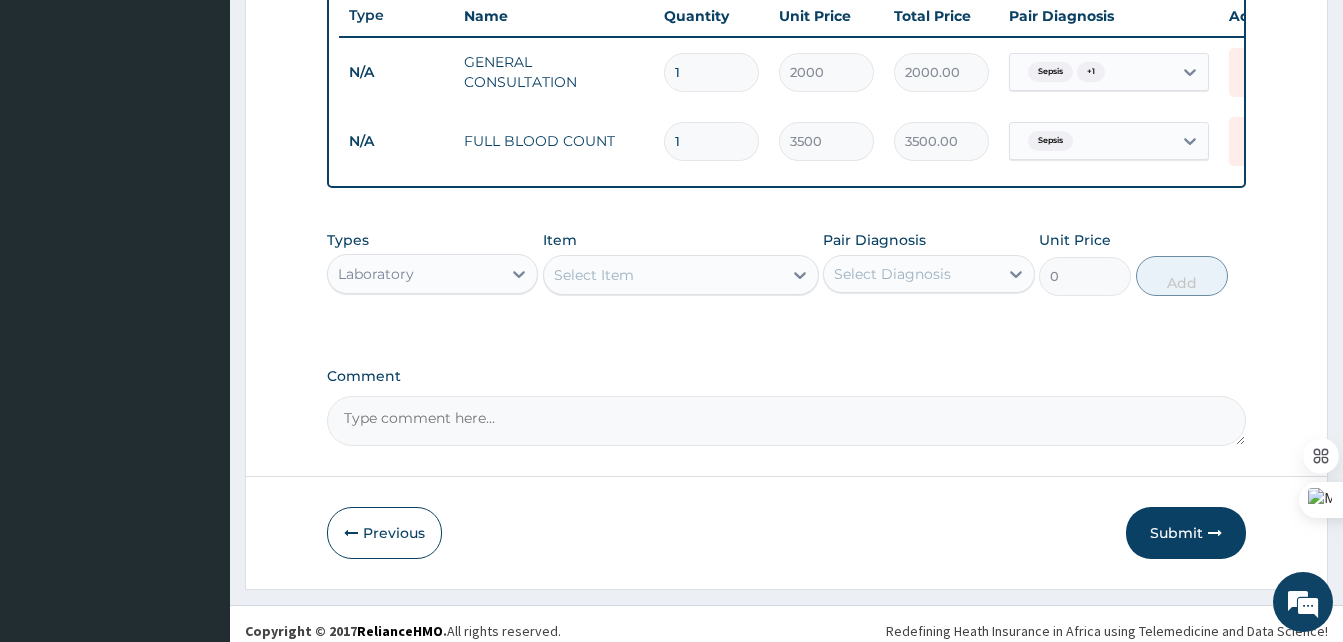 scroll, scrollTop: 779, scrollLeft: 0, axis: vertical 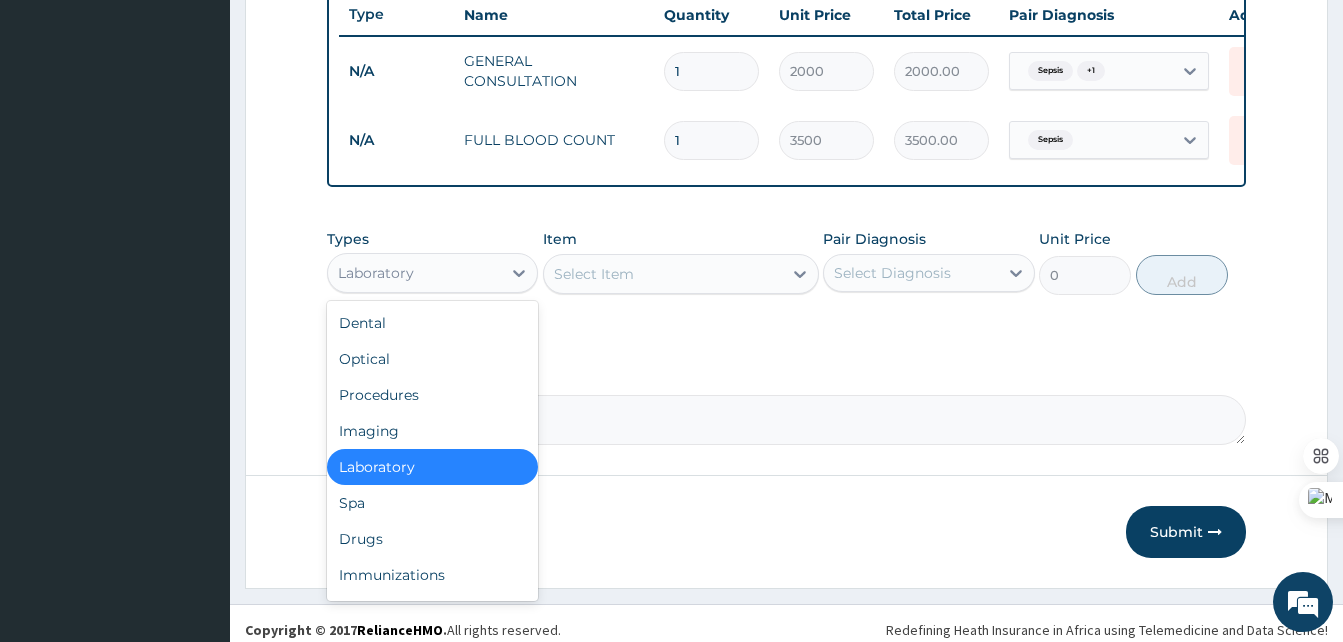 click on "Laboratory" at bounding box center [414, 273] 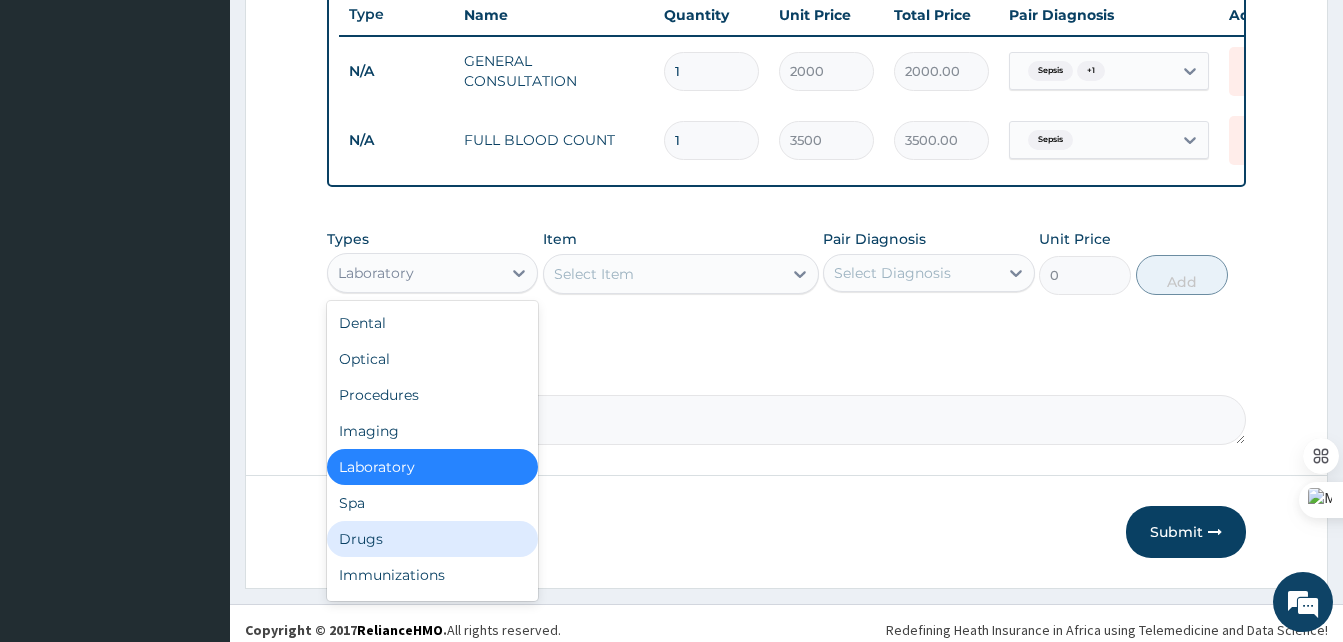 click on "Drugs" at bounding box center [432, 539] 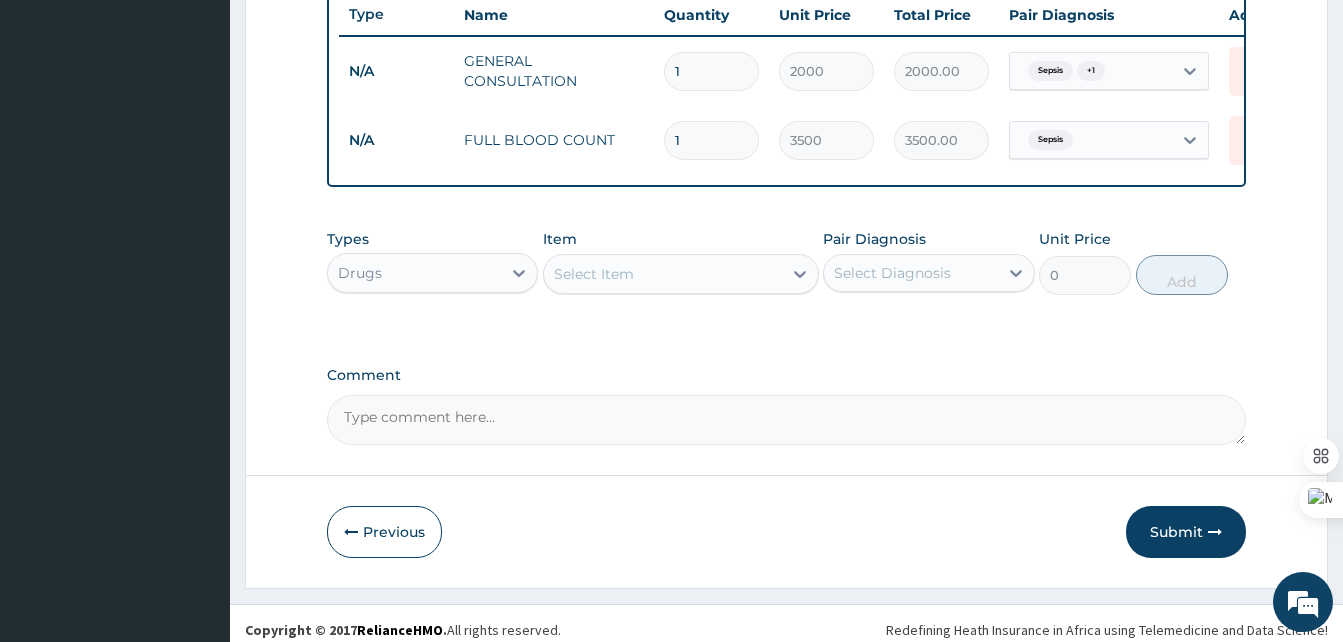 click on "Select Item" at bounding box center [663, 274] 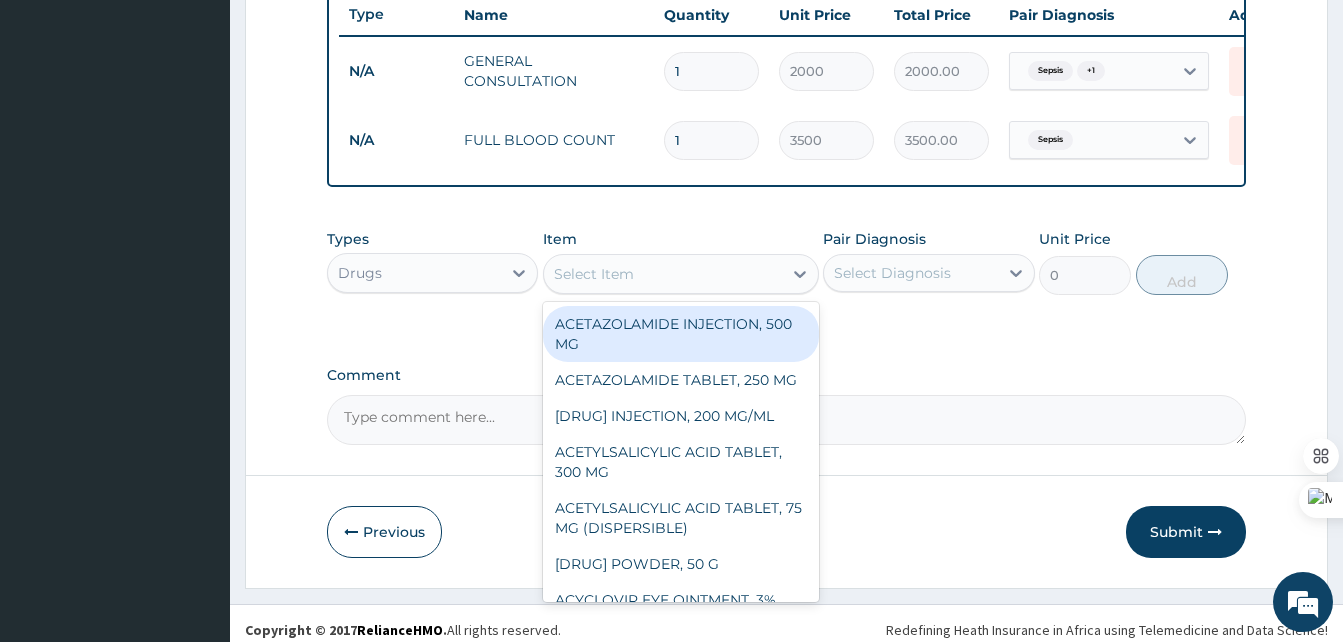 type on "I" 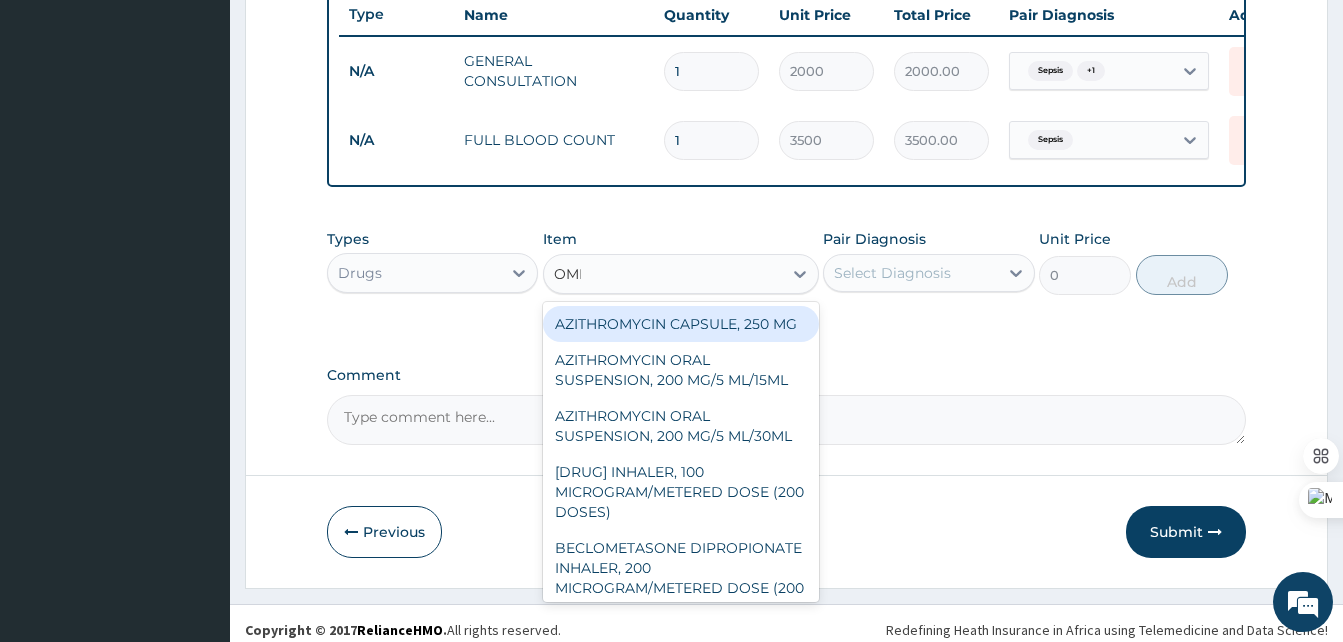 type on "OMEP" 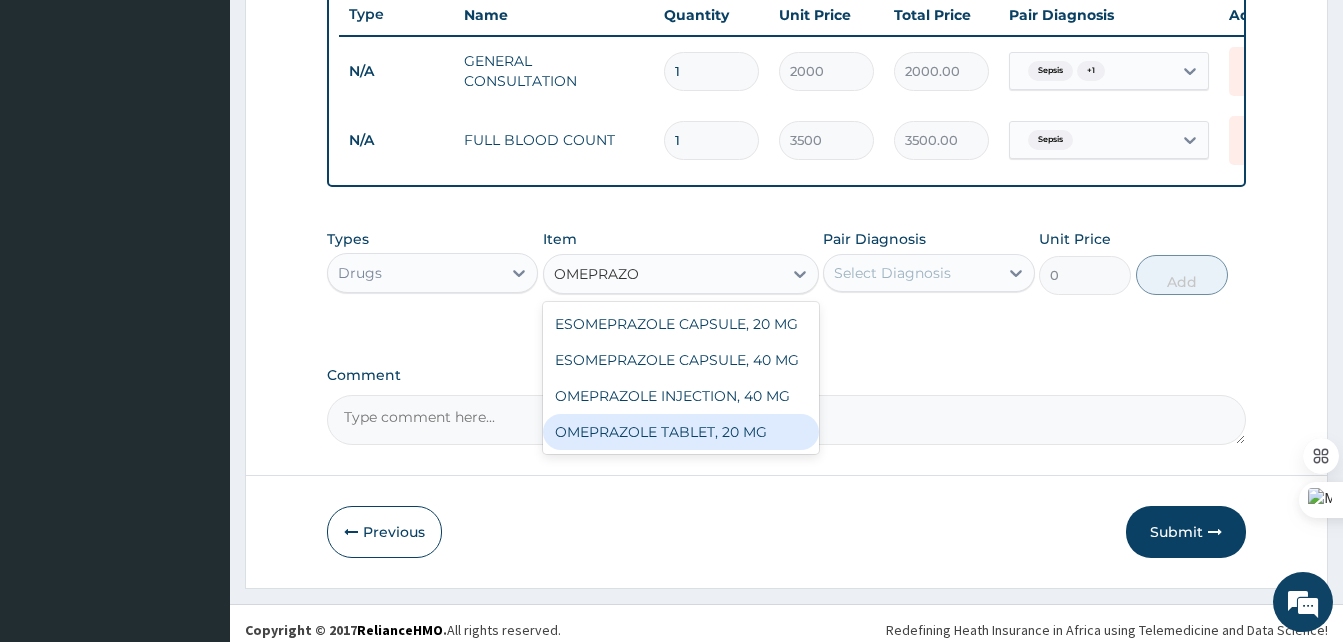 click on "OMEPRAZOLE TABLET, 20 MG" at bounding box center [681, 432] 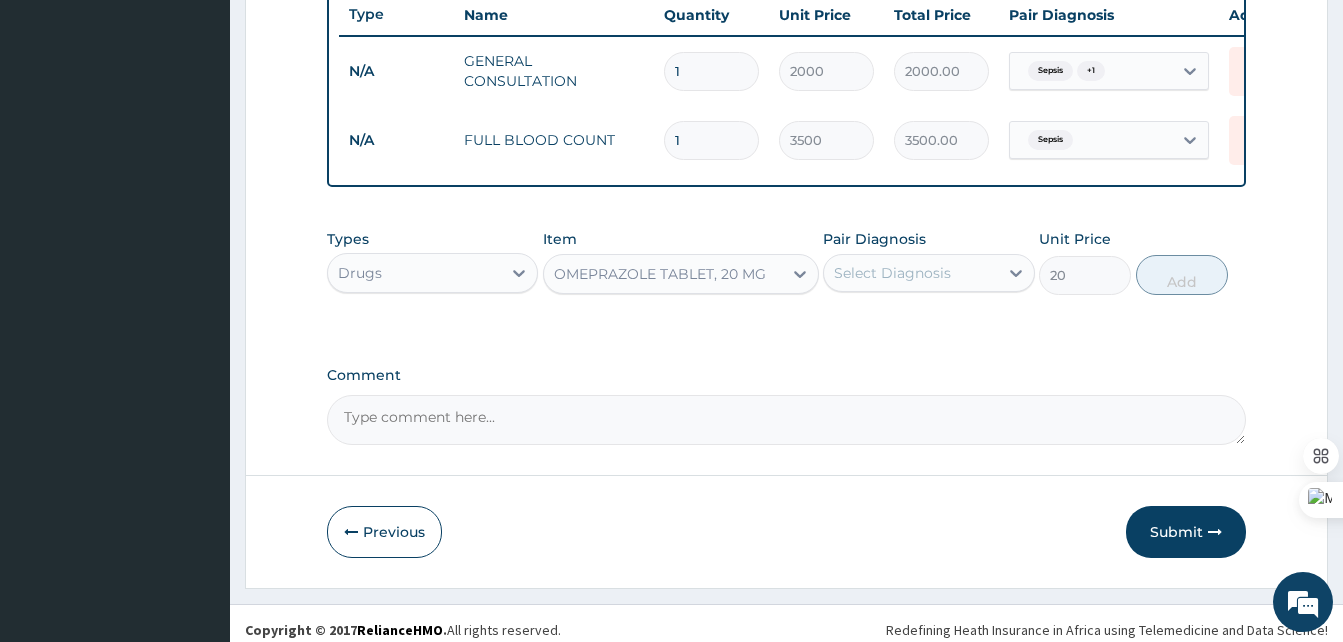 click on "Select Diagnosis" at bounding box center [892, 273] 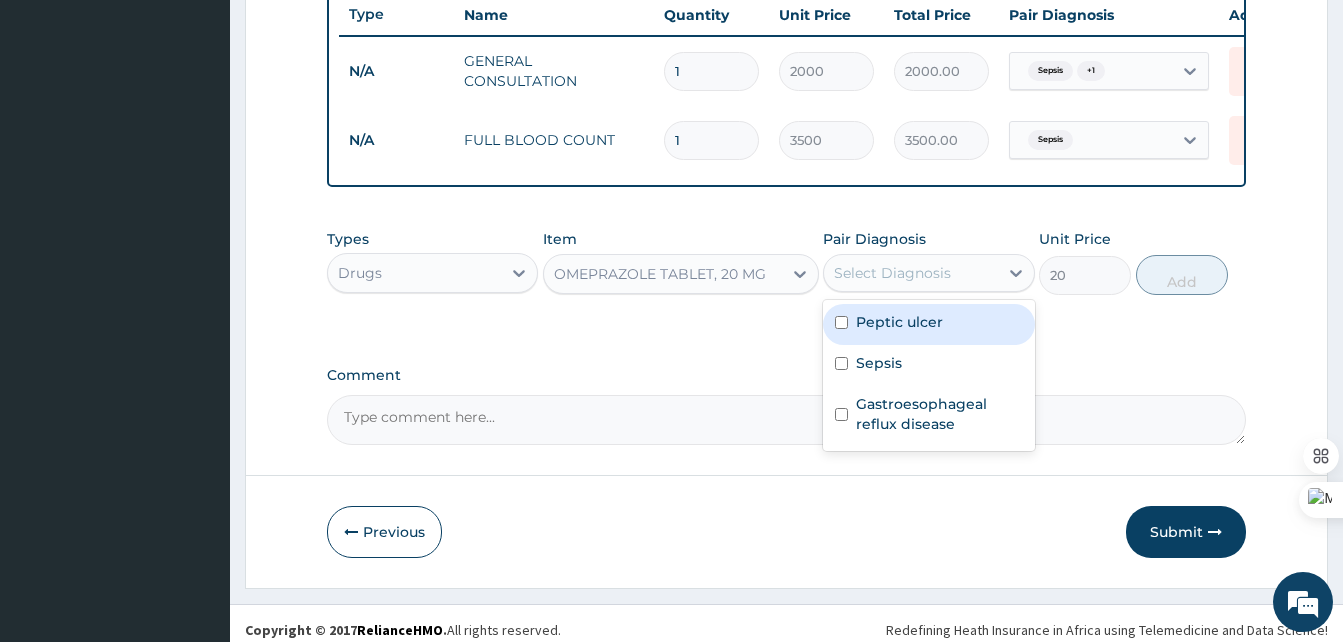 click on "Peptic ulcer" at bounding box center (899, 322) 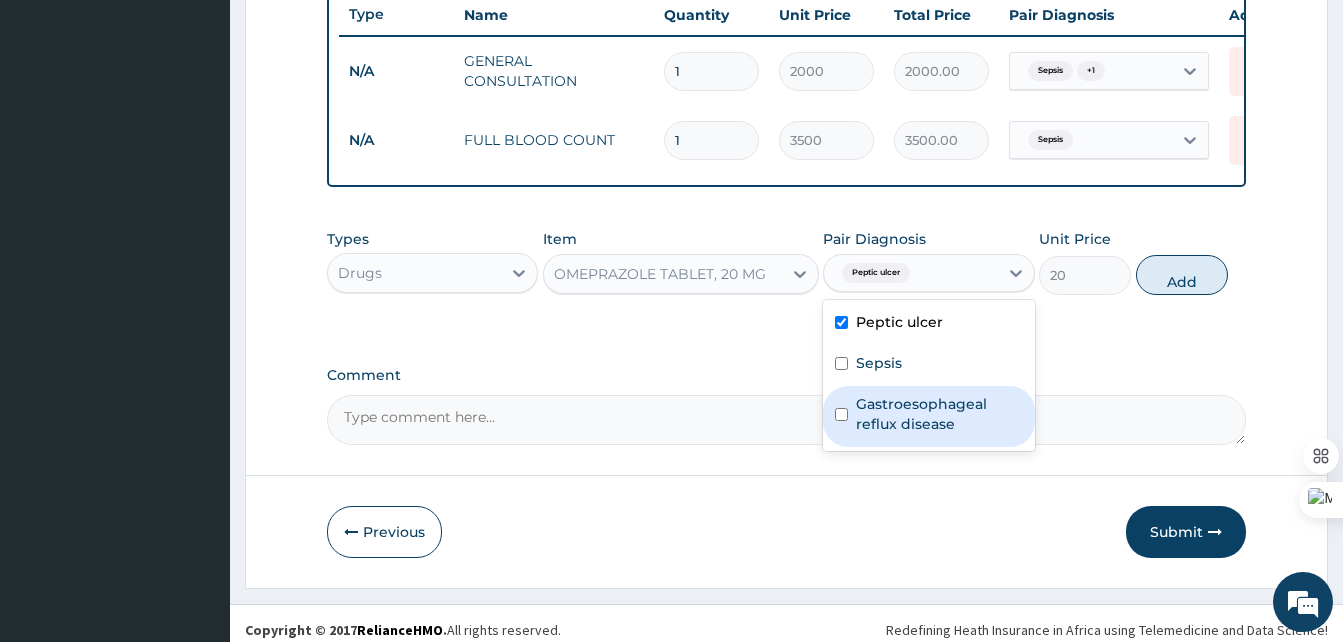 click on "Gastroesophageal reflux disease" at bounding box center [939, 414] 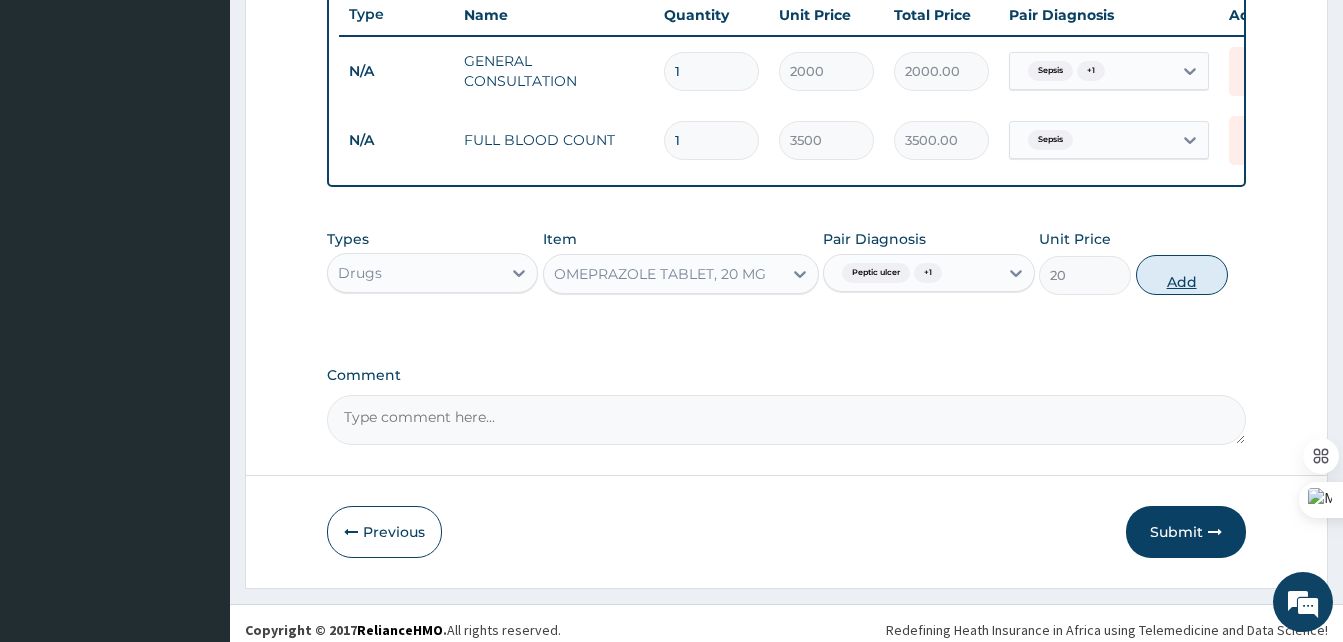 click on "Add" at bounding box center [1182, 275] 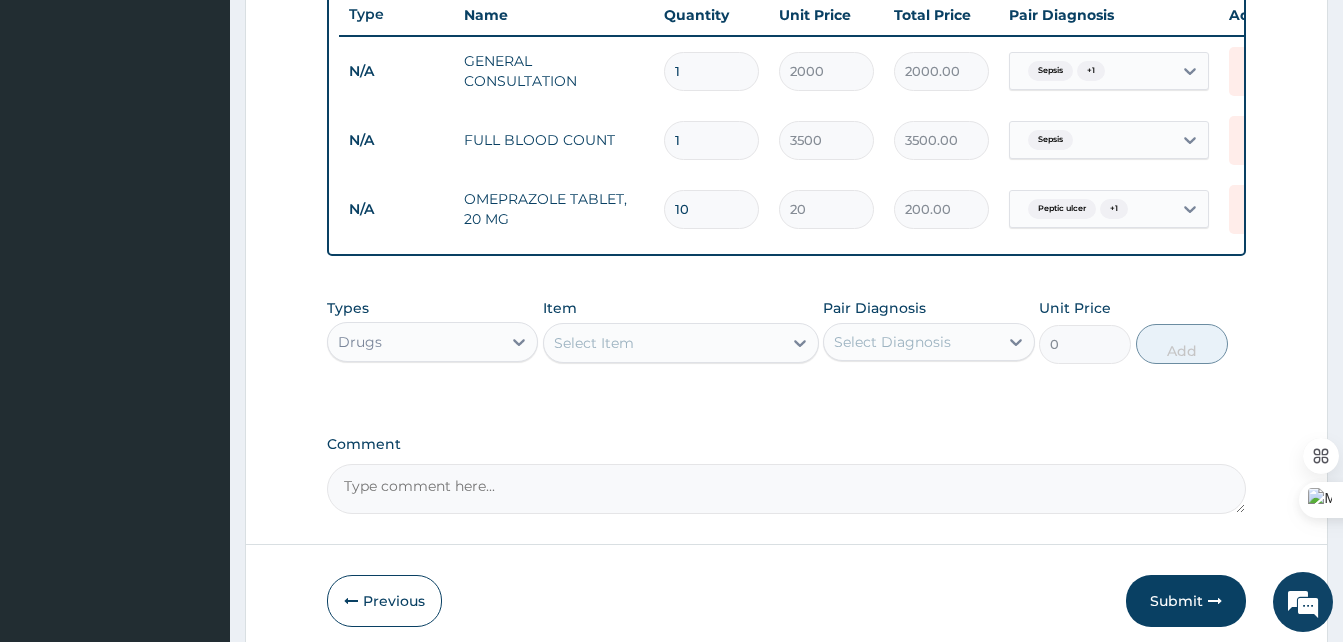 type on "10" 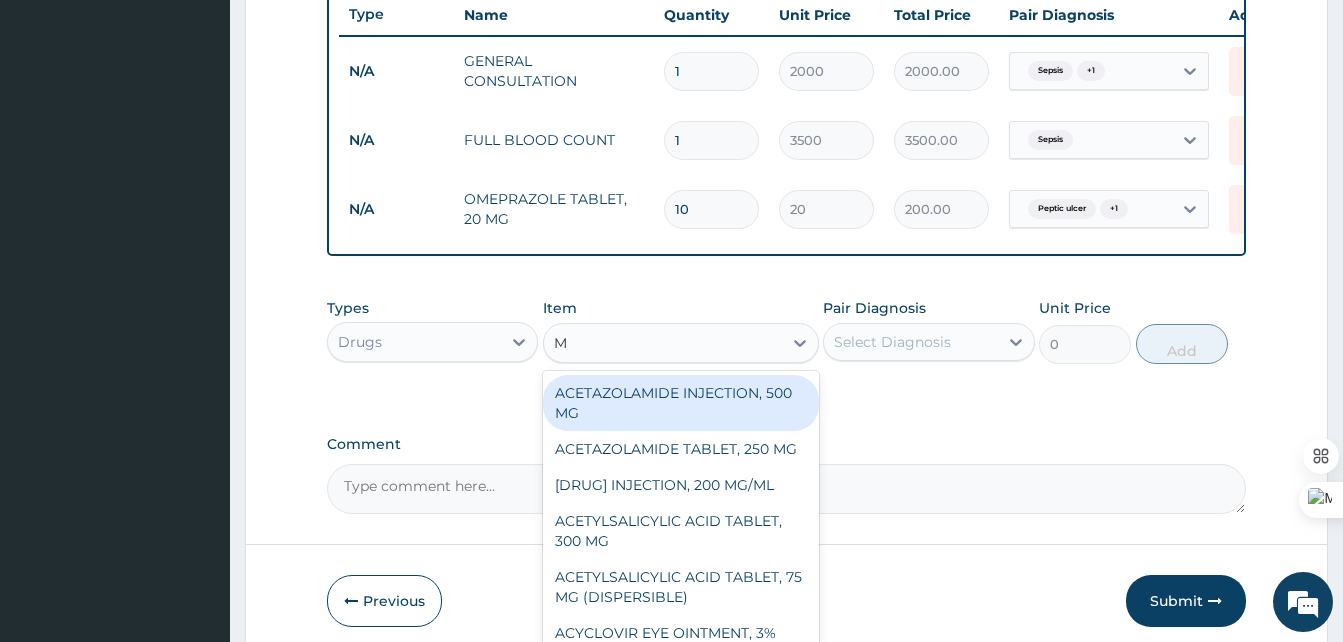 type on "ME" 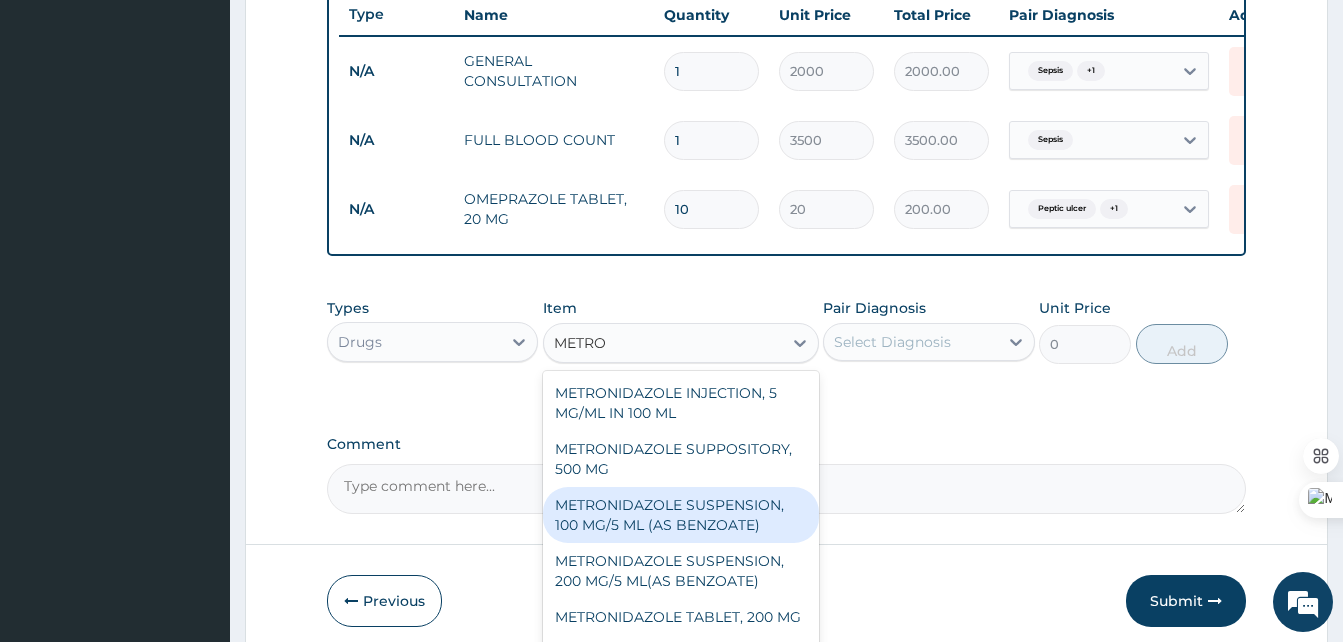 scroll, scrollTop: 44, scrollLeft: 0, axis: vertical 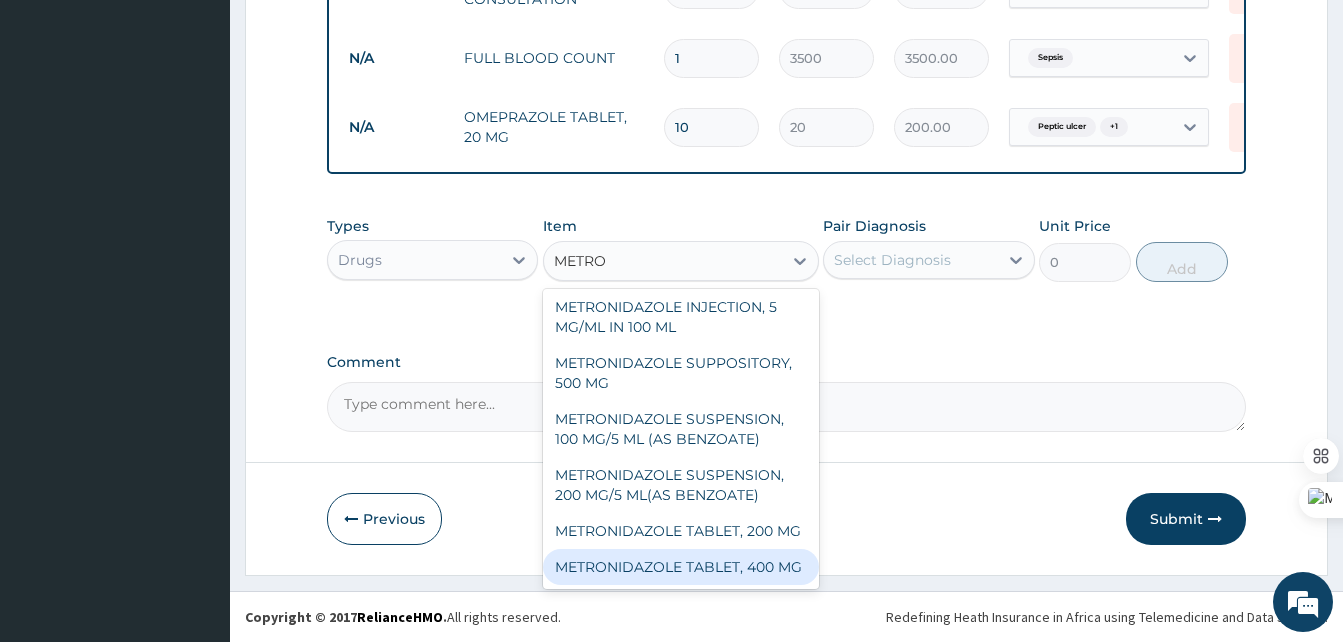 click on "METRONIDAZOLE TABLET, 400 MG" at bounding box center [681, 567] 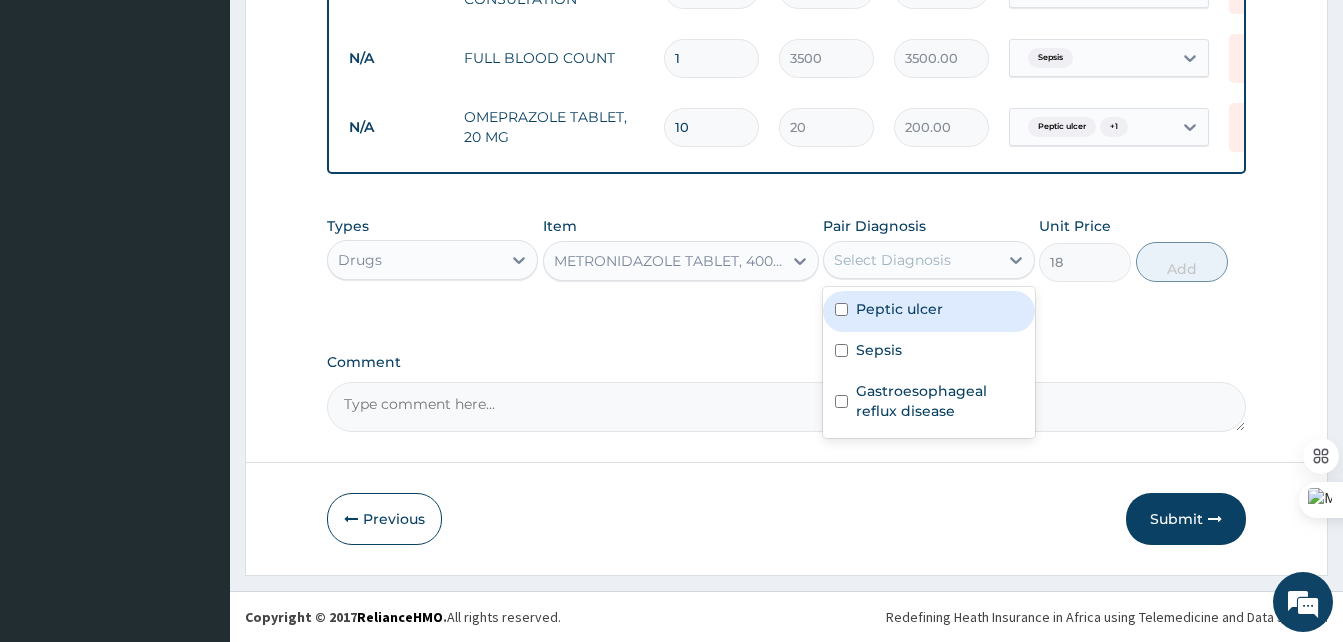click on "Select Diagnosis" at bounding box center (928, 260) 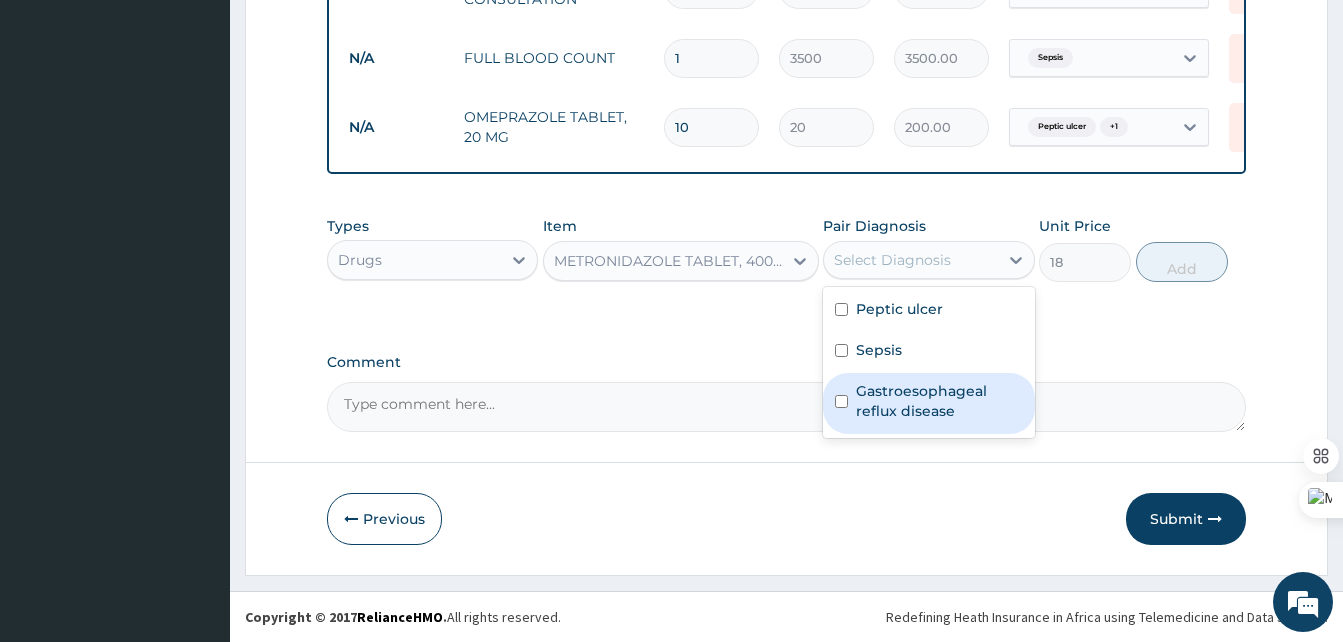 click on "Gastroesophageal reflux disease" at bounding box center (939, 401) 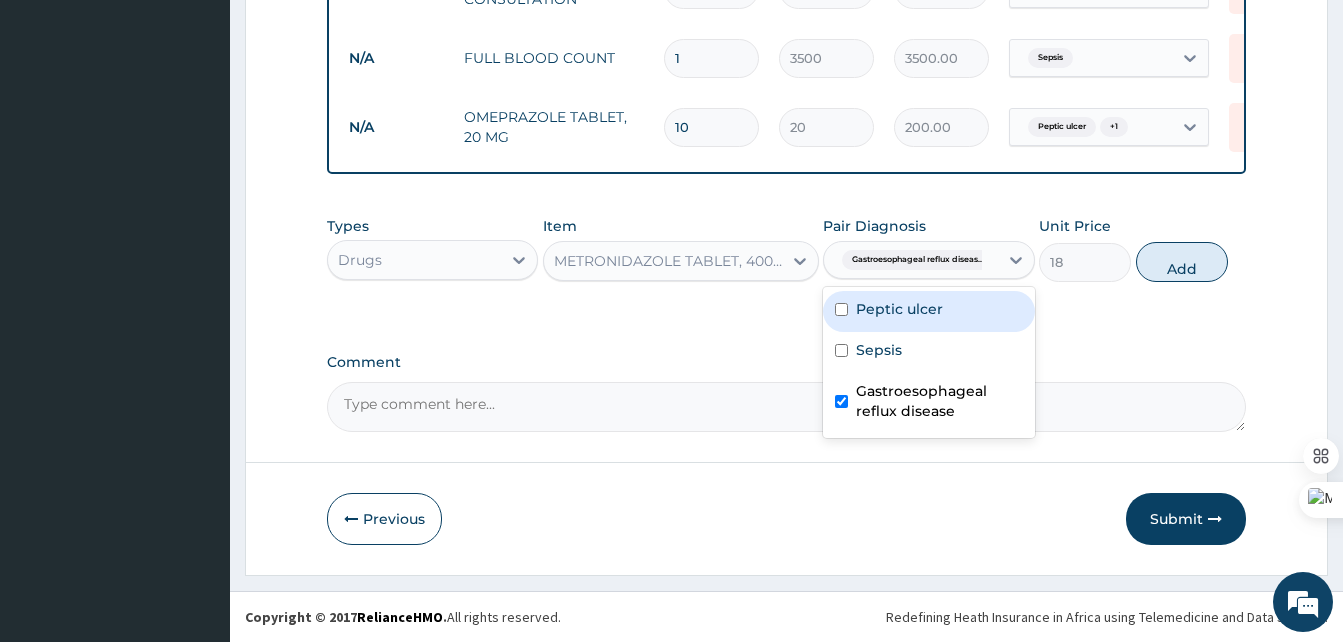 click on "Peptic ulcer" at bounding box center (899, 309) 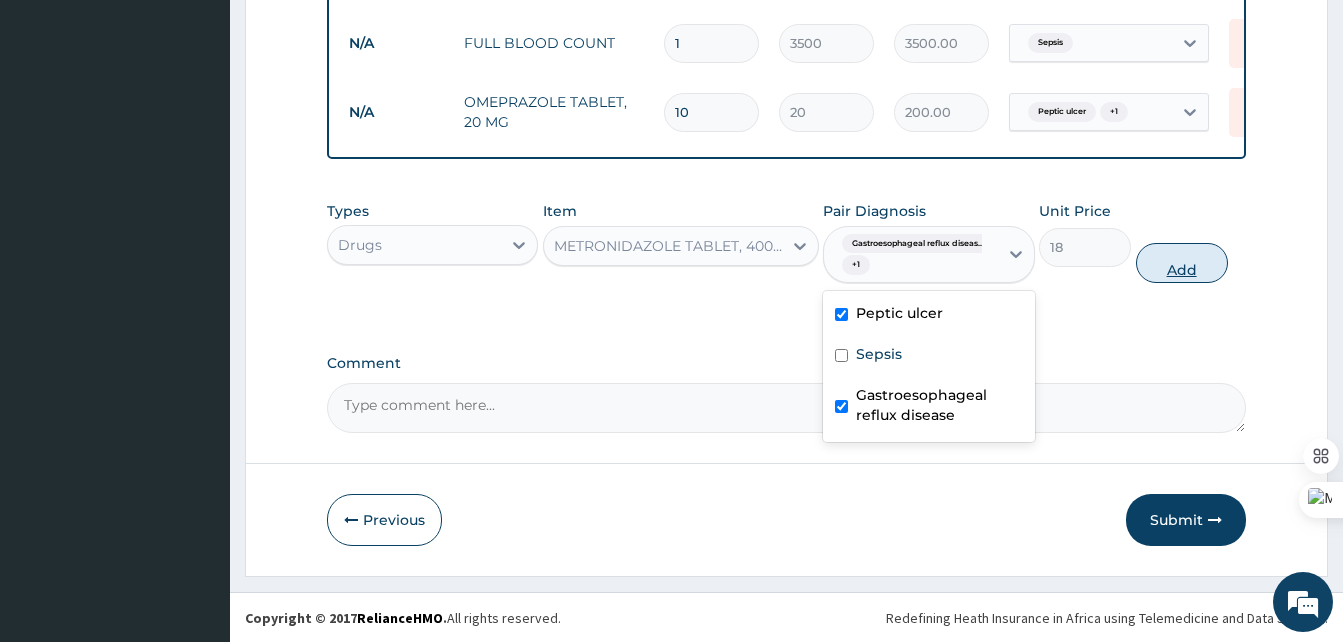 click on "Add" at bounding box center (1182, 263) 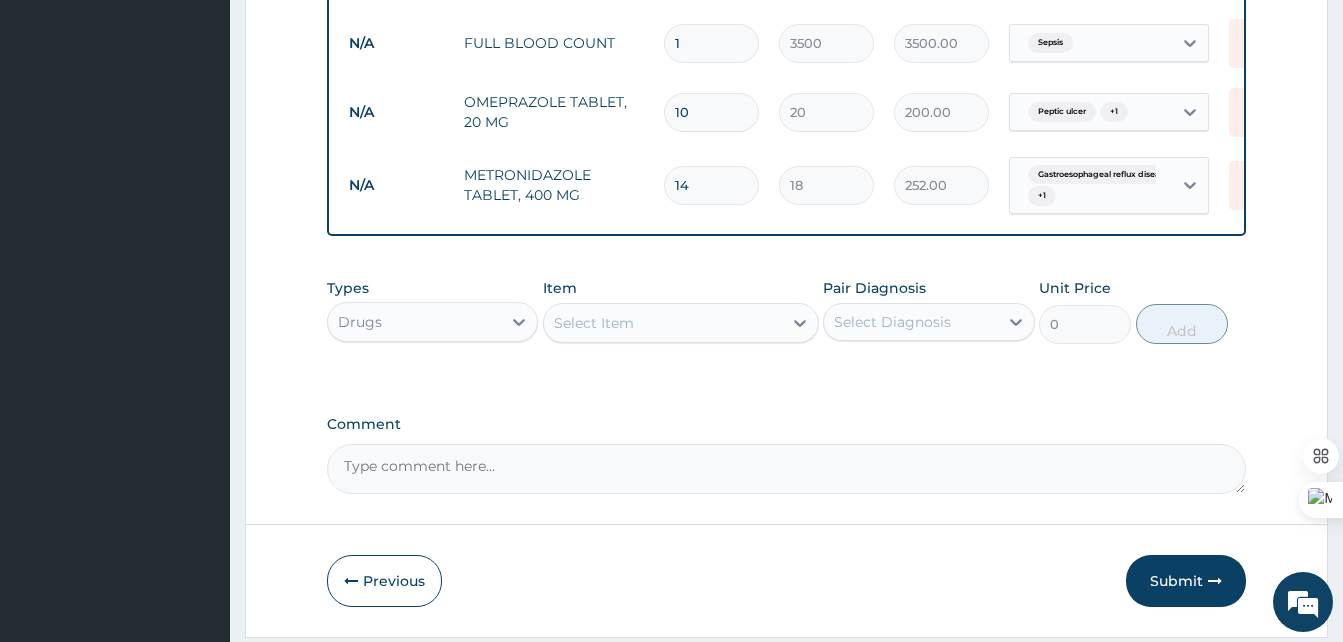 type on "14" 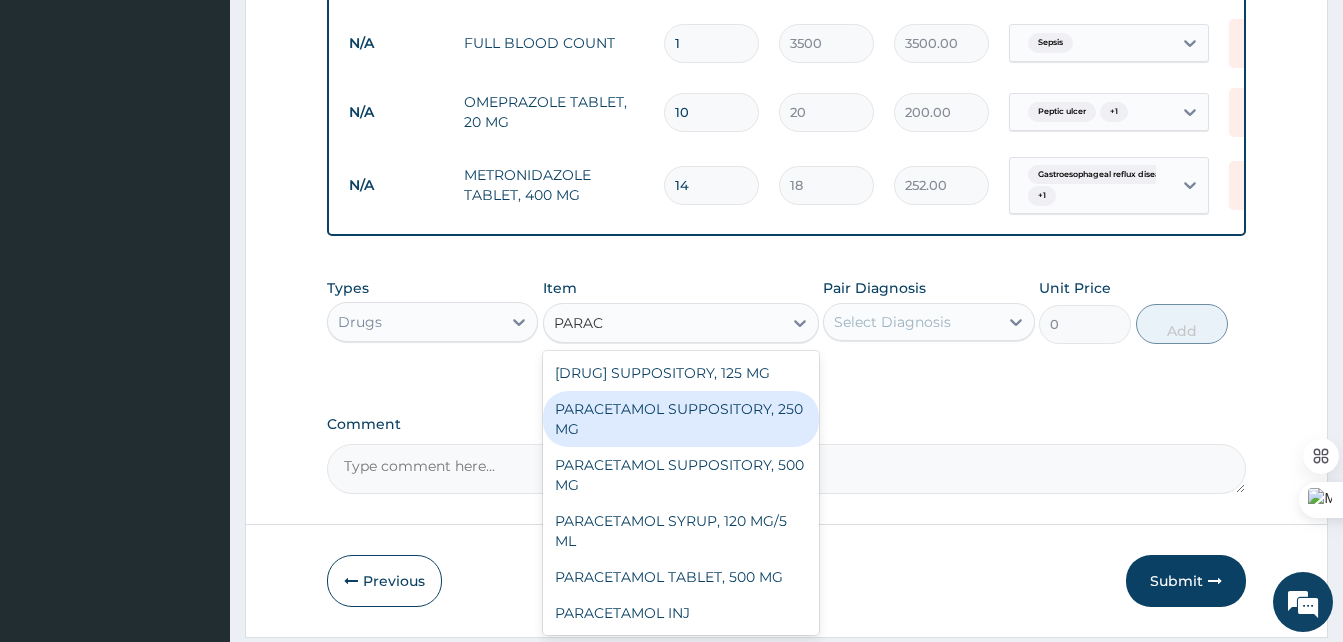scroll, scrollTop: 4, scrollLeft: 0, axis: vertical 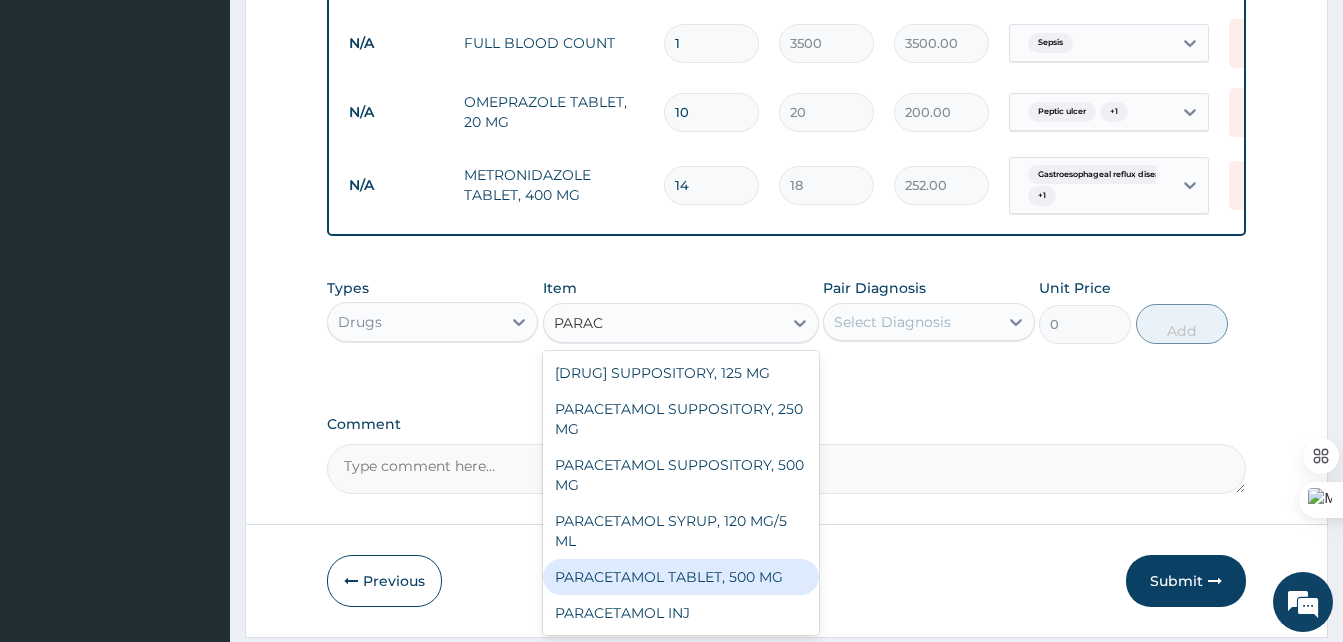 click on "PARACETAMOL TABLET, 500 MG" at bounding box center [681, 577] 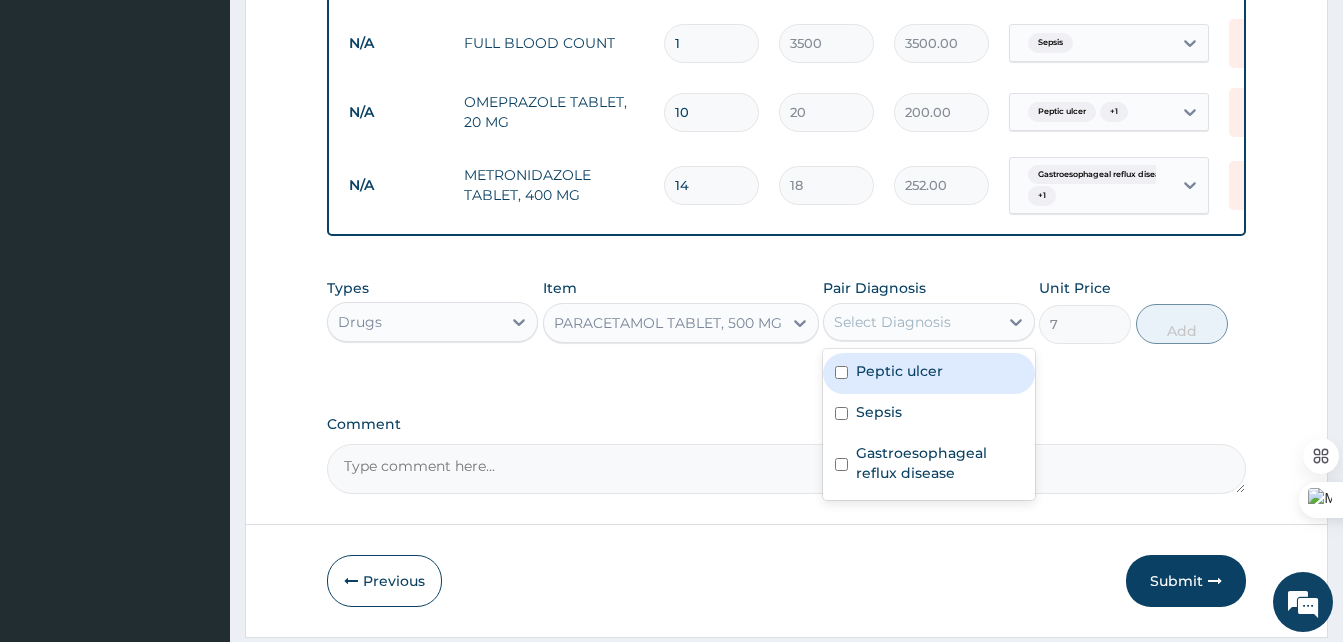 click on "Select Diagnosis" at bounding box center (910, 322) 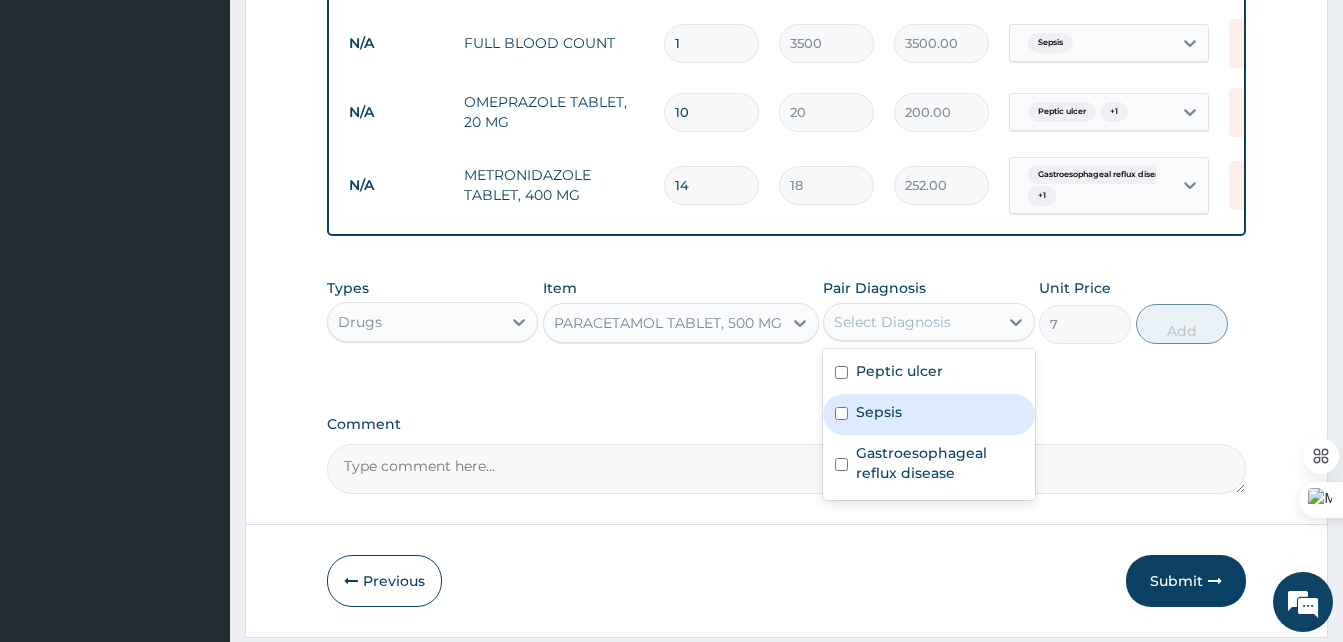 click on "Sepsis" at bounding box center (879, 412) 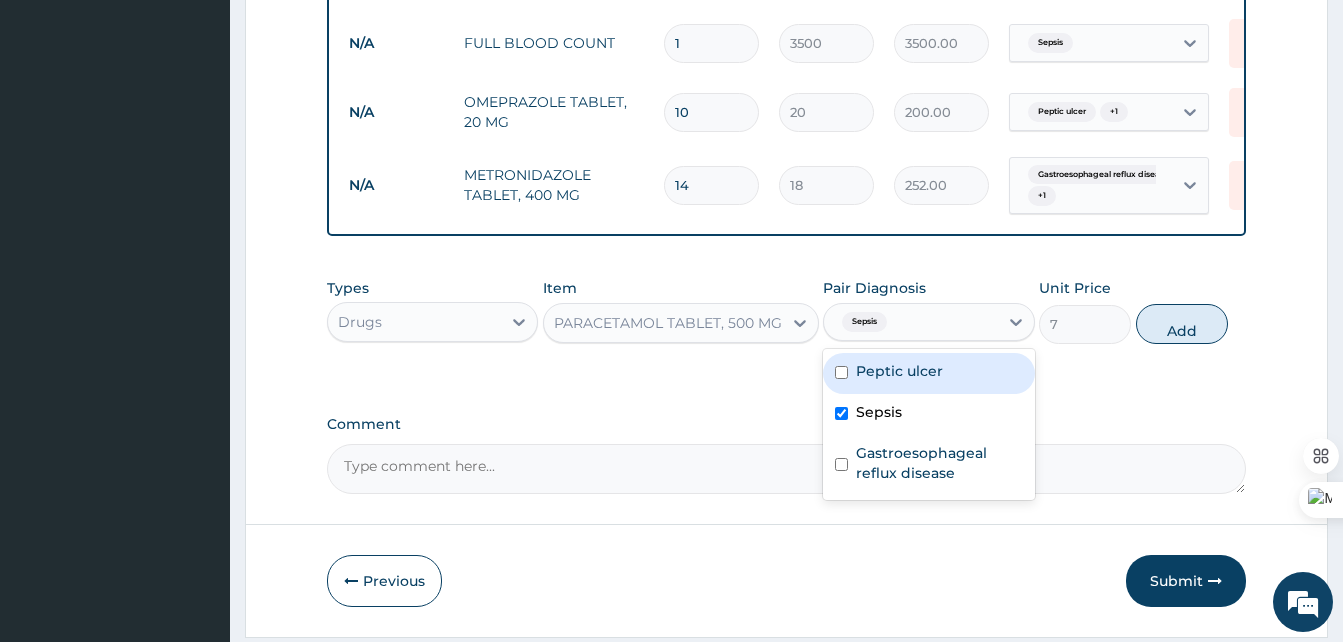 click on "Peptic ulcer" at bounding box center [899, 371] 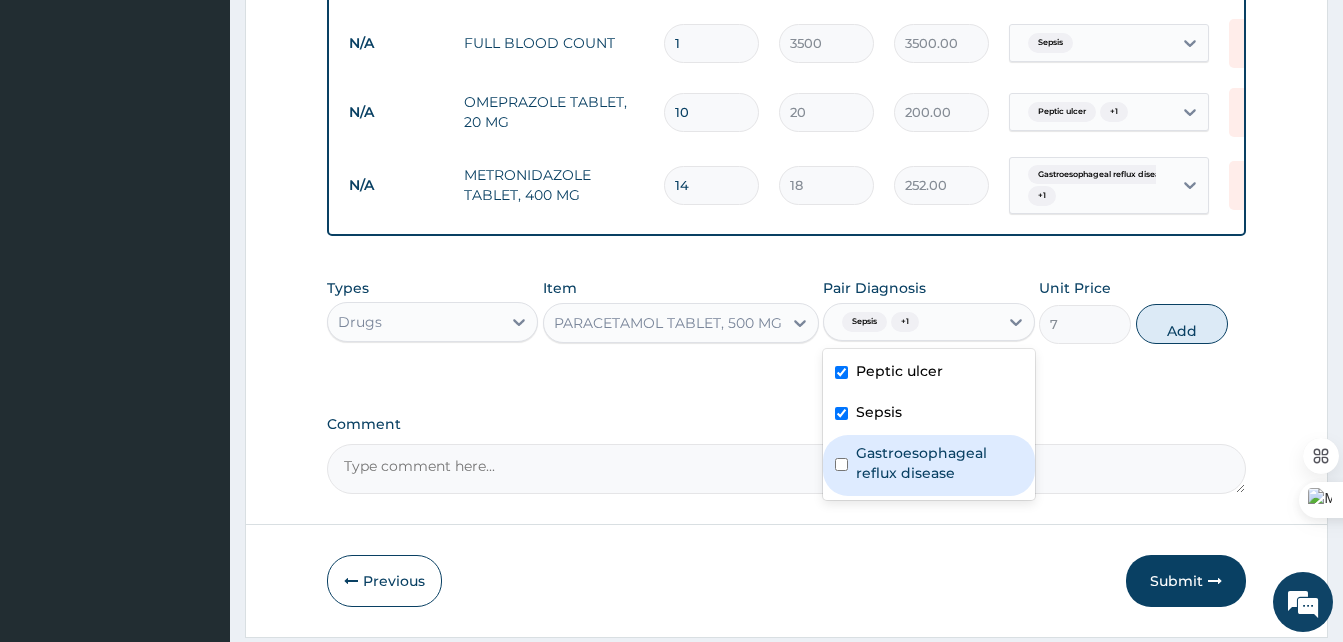click on "Gastroesophageal reflux disease" at bounding box center [939, 463] 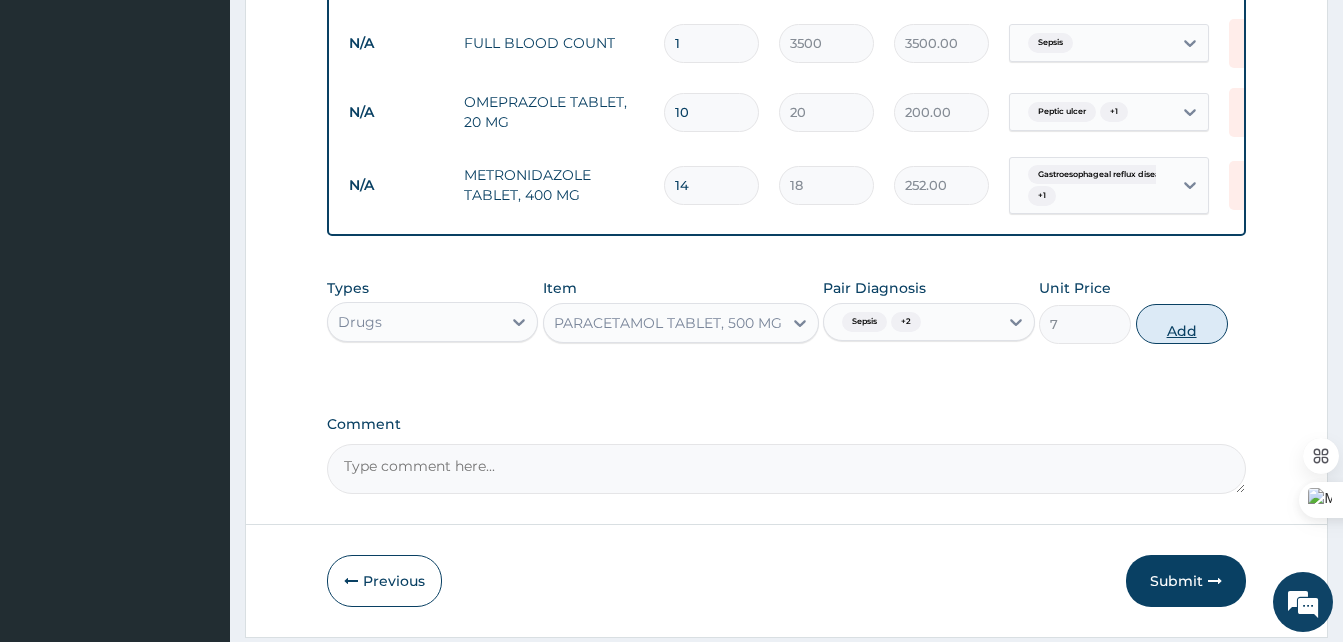 click on "Add" at bounding box center [1182, 324] 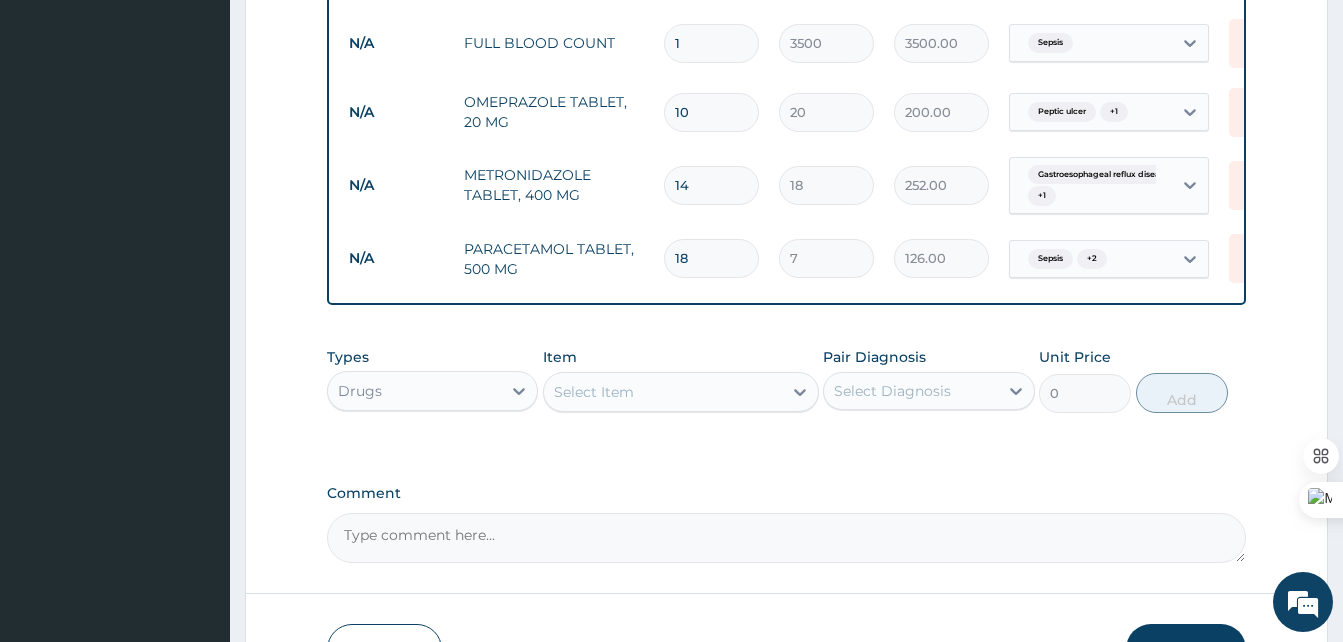 type on "18" 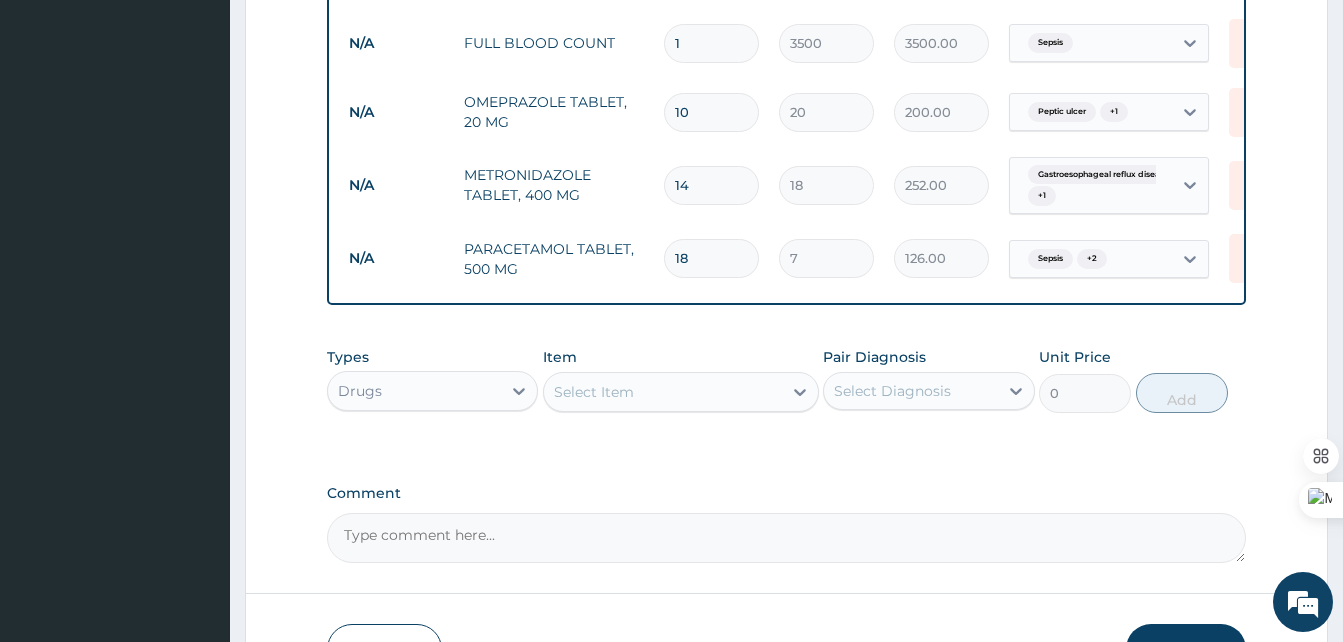 click on "Select Item" at bounding box center (594, 392) 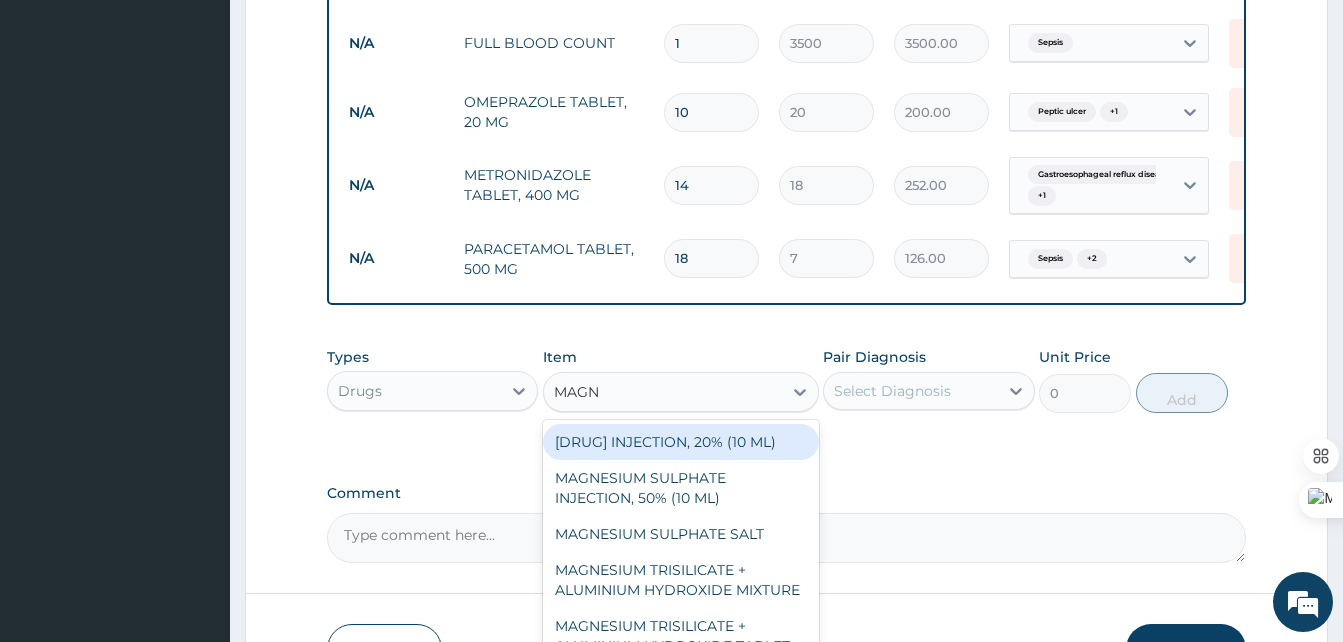 scroll, scrollTop: 1022, scrollLeft: 0, axis: vertical 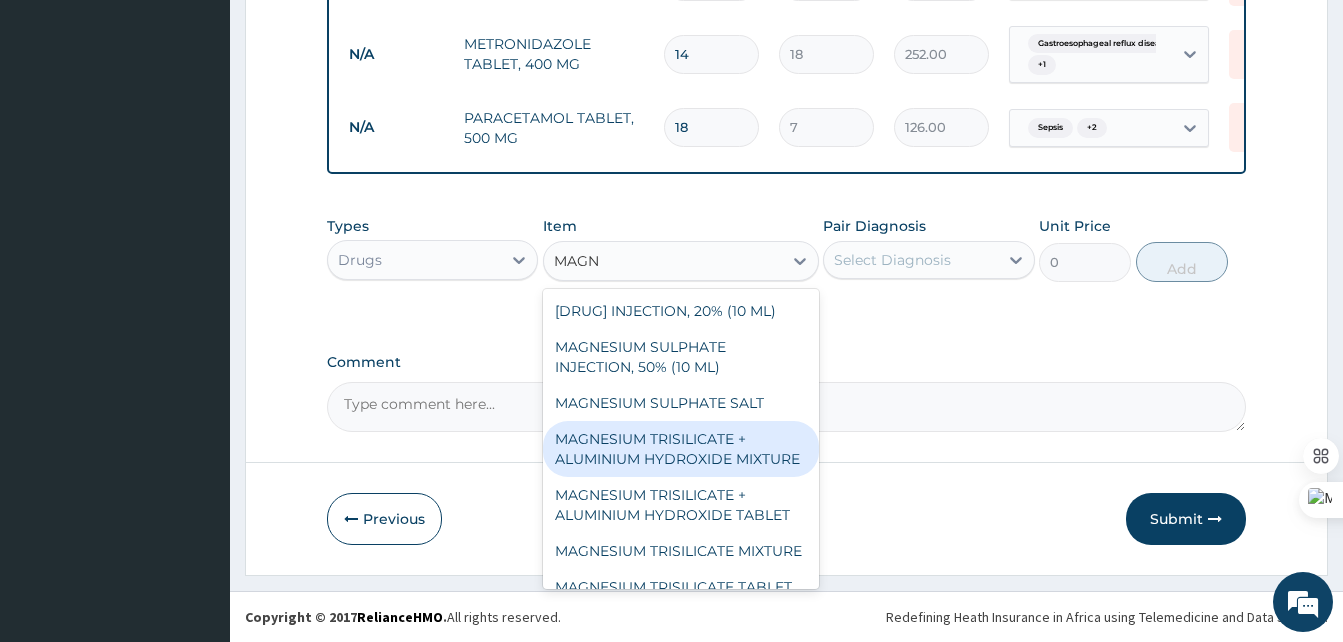 click on "MAGNESIUM TRISILICATE + ALUMINIUM HYDROXIDE MIXTURE" at bounding box center [681, 449] 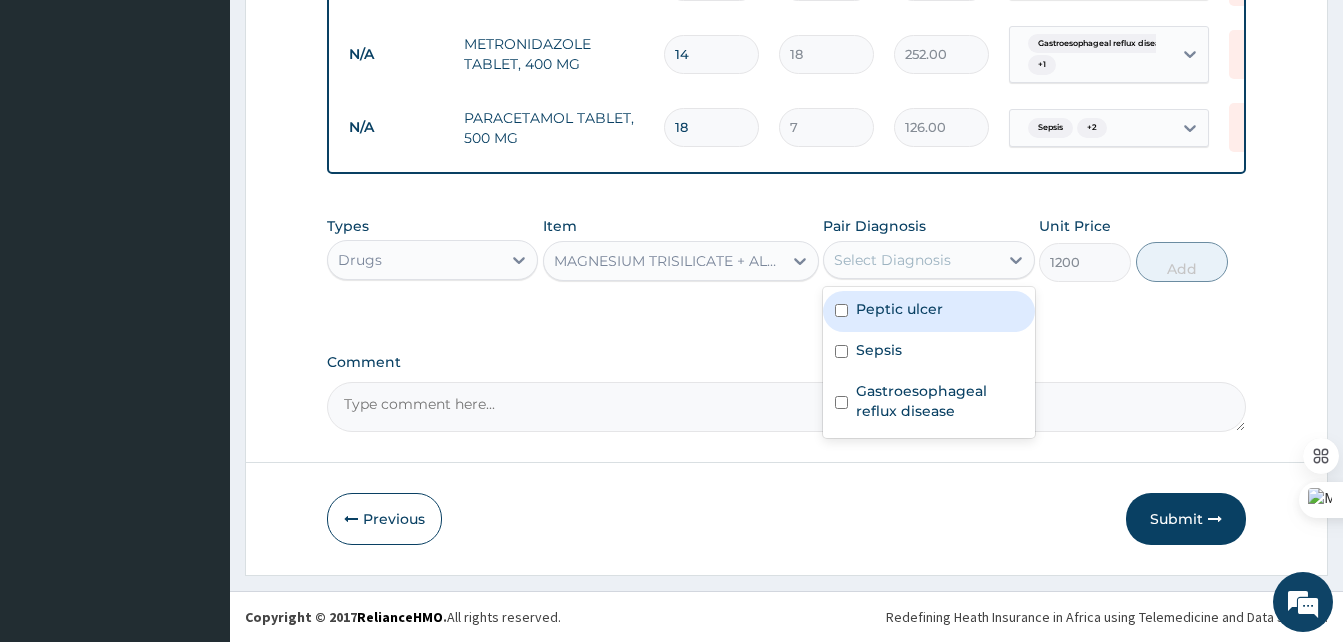 click on "Select Diagnosis" at bounding box center [892, 260] 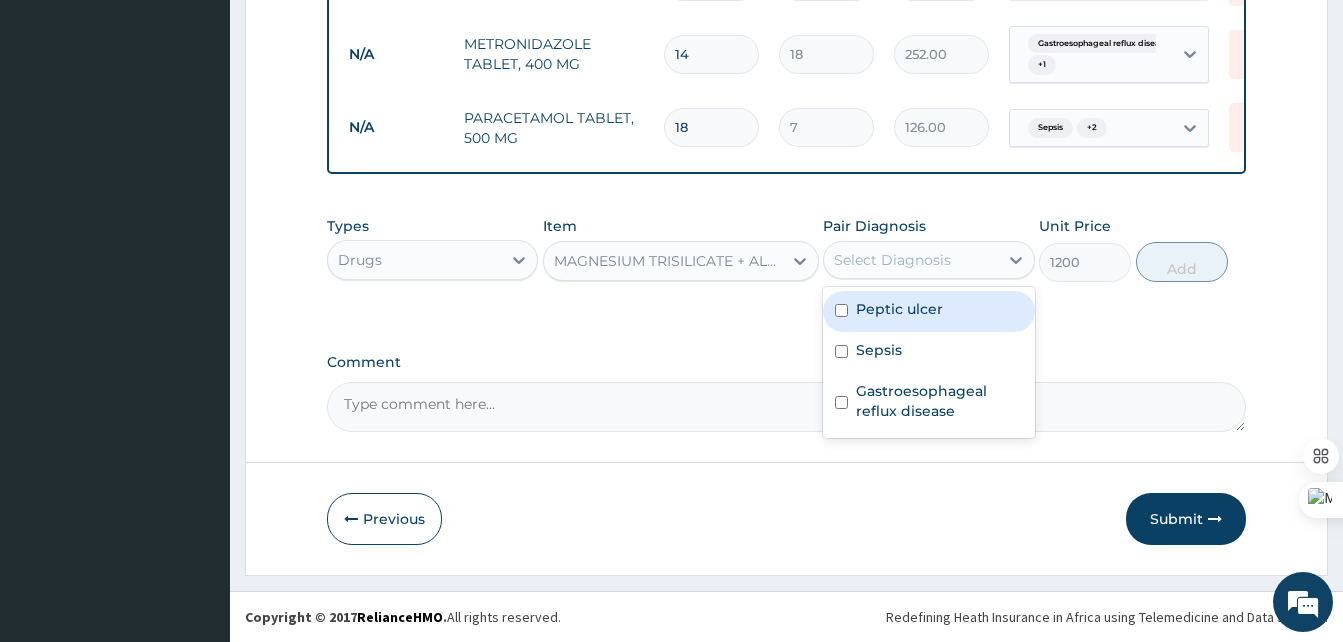 drag, startPoint x: 921, startPoint y: 386, endPoint x: 894, endPoint y: 297, distance: 93.00538 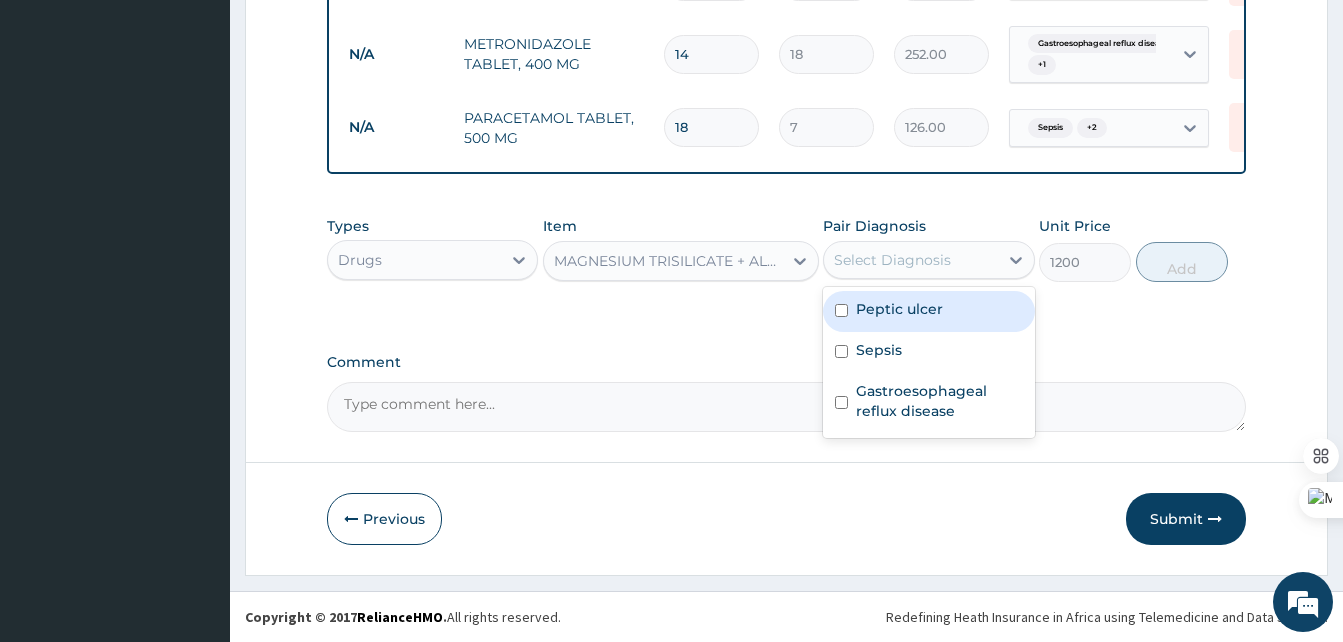 click on "Peptic ulcer Sepsis Gastroesophageal reflux disease" at bounding box center (928, 362) 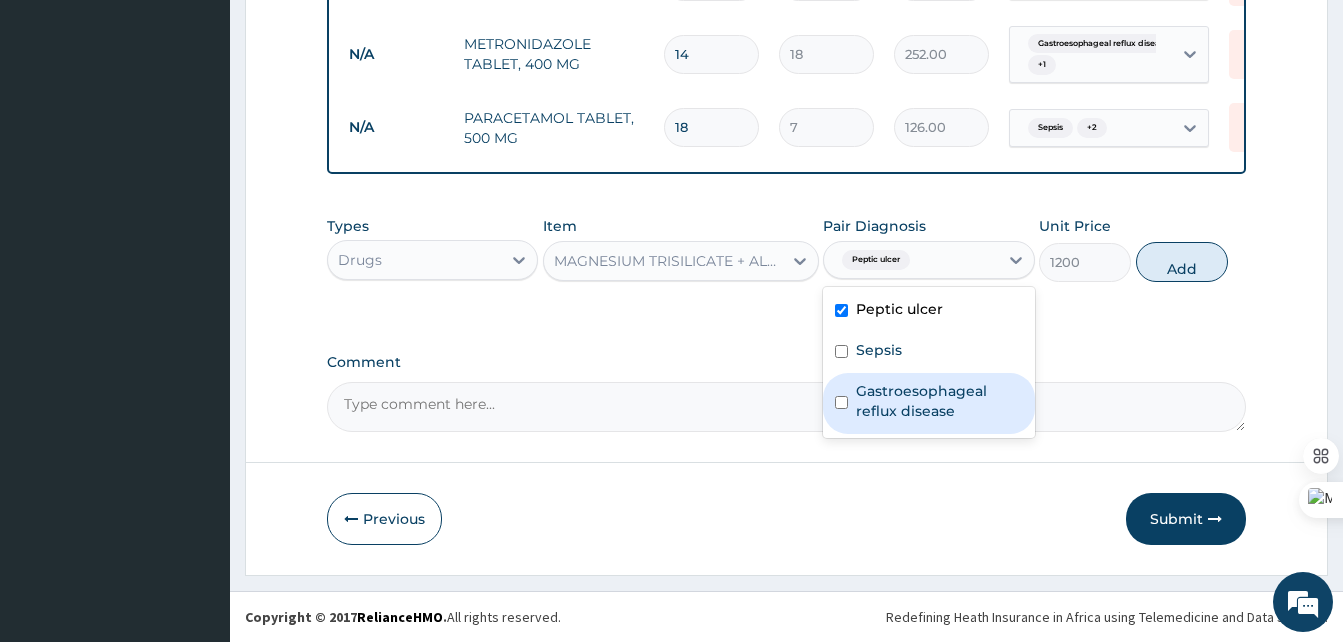 click on "Gastroesophageal reflux disease" at bounding box center (939, 401) 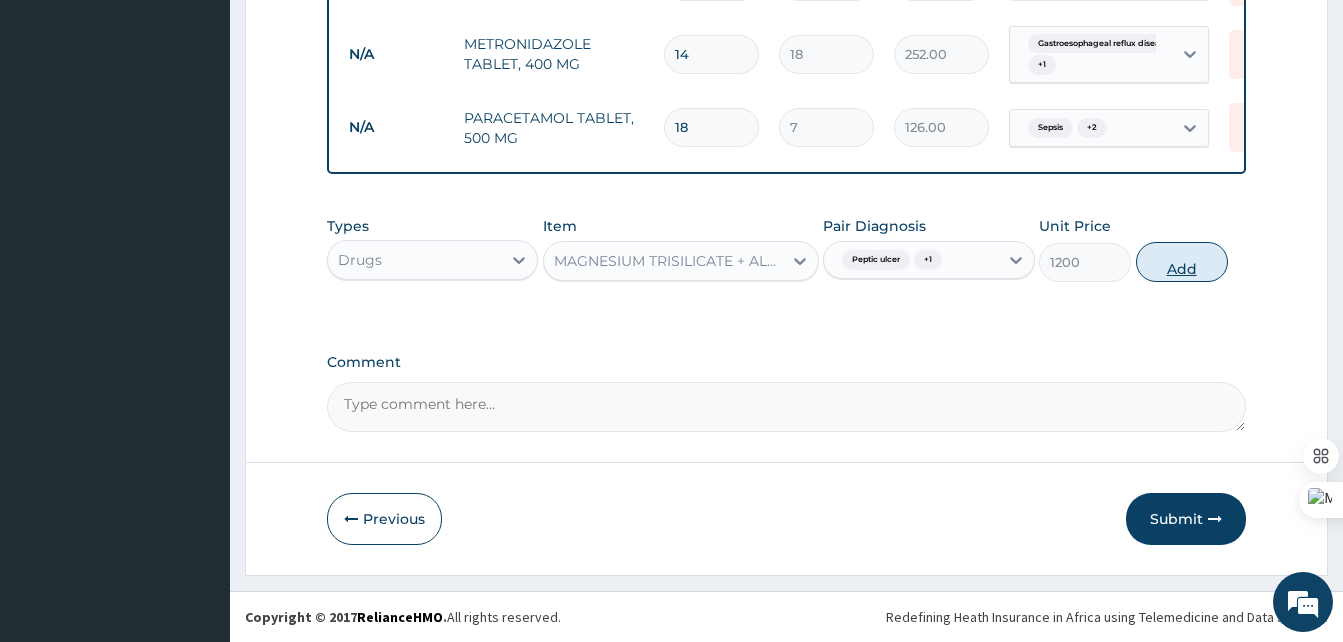 click on "Add" at bounding box center (1182, 262) 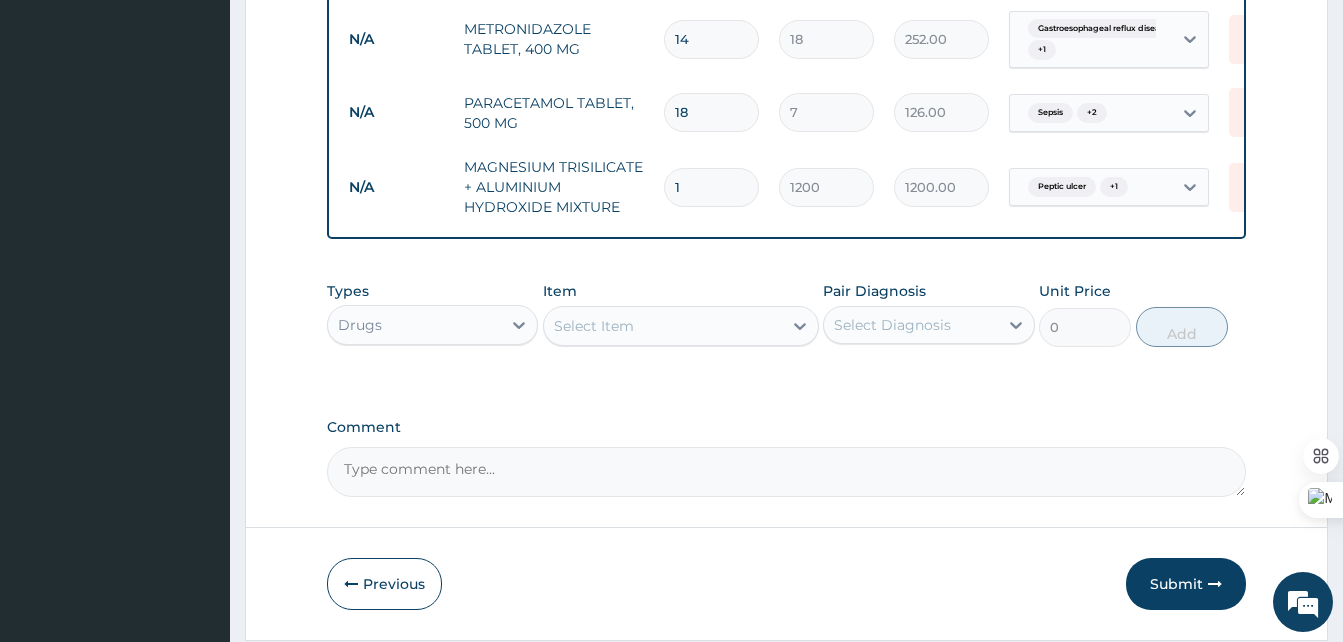click on "Select Item" at bounding box center (663, 326) 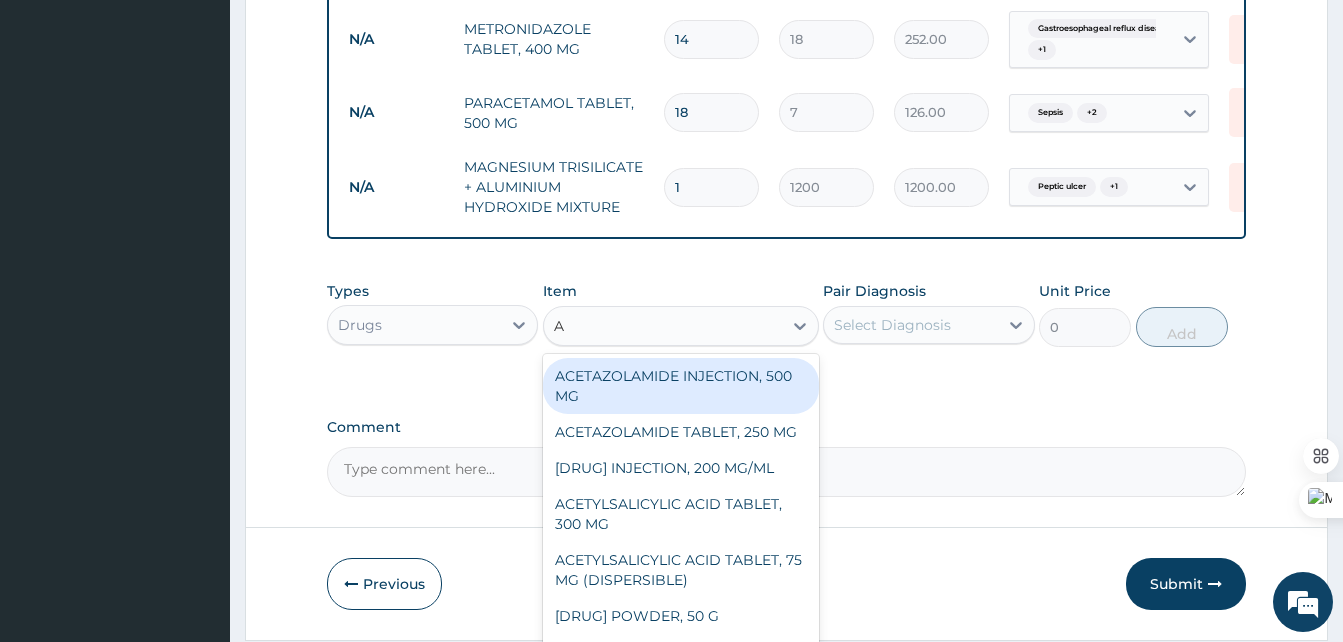type on "AM" 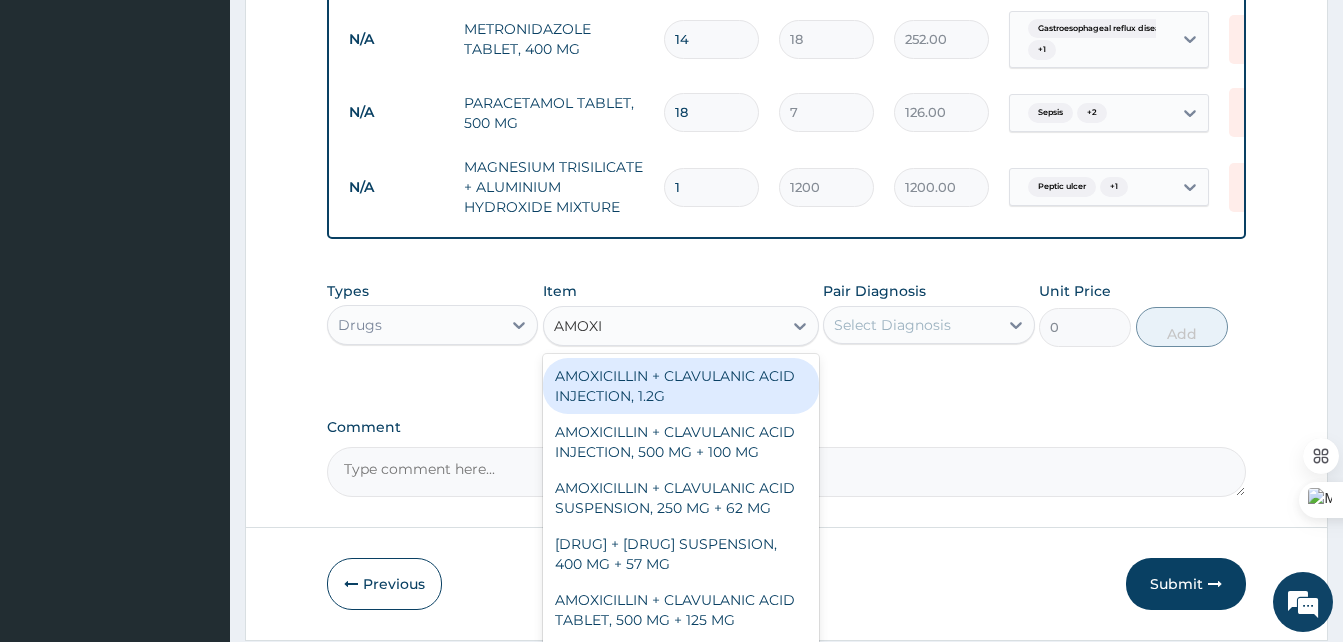 scroll, scrollTop: 1122, scrollLeft: 0, axis: vertical 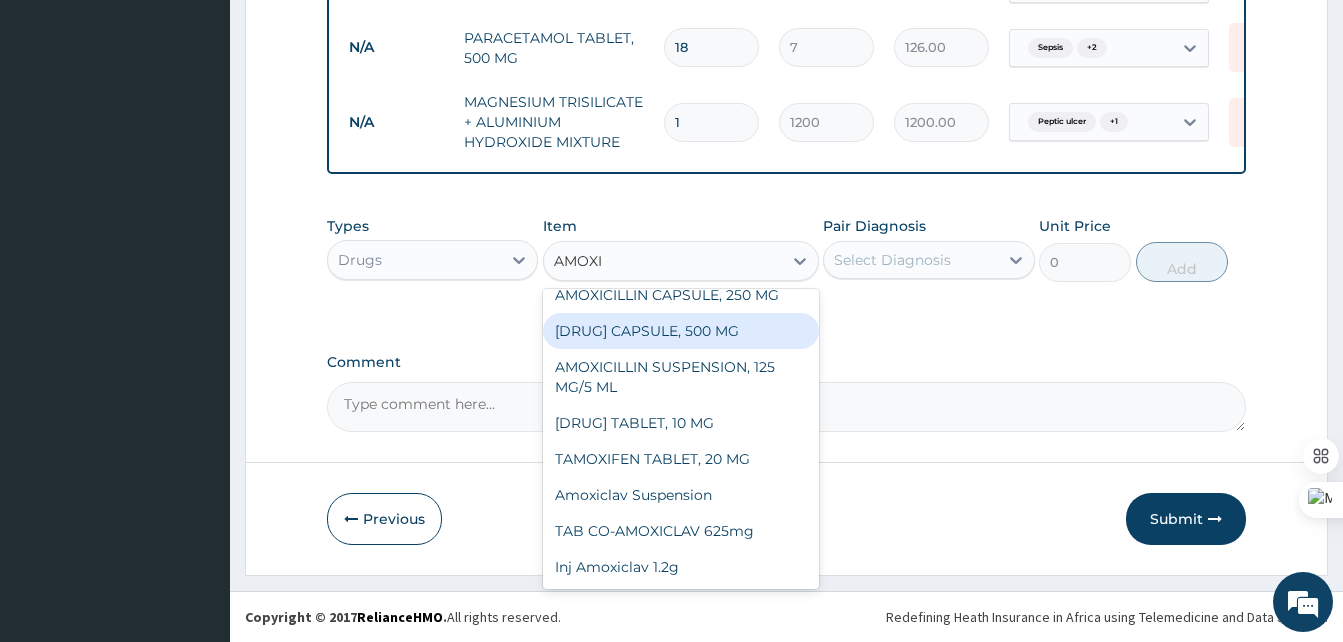 click on "[DRUG] CAPSULE, 500 MG" at bounding box center (681, 331) 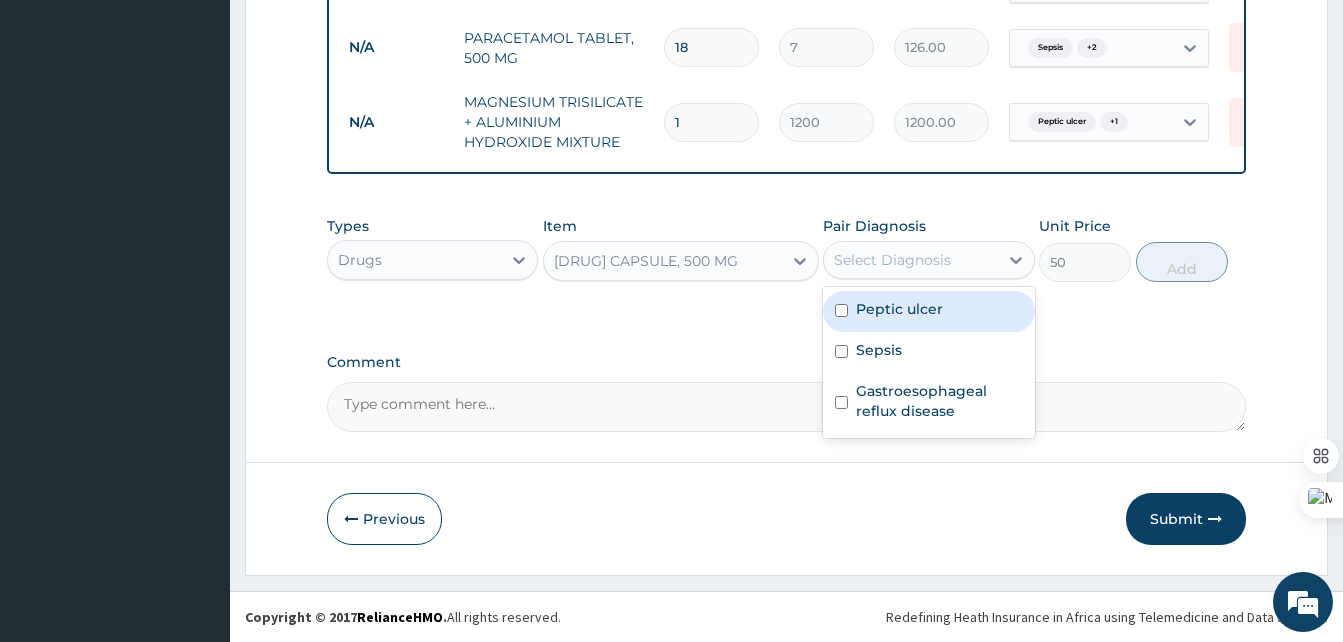 click on "Select Diagnosis" at bounding box center (892, 260) 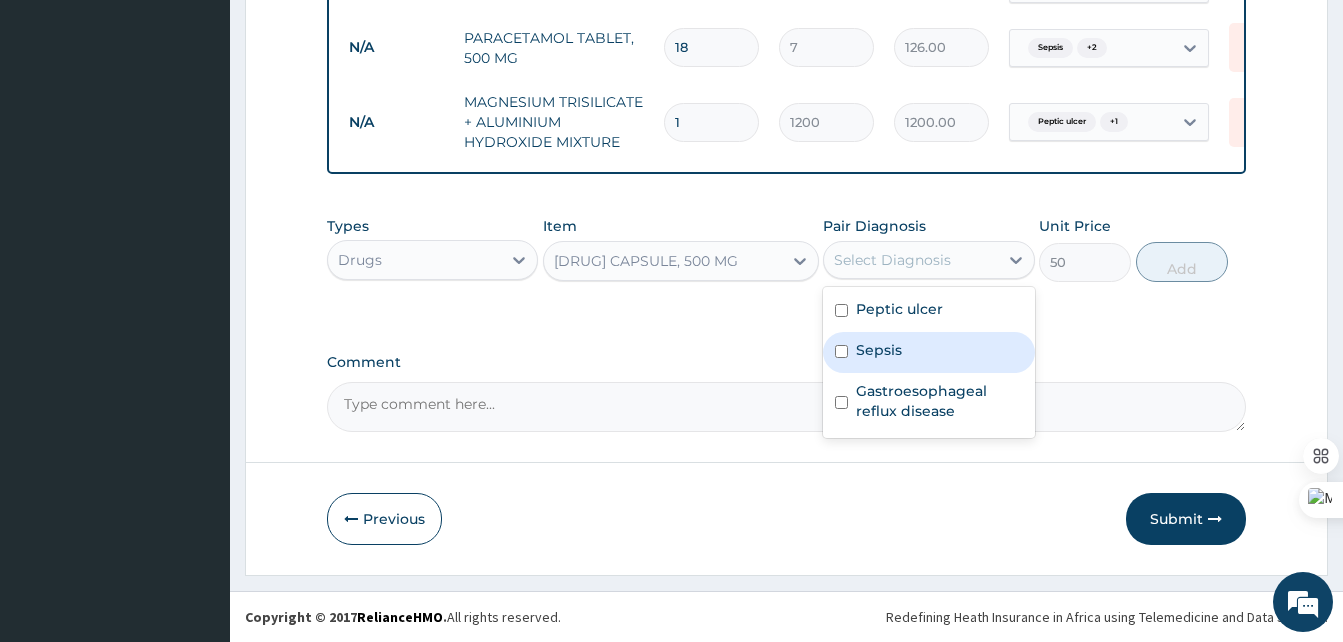 click on "Sepsis" at bounding box center [879, 350] 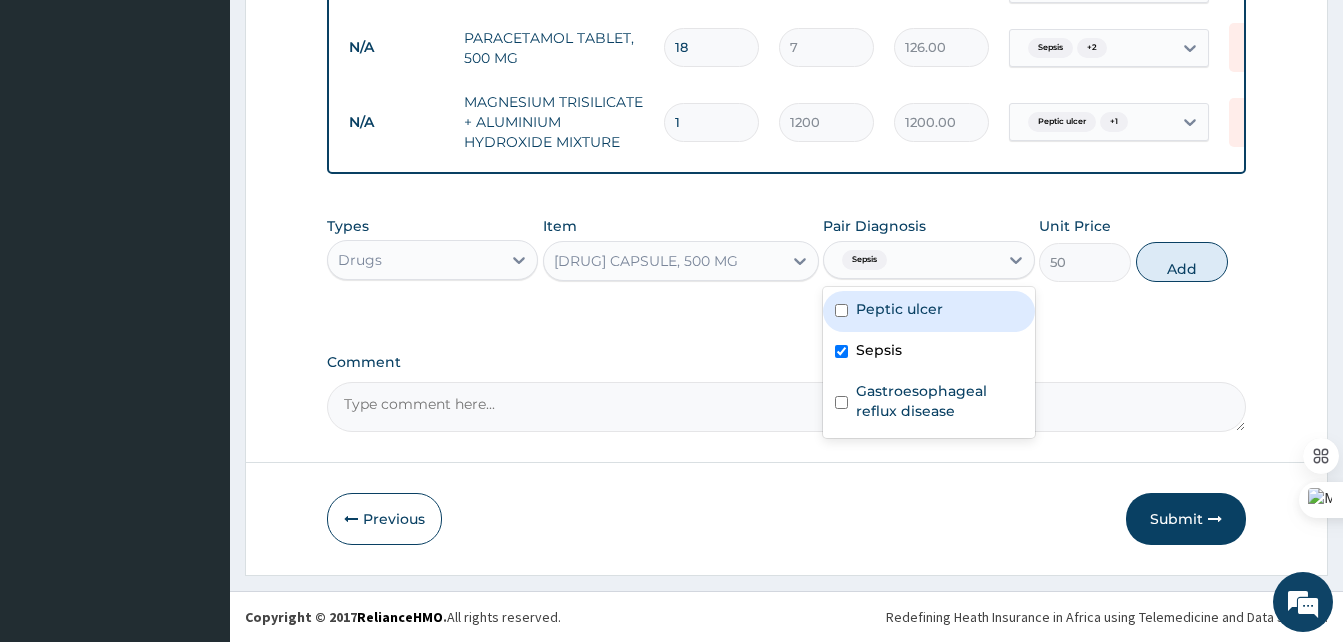 click on "Peptic ulcer" at bounding box center [899, 309] 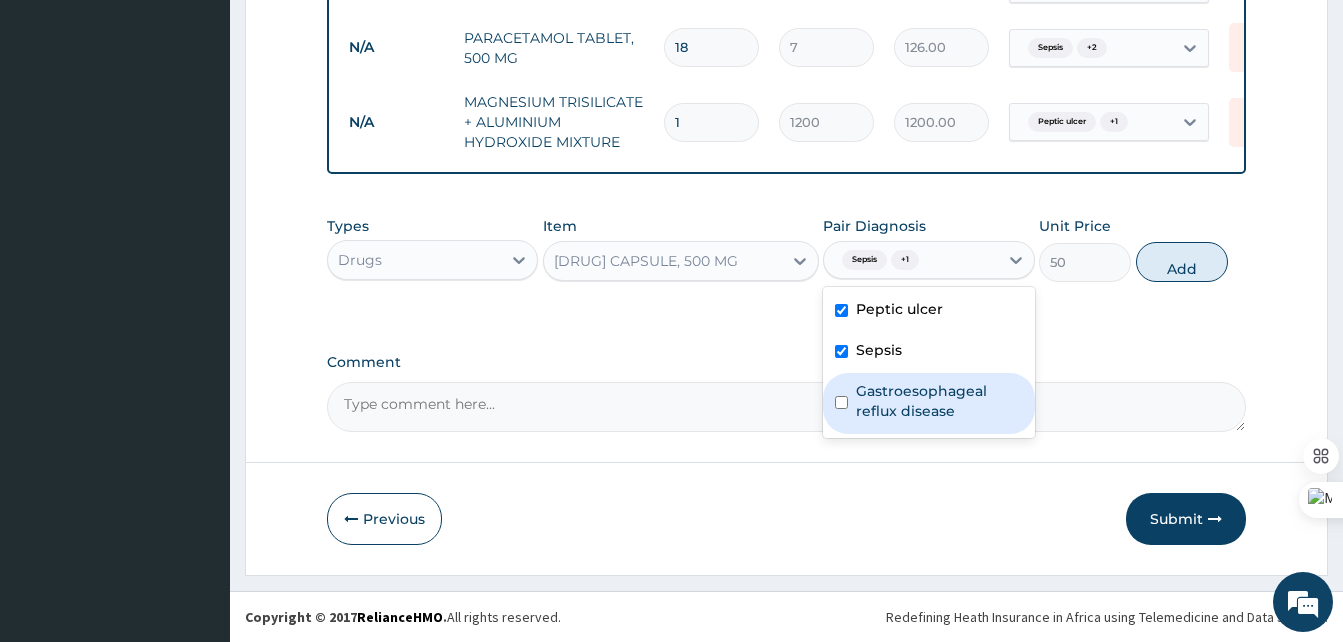 click on "Gastroesophageal reflux disease" at bounding box center [939, 401] 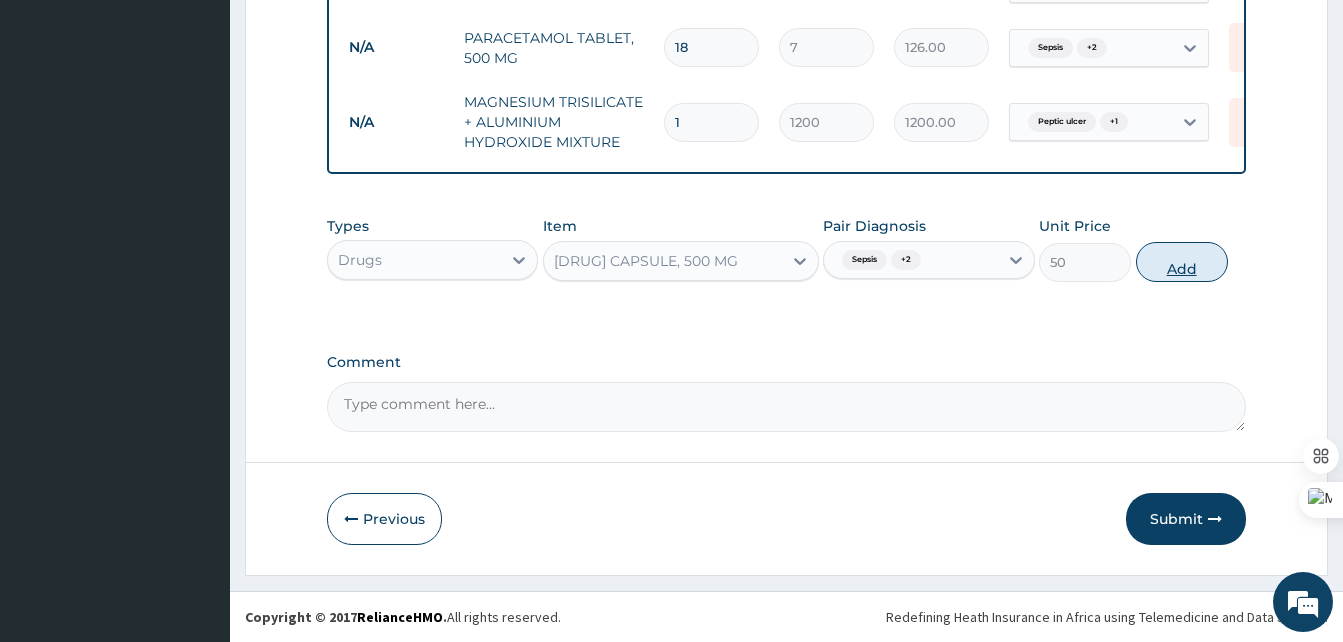 click on "Add" at bounding box center [1182, 262] 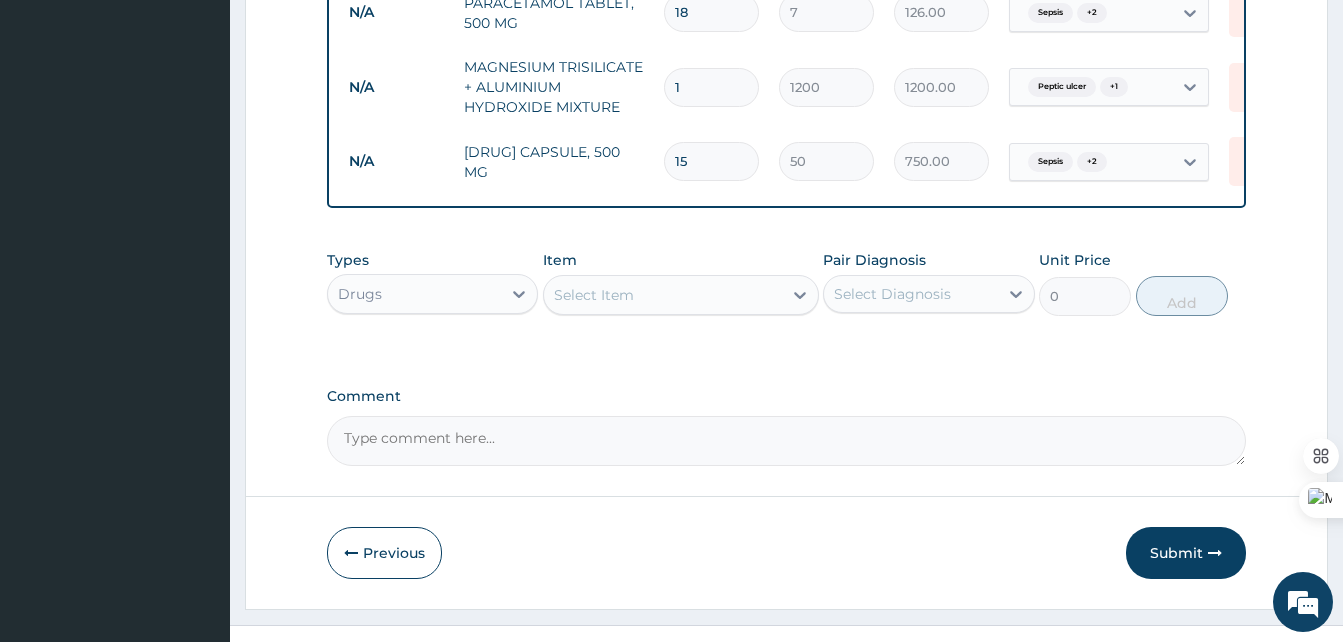type on "15" 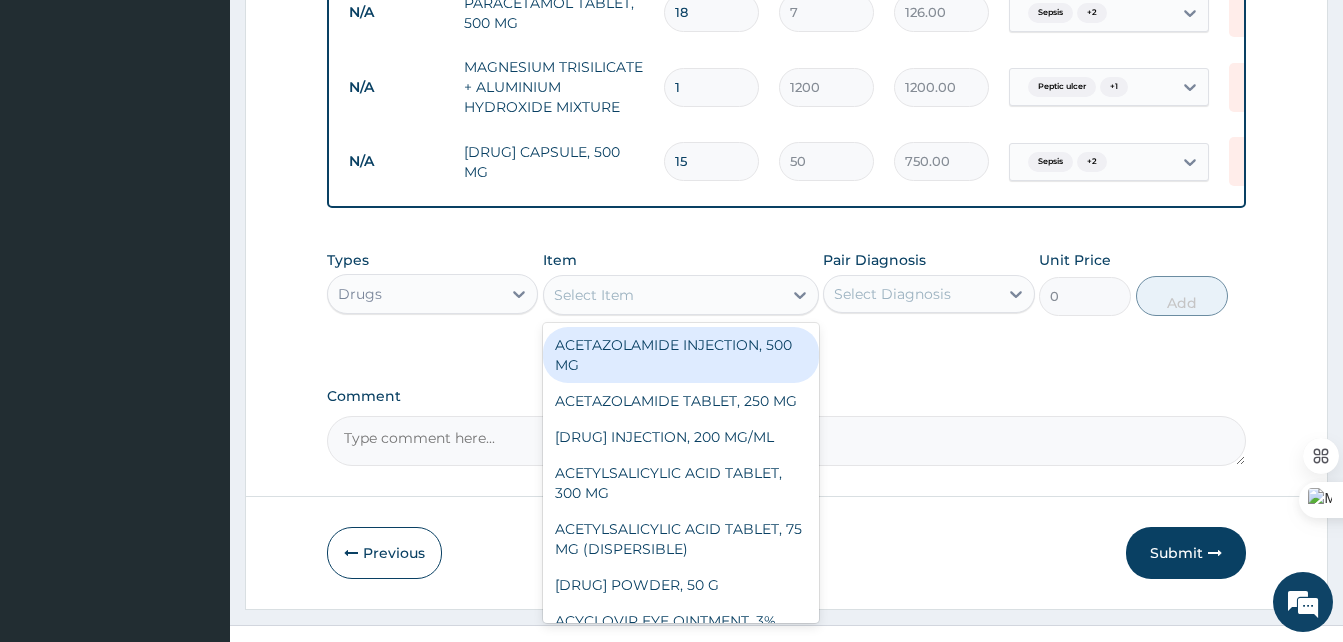 click on "Select Item" at bounding box center (663, 295) 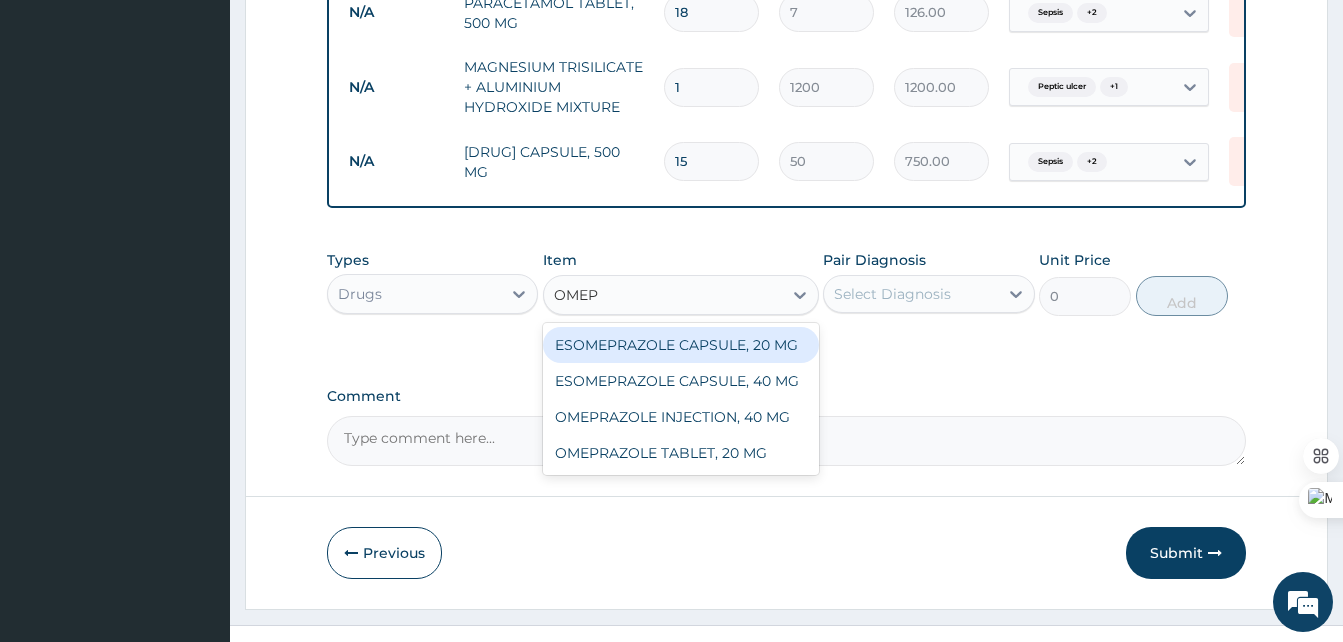 type on "OMEPR" 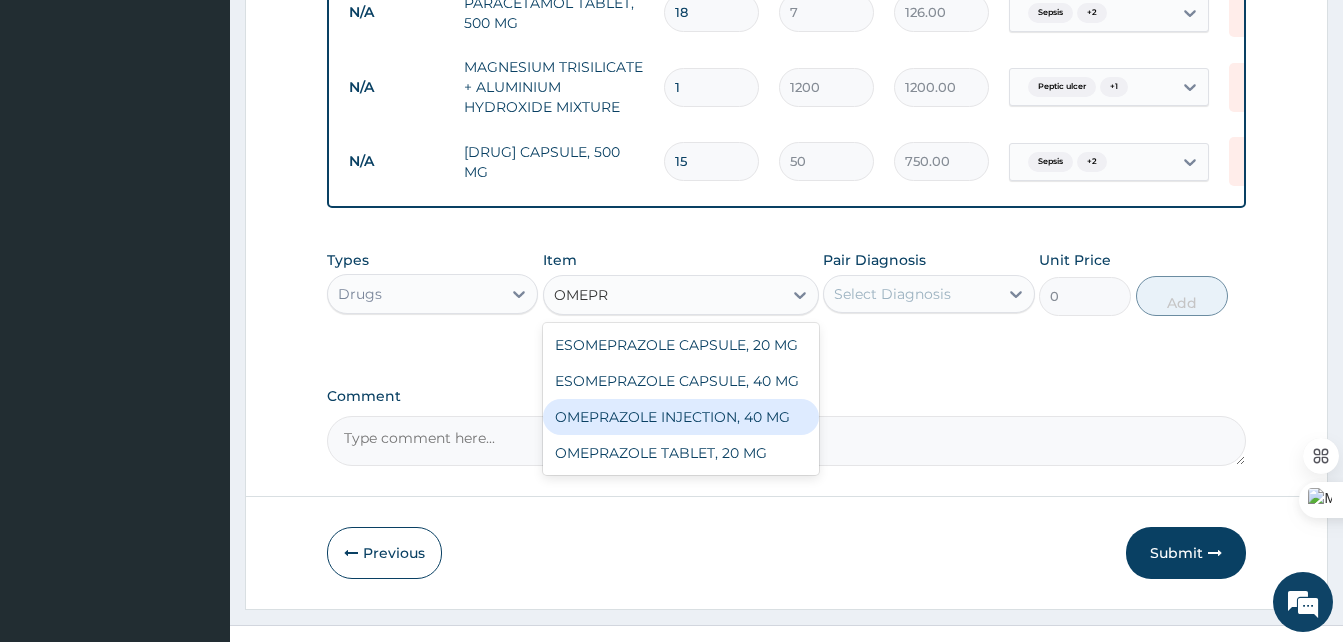 click on "OMEPRAZOLE INJECTION, 40 MG" at bounding box center [681, 417] 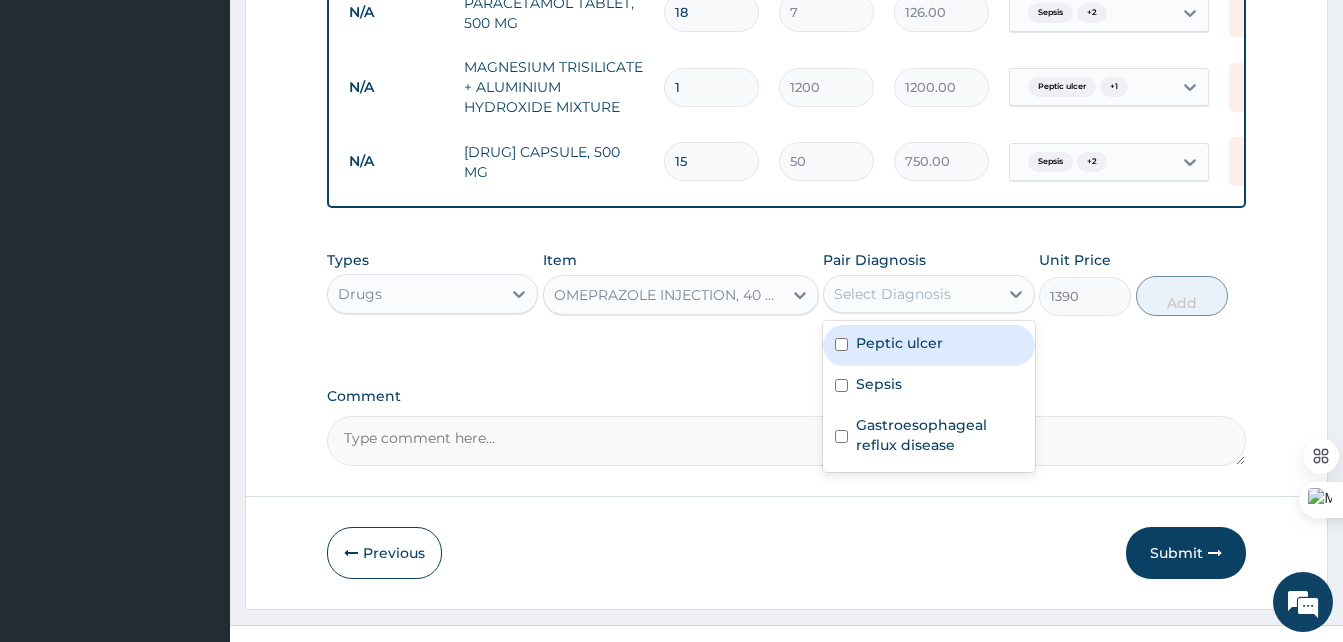 click on "Select Diagnosis" at bounding box center [892, 294] 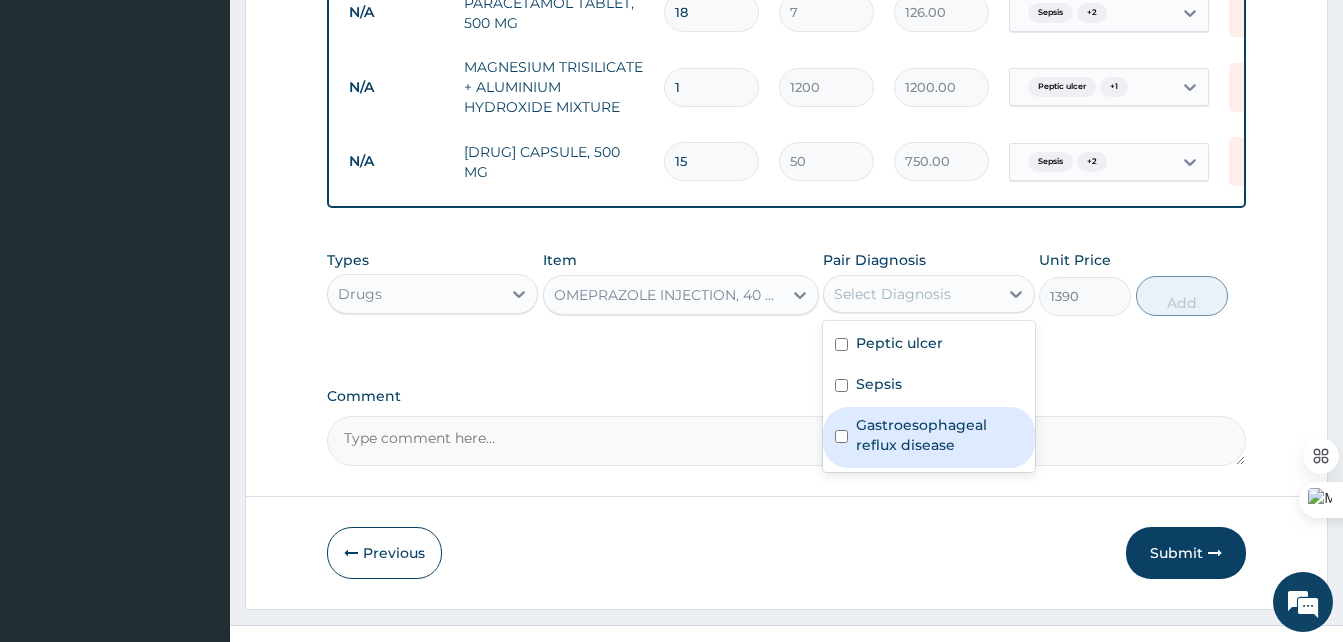 click on "Gastroesophageal reflux disease" at bounding box center [939, 435] 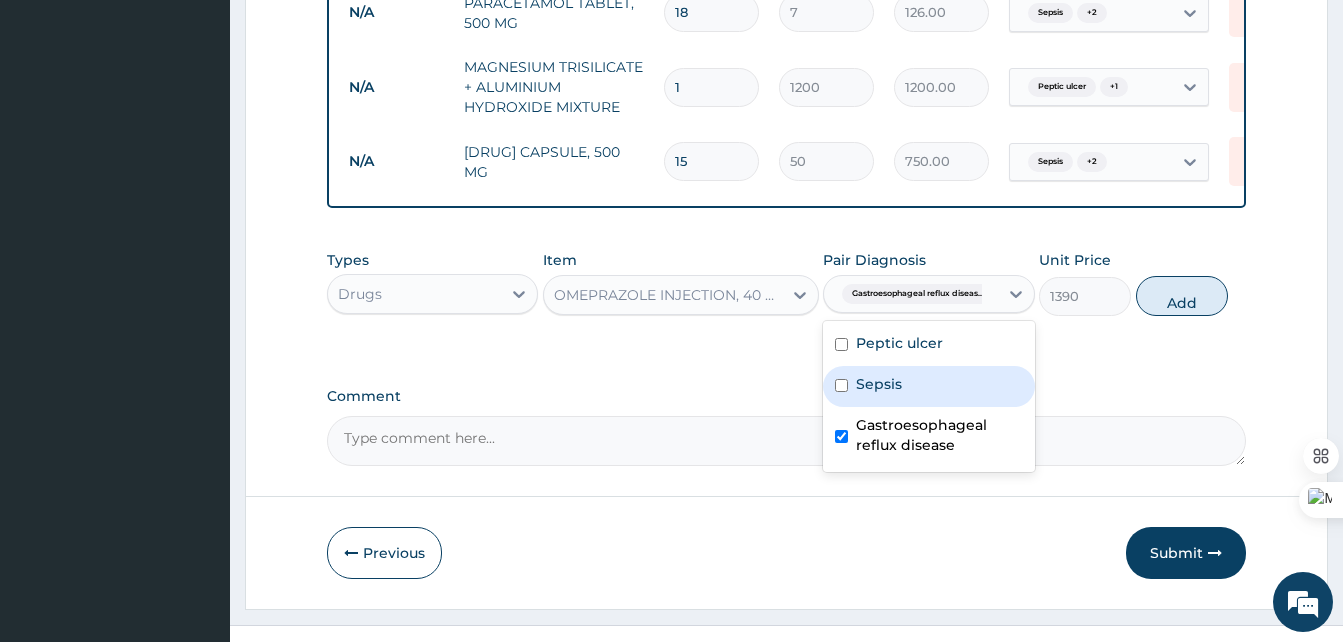 click on "Sepsis" at bounding box center (928, 386) 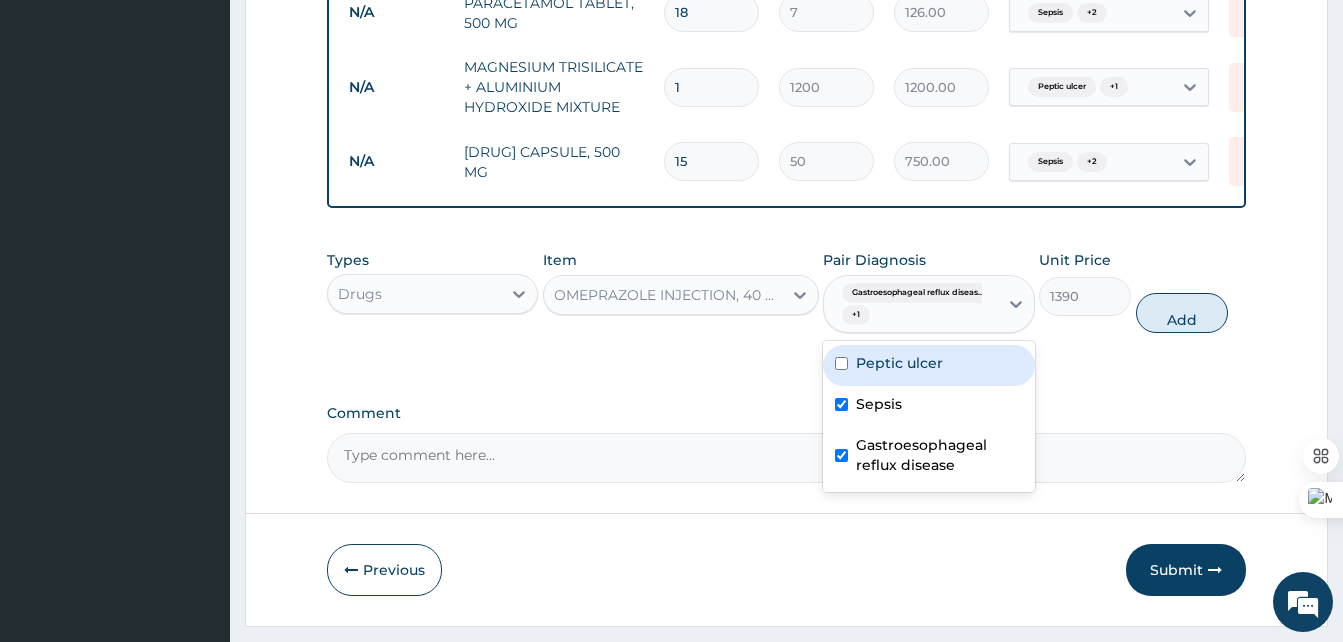 click on "Peptic ulcer" at bounding box center [928, 365] 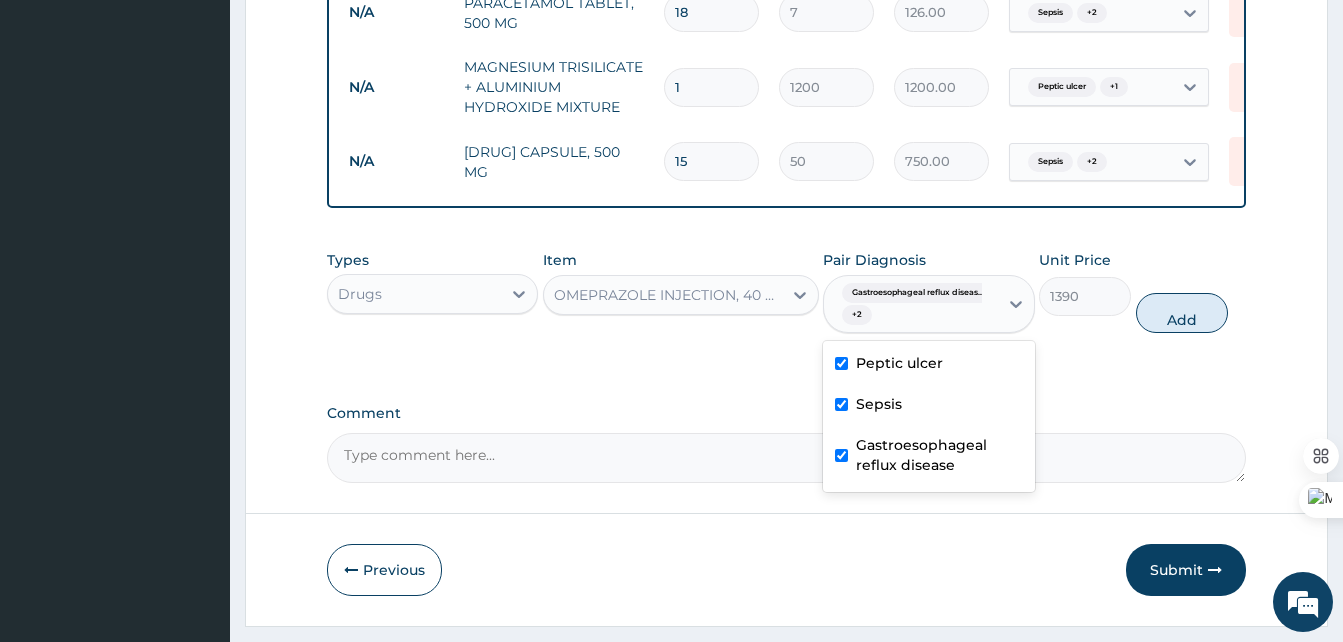 click on "Sepsis" at bounding box center [879, 404] 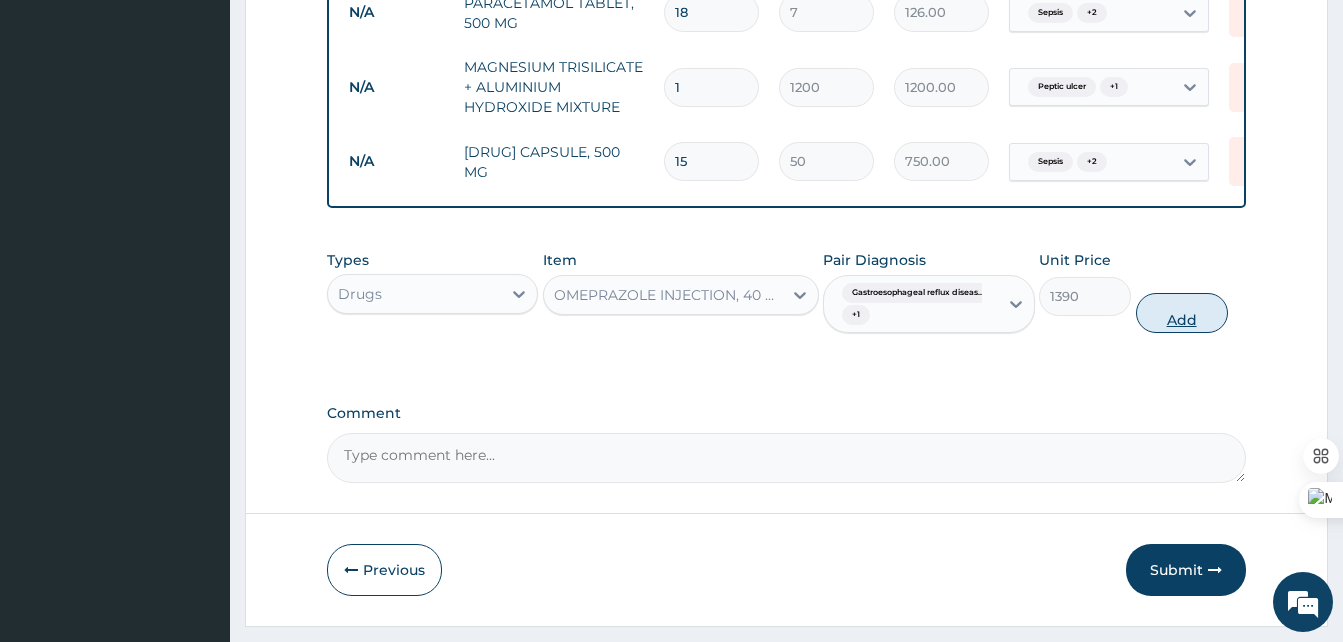 click on "Add" at bounding box center (1182, 313) 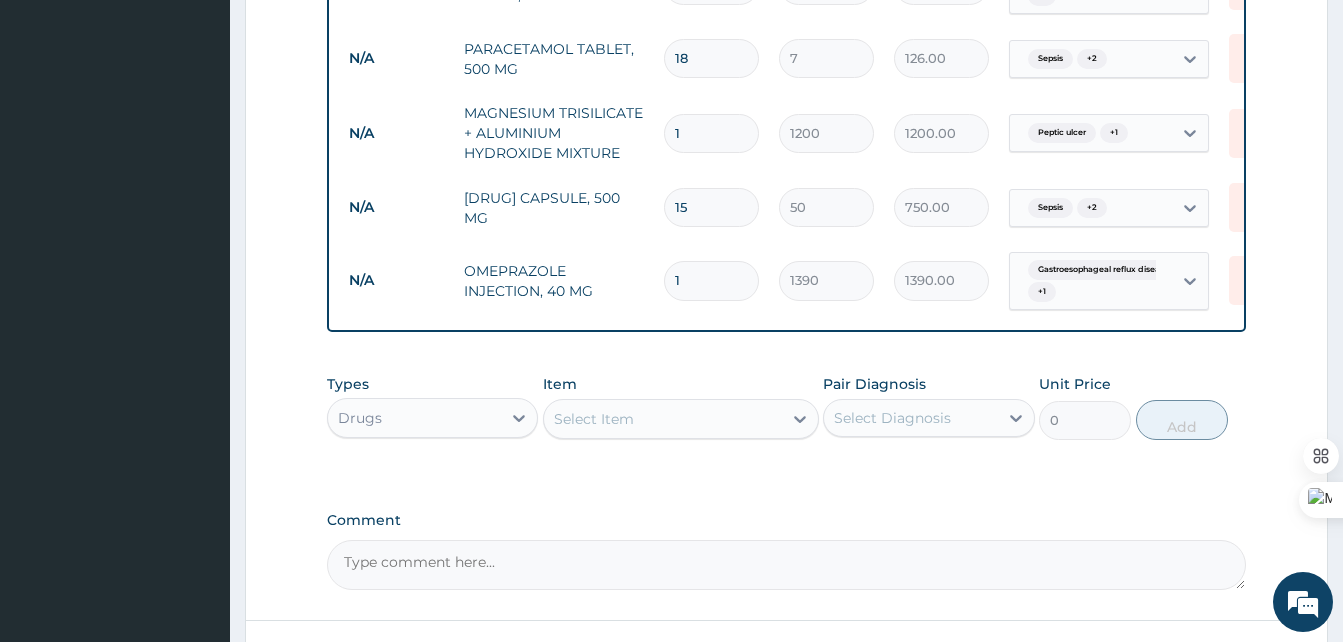scroll, scrollTop: 1269, scrollLeft: 0, axis: vertical 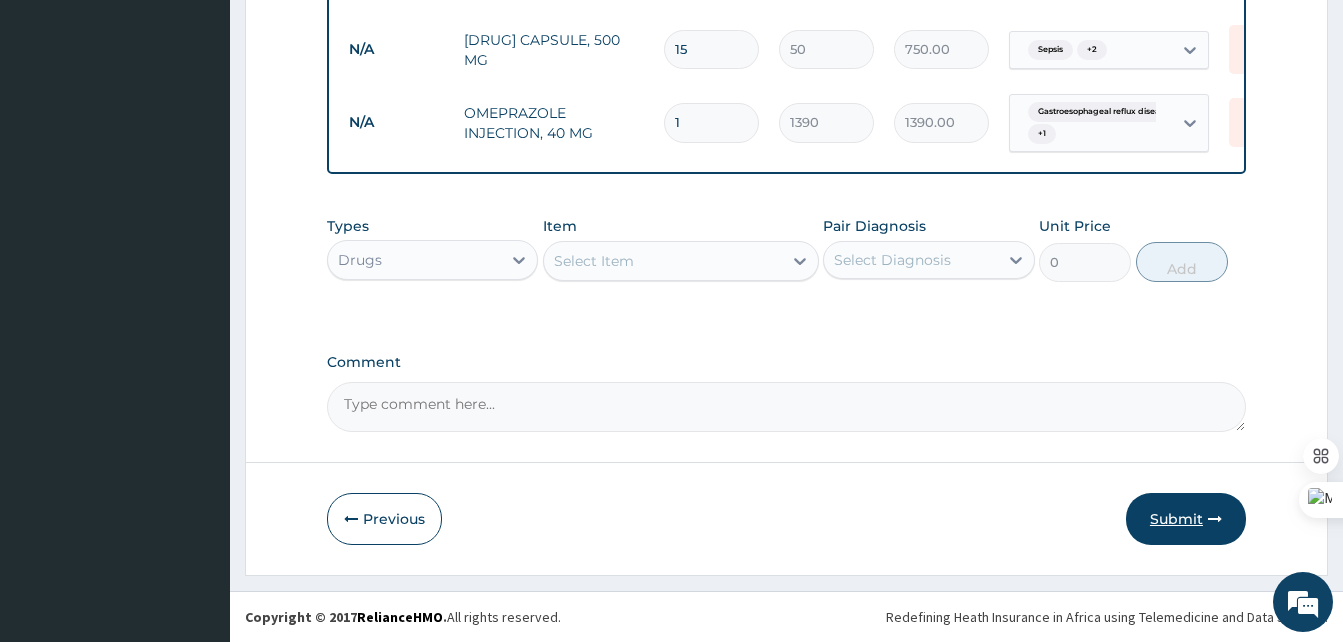 click on "Submit" at bounding box center (1186, 519) 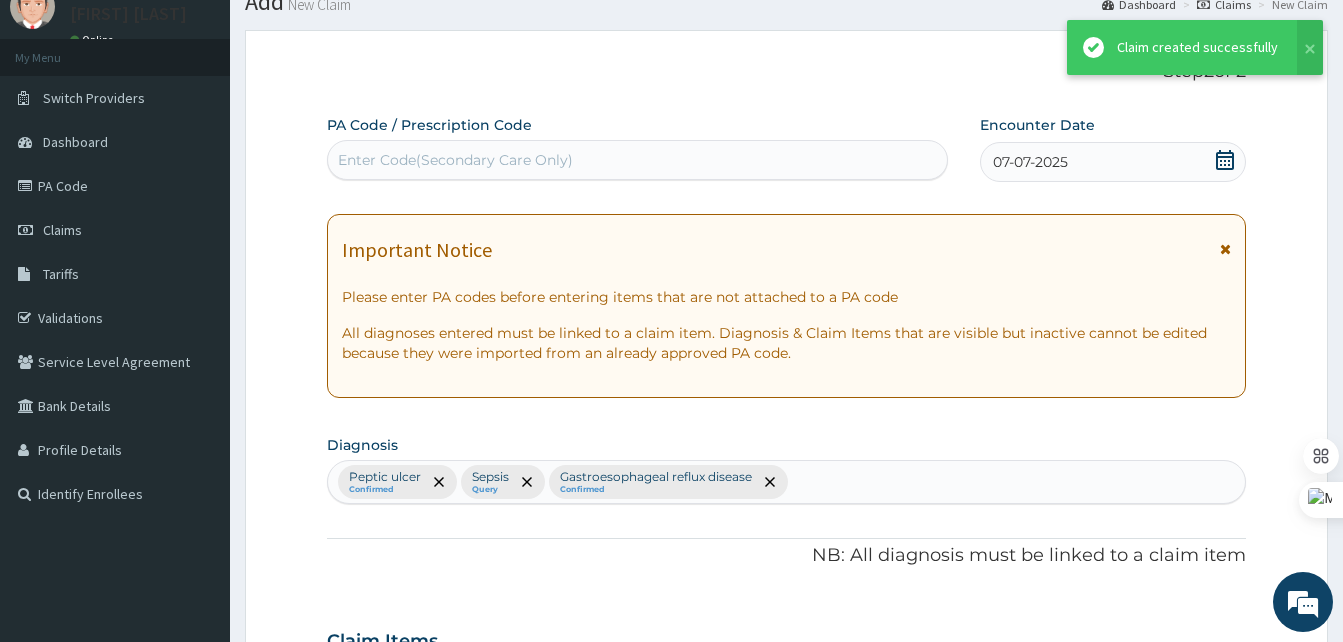 scroll, scrollTop: 1251, scrollLeft: 0, axis: vertical 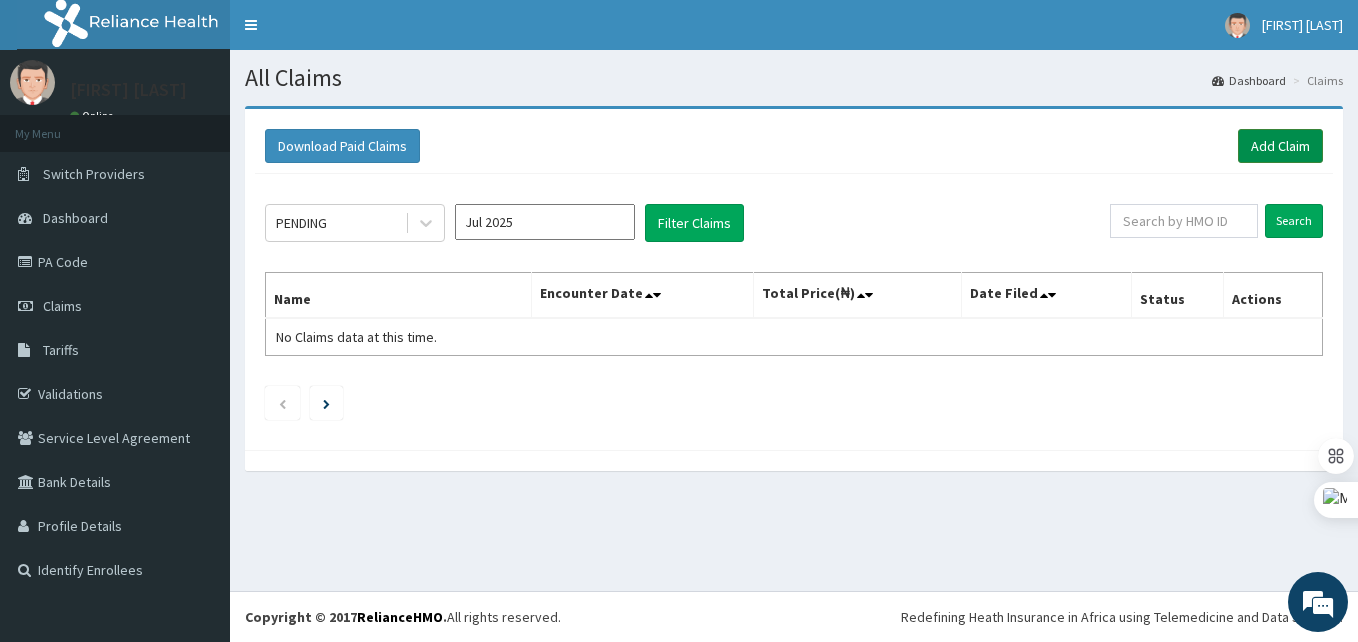 click on "Add Claim" at bounding box center [1280, 146] 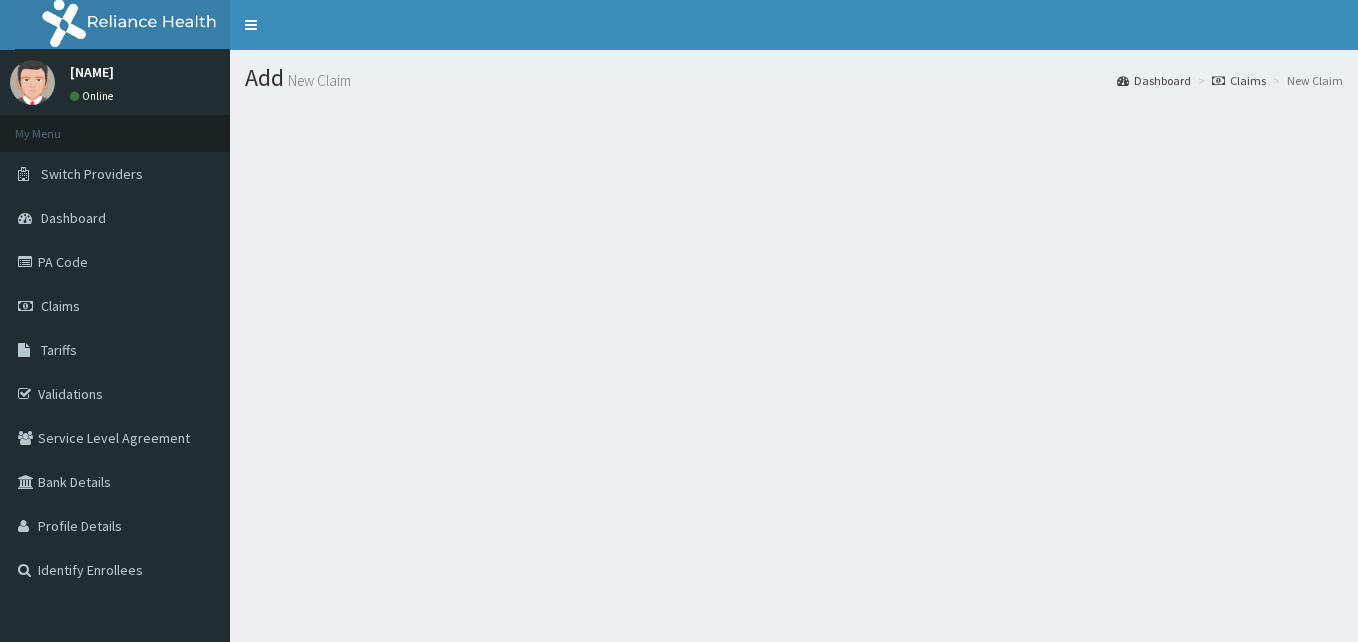 scroll, scrollTop: 0, scrollLeft: 0, axis: both 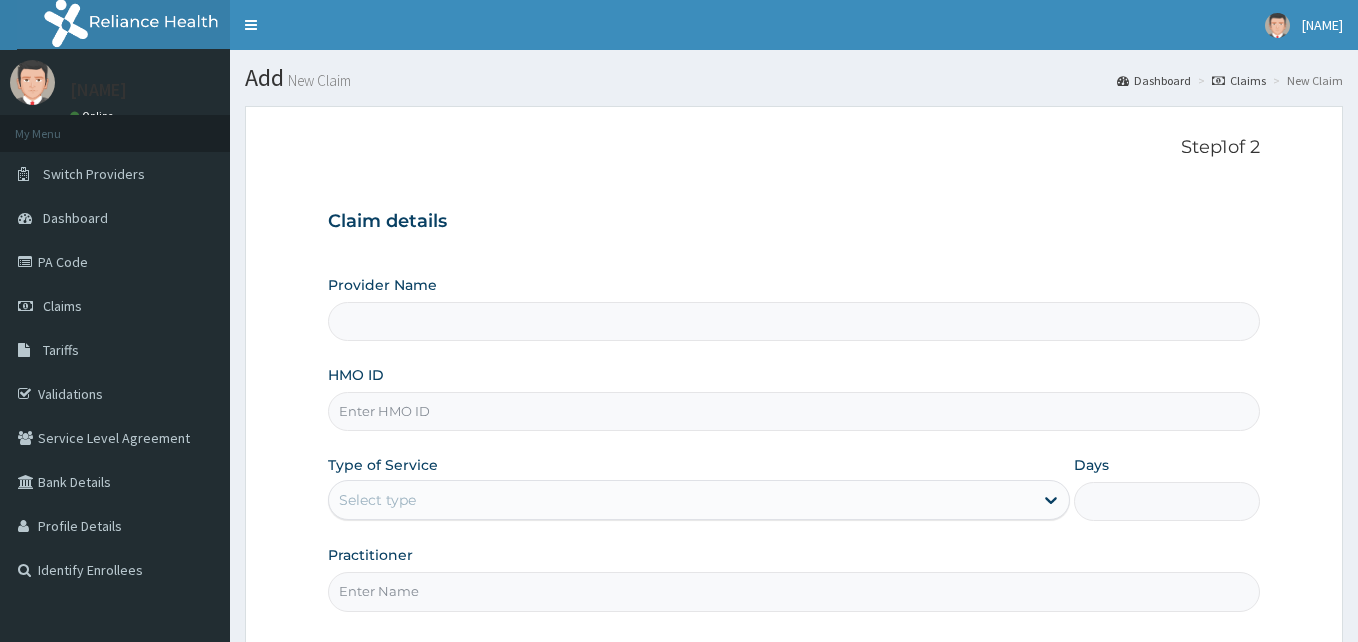 click on "HMO ID" at bounding box center (794, 411) 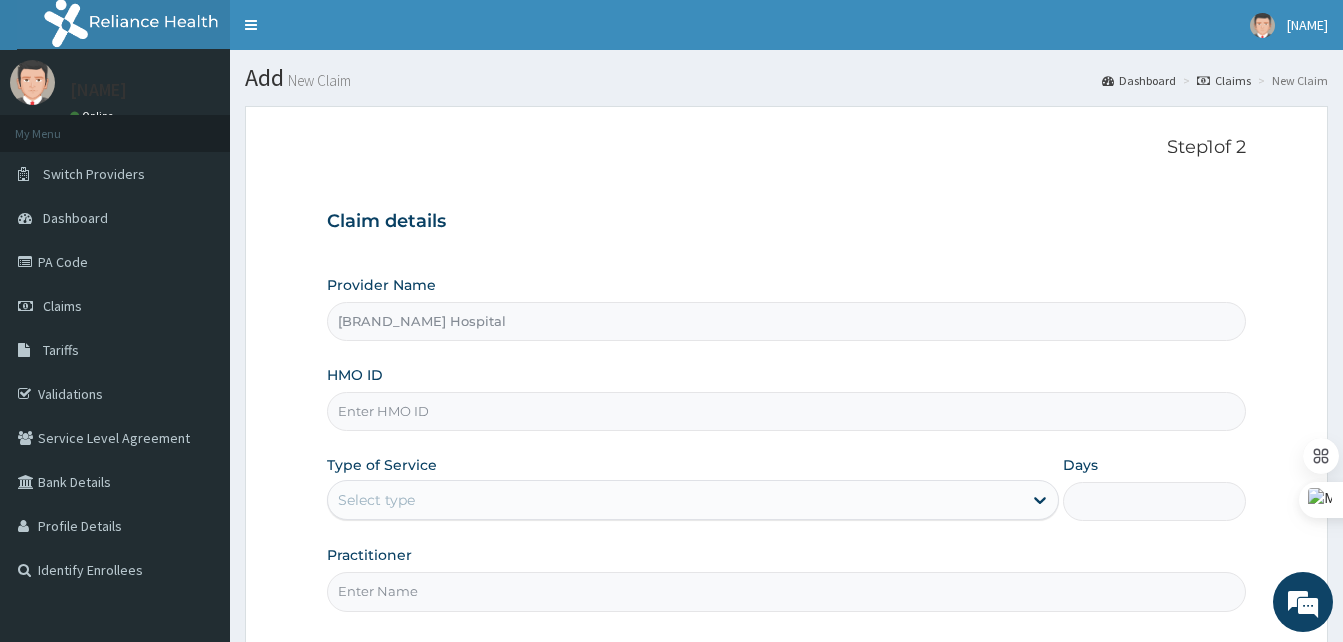 paste on "RBN/10145/D" 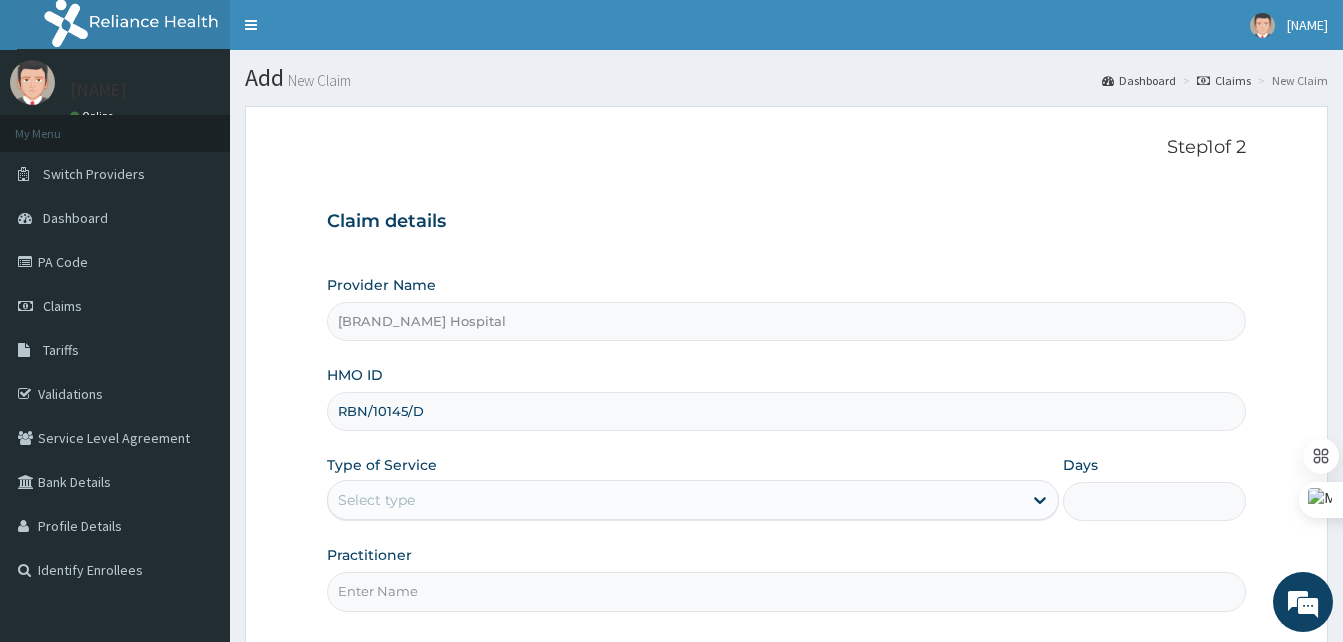 type on "RBN/10145/D" 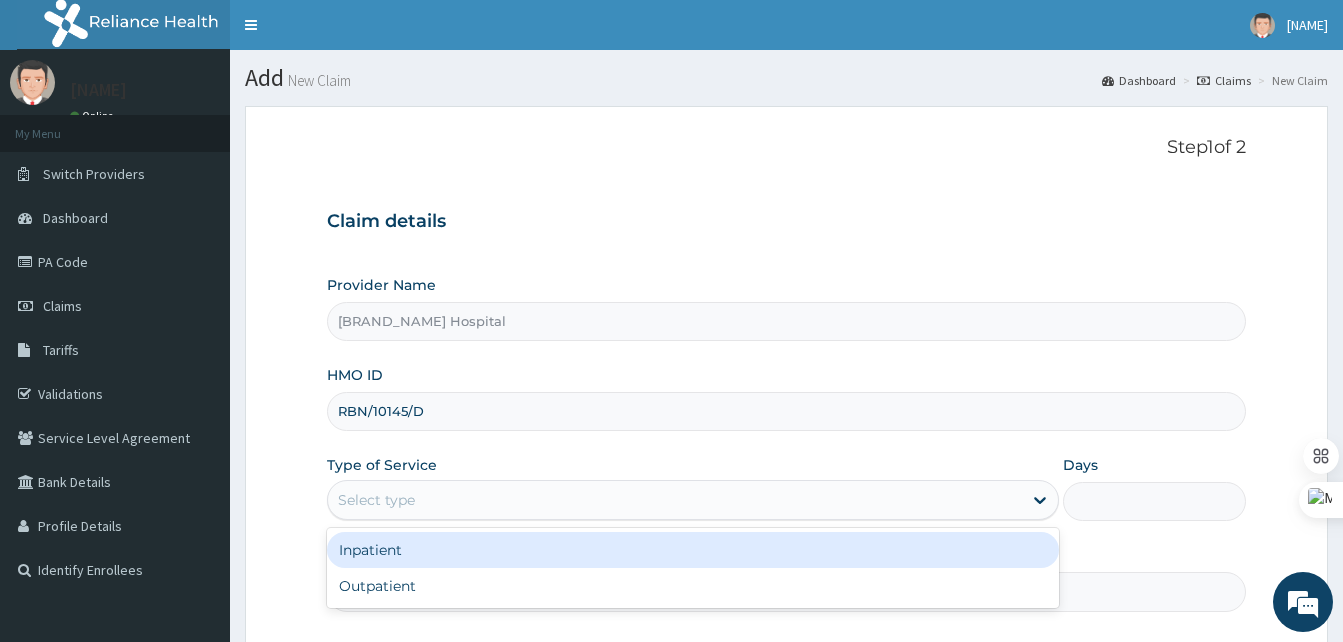 click on "Select type" at bounding box center (675, 500) 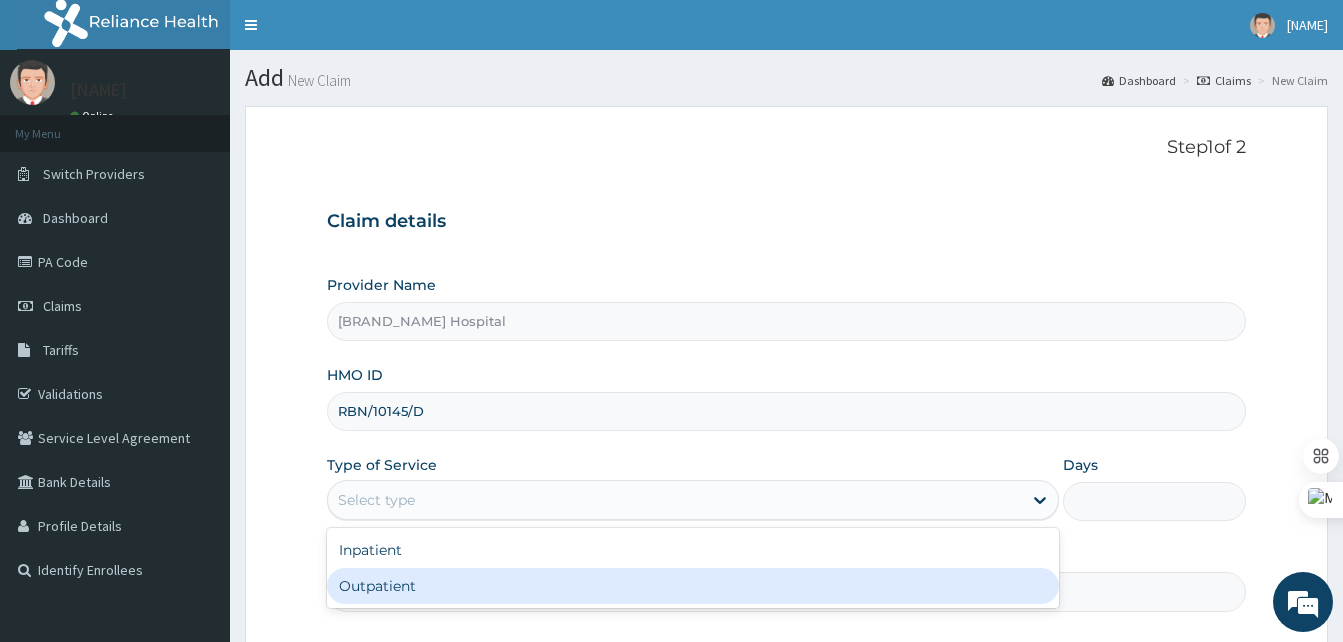 click on "Outpatient" at bounding box center (693, 586) 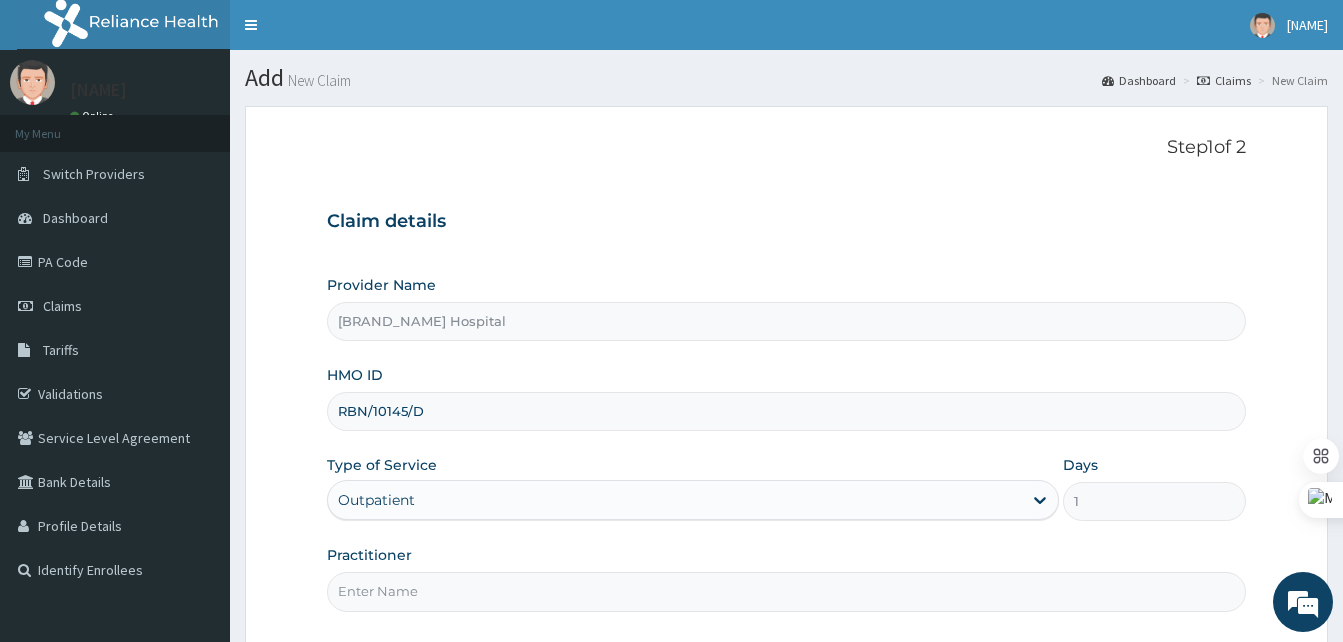 scroll, scrollTop: 187, scrollLeft: 0, axis: vertical 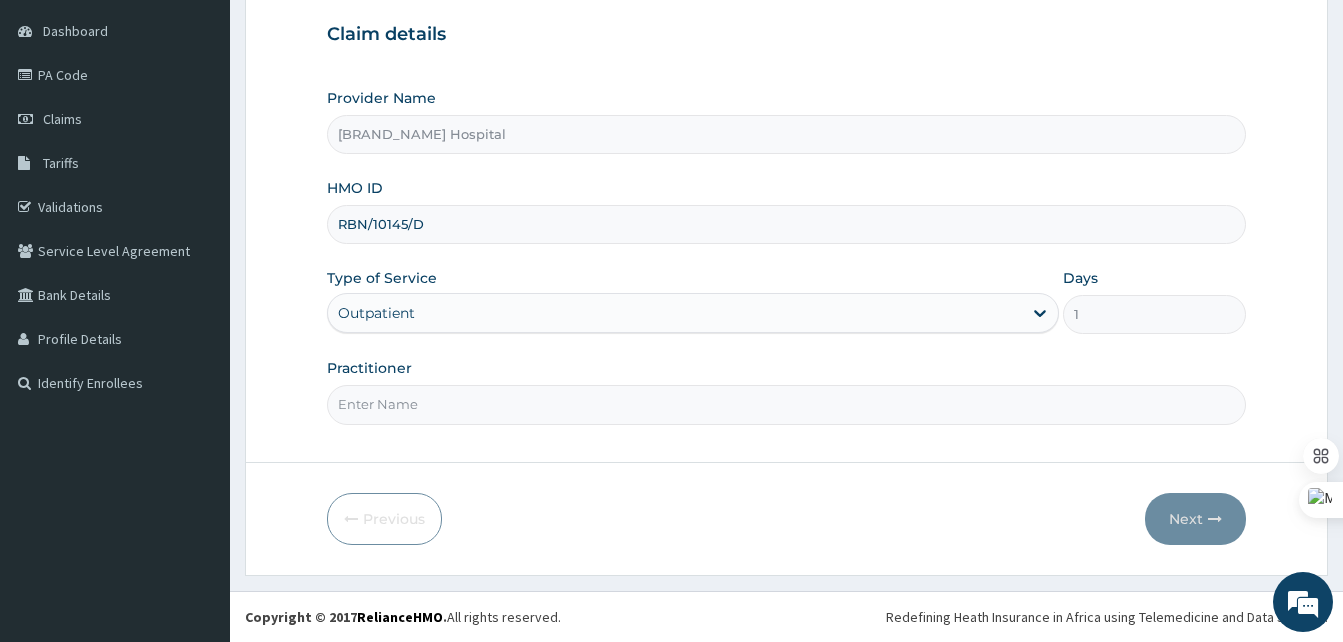 click on "Practitioner" at bounding box center [786, 404] 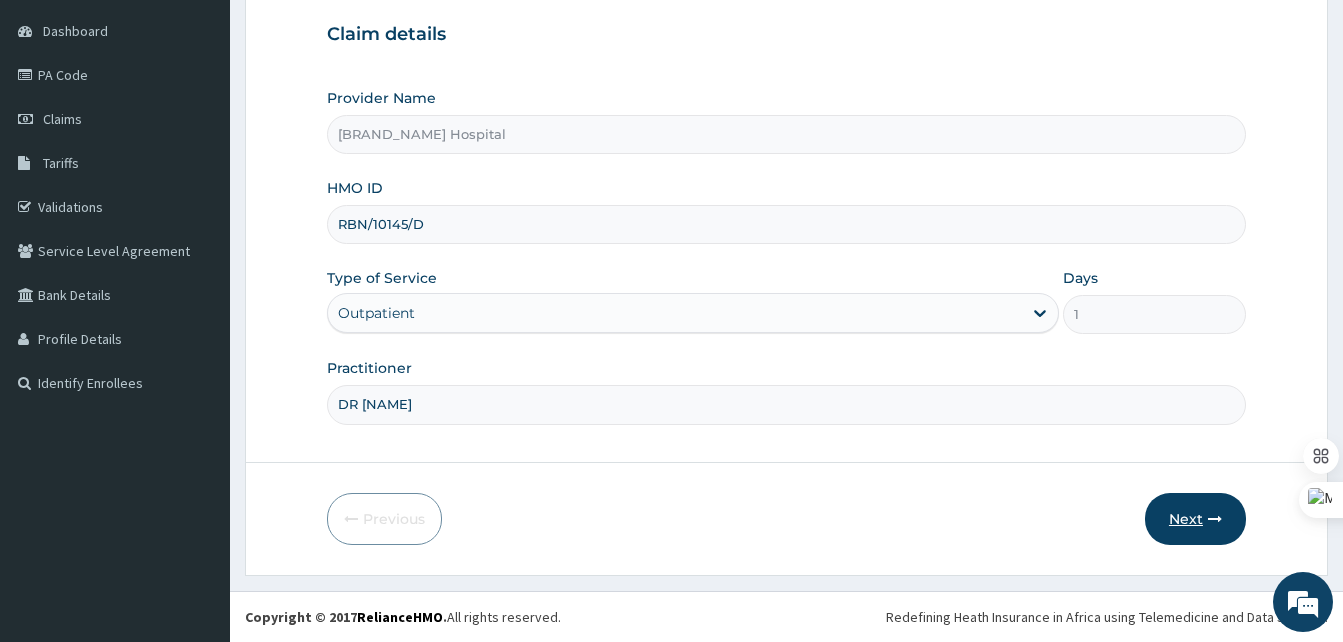 click on "Next" at bounding box center (1195, 519) 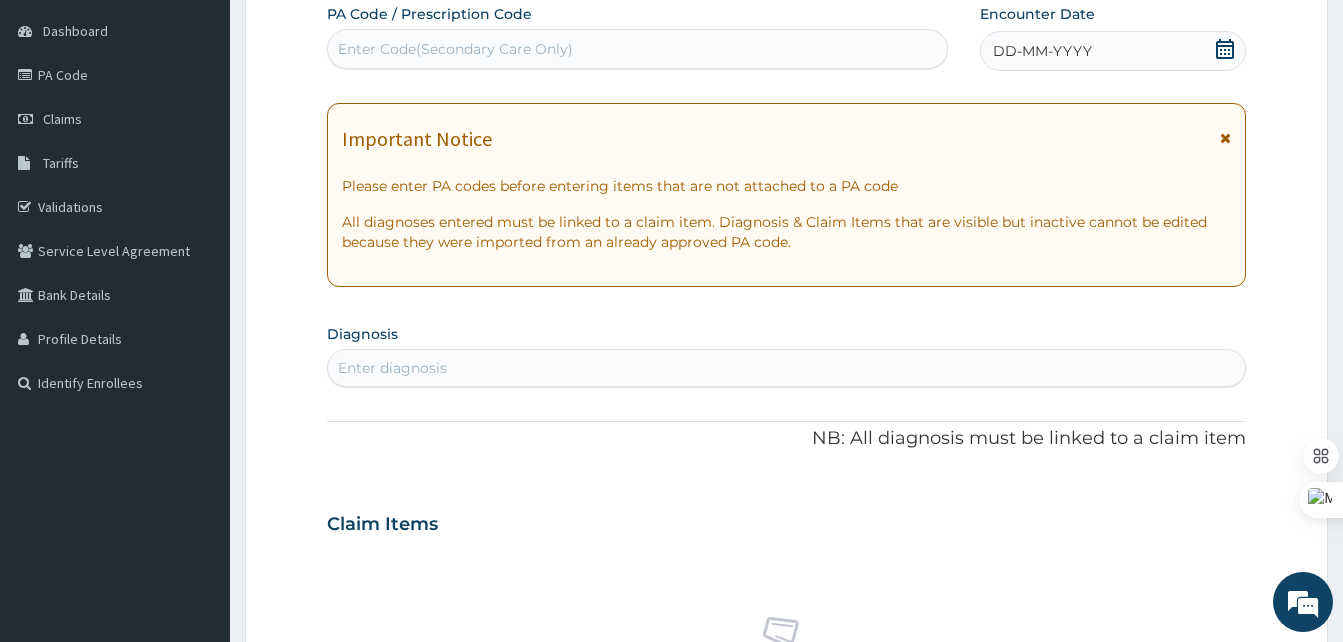 scroll, scrollTop: 0, scrollLeft: 0, axis: both 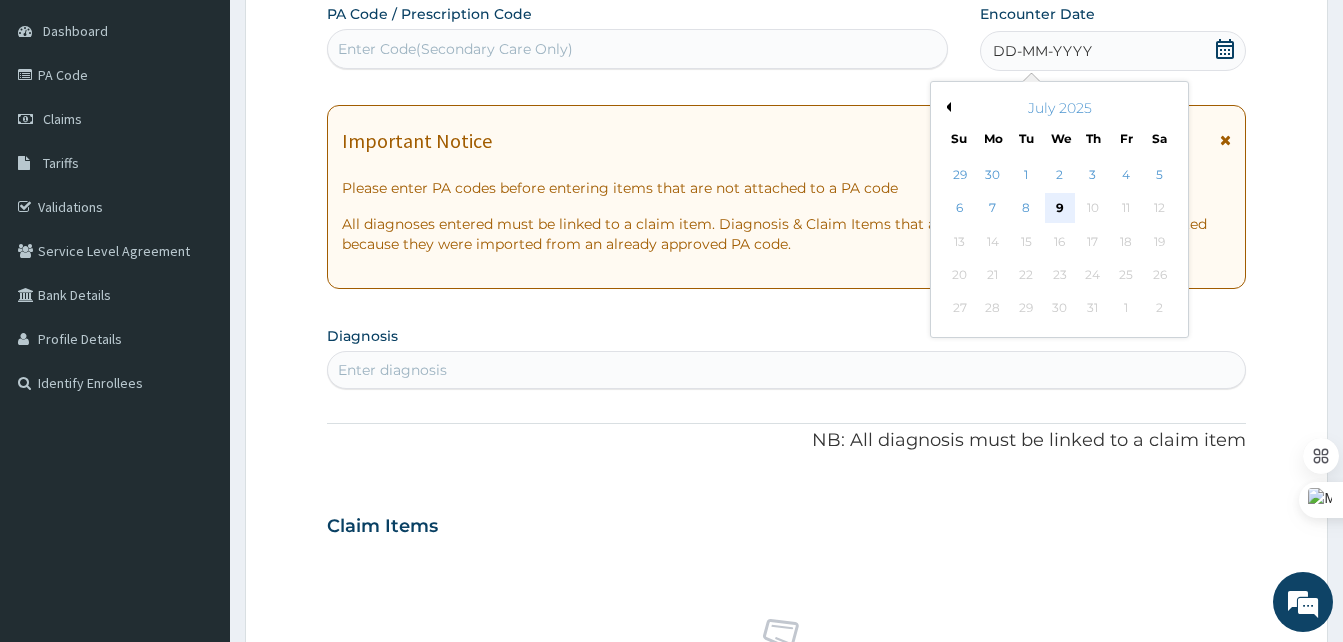 click on "9" at bounding box center (1059, 209) 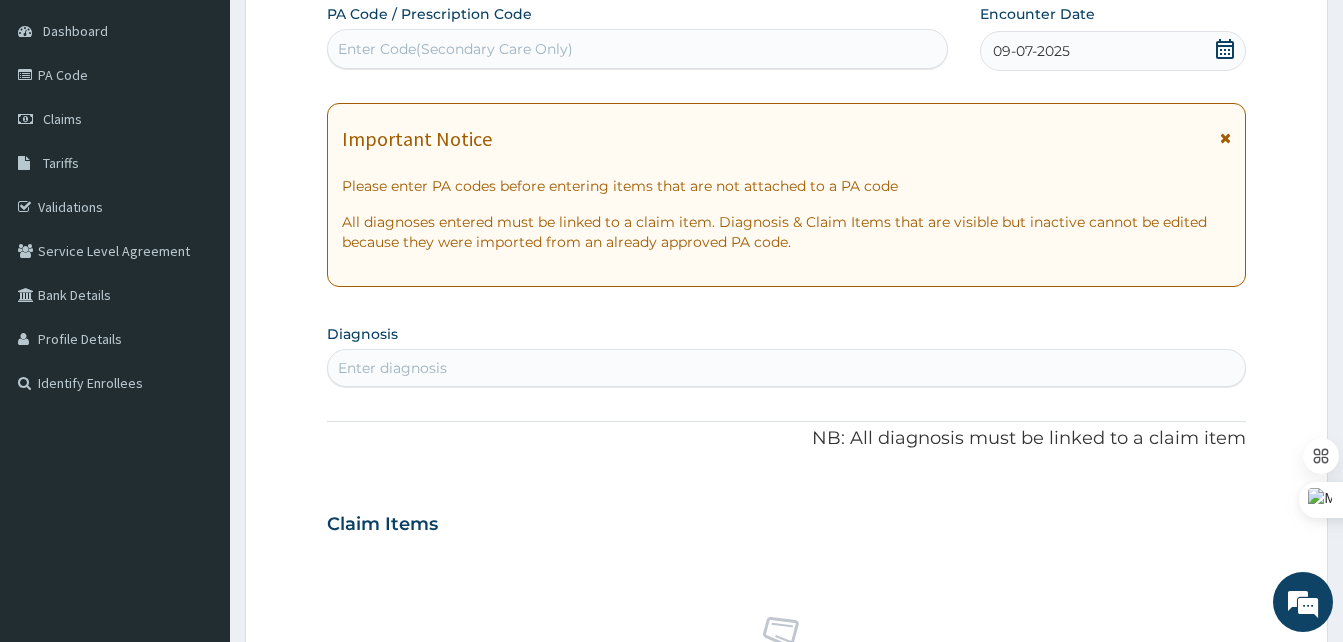 click on "Enter Code(Secondary Care Only)" at bounding box center [637, 49] 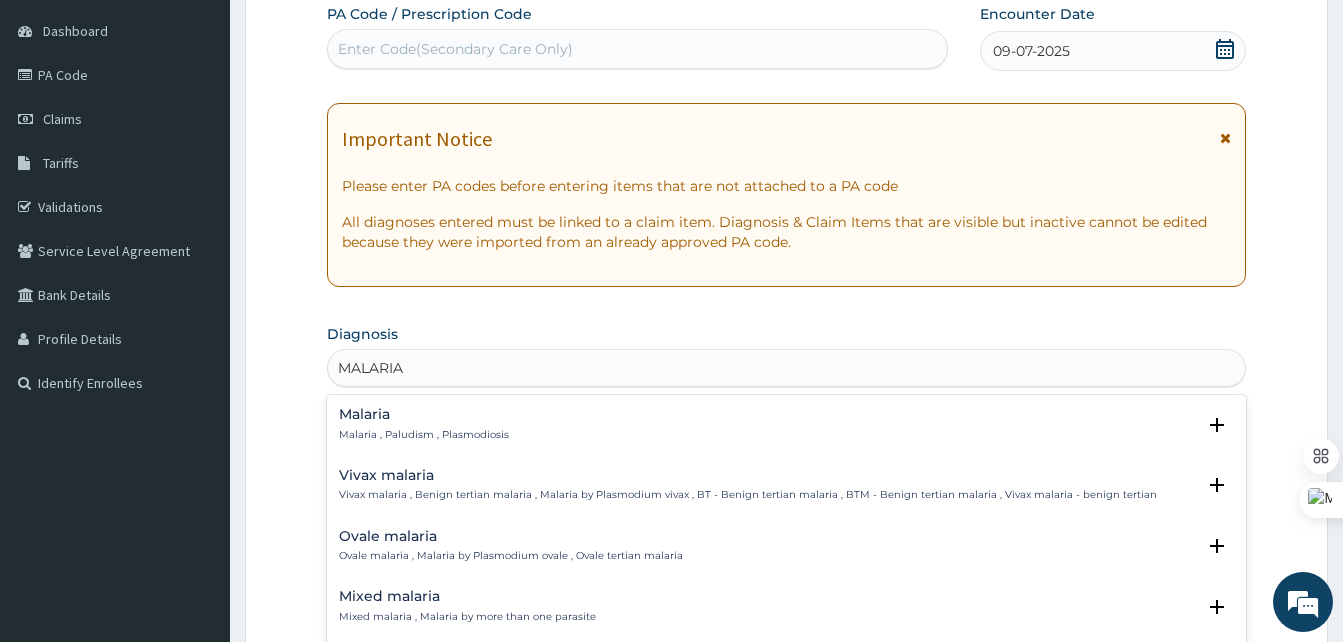 click on "Malaria" at bounding box center (424, 414) 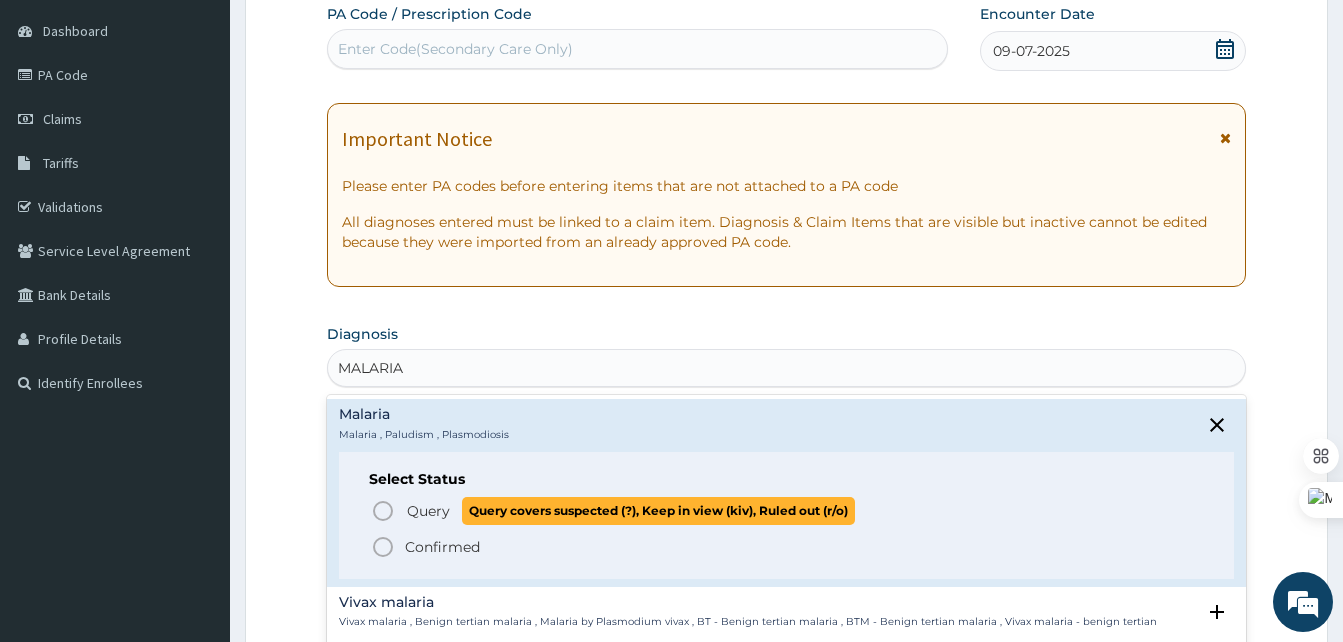 click at bounding box center (383, 511) 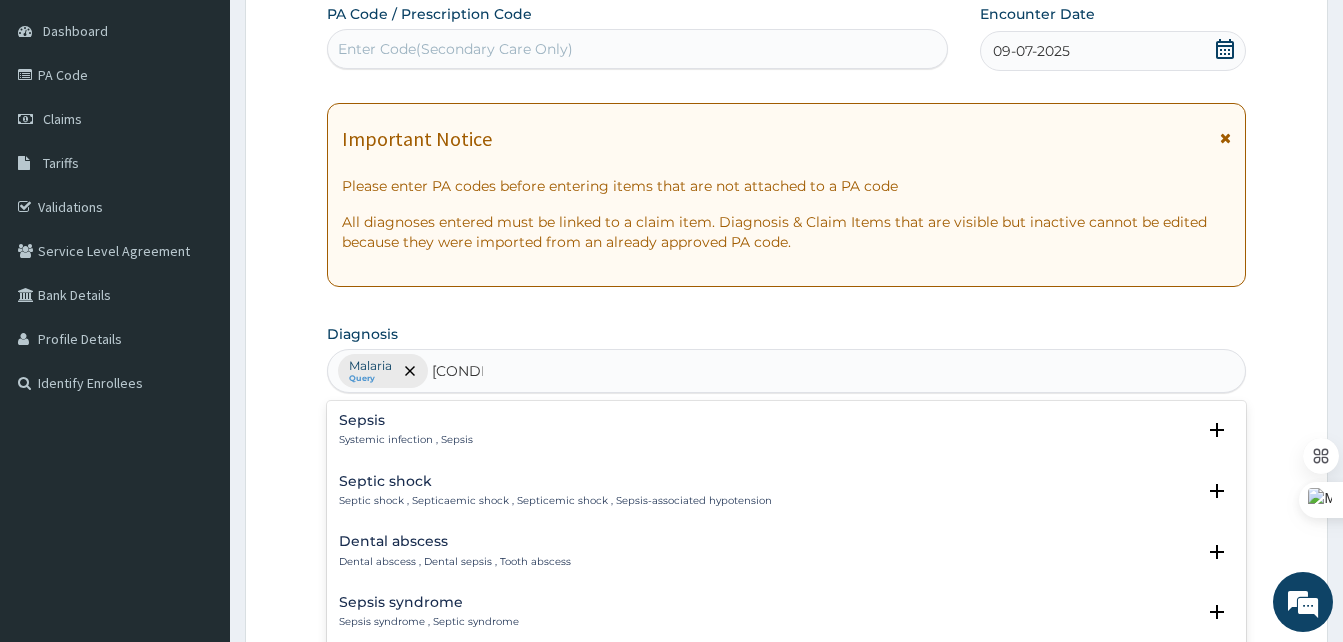 click on "Sepsis Systemic infection , Sepsis" at bounding box center (406, 430) 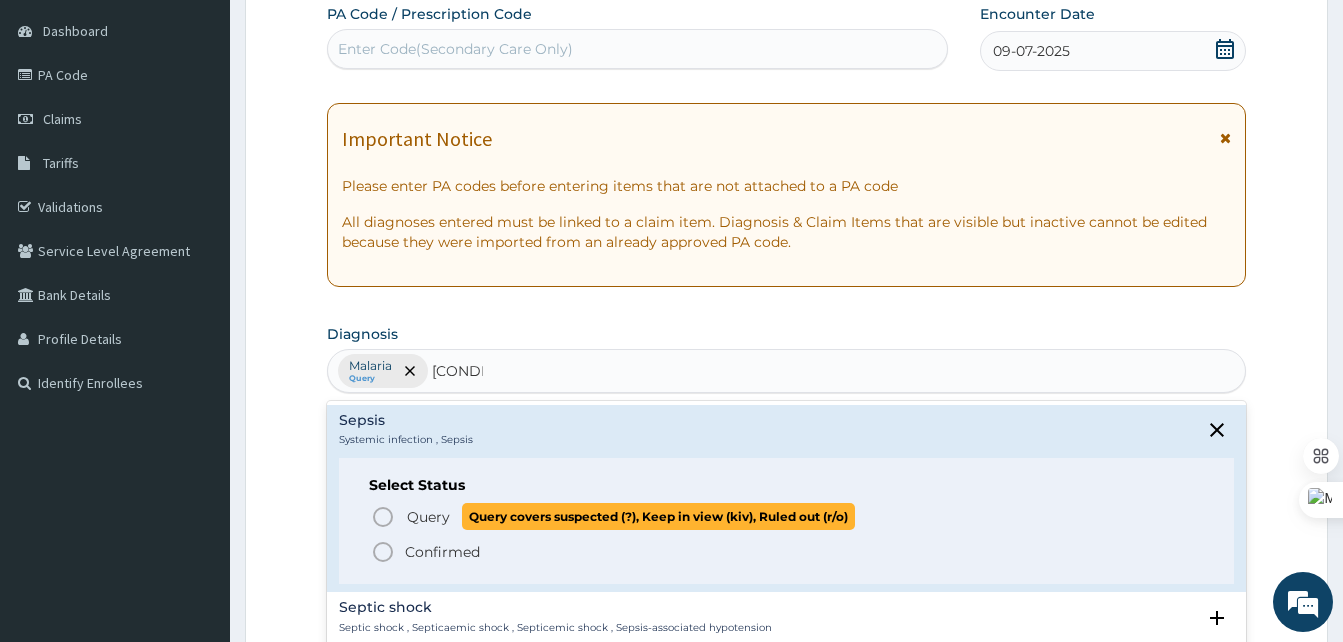 click at bounding box center (383, 517) 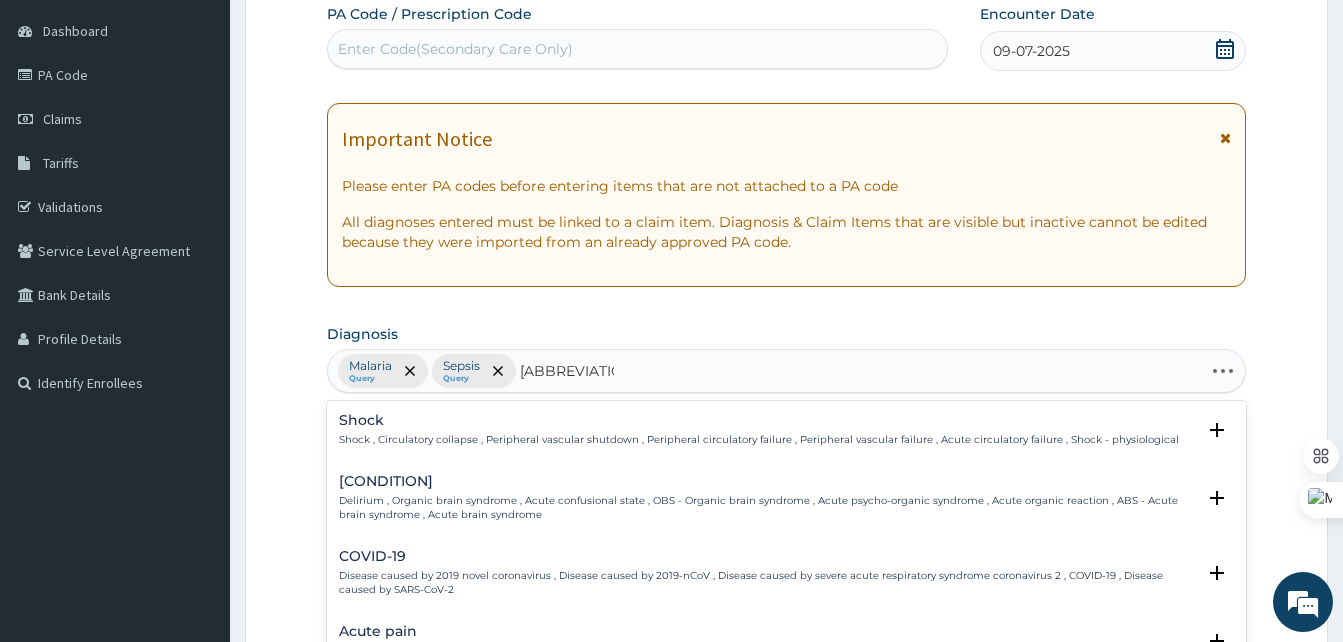 type on "ACUTE UPPER" 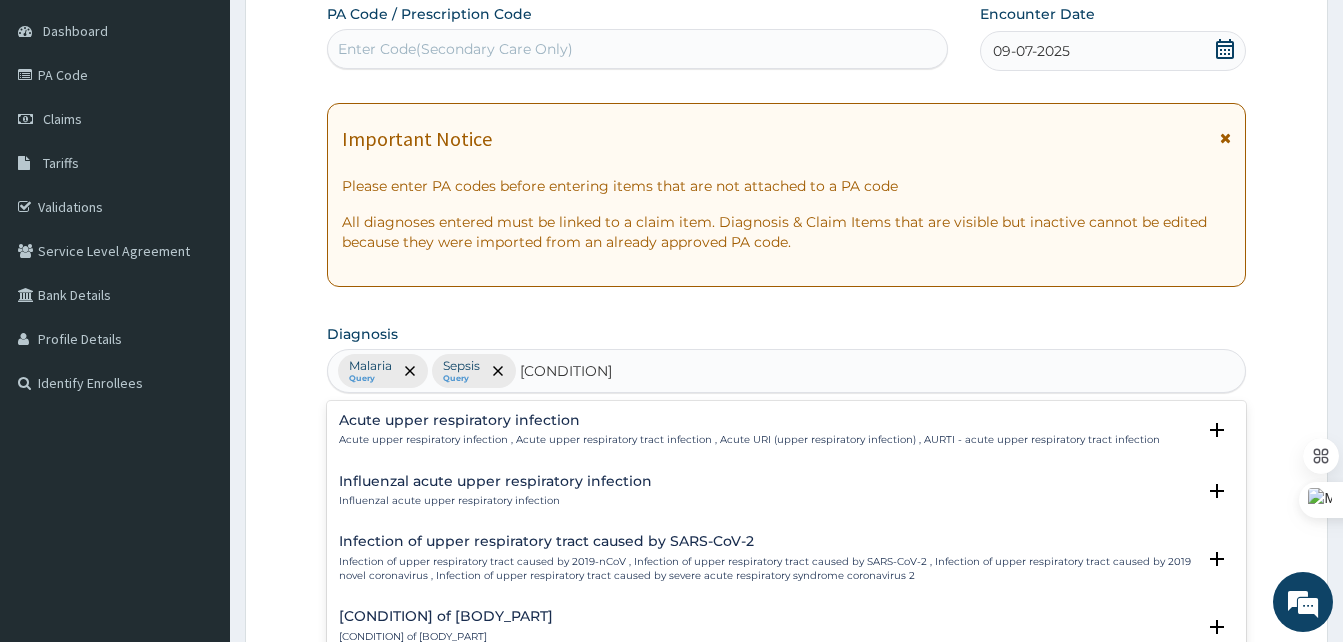 click on "Acute upper respiratory infection , Acute upper respiratory tract infection , Acute URI (upper respiratory infection) , AURTI - acute upper respiratory tract infection" at bounding box center (749, 440) 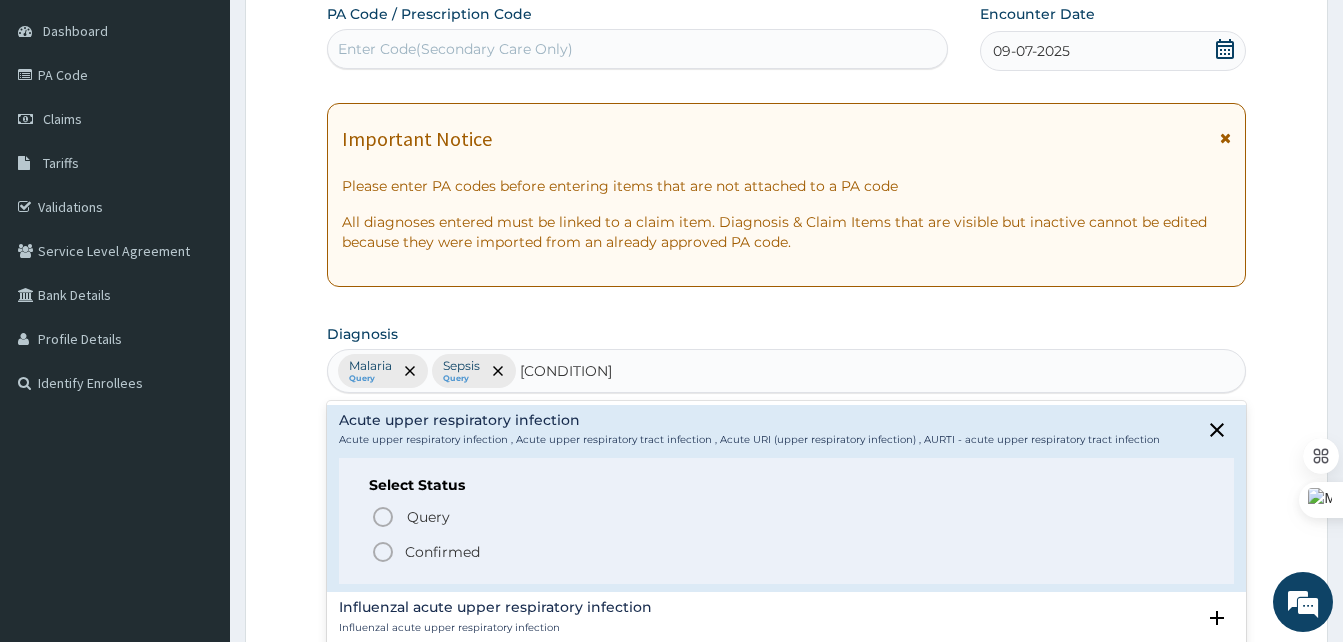 click at bounding box center [383, 552] 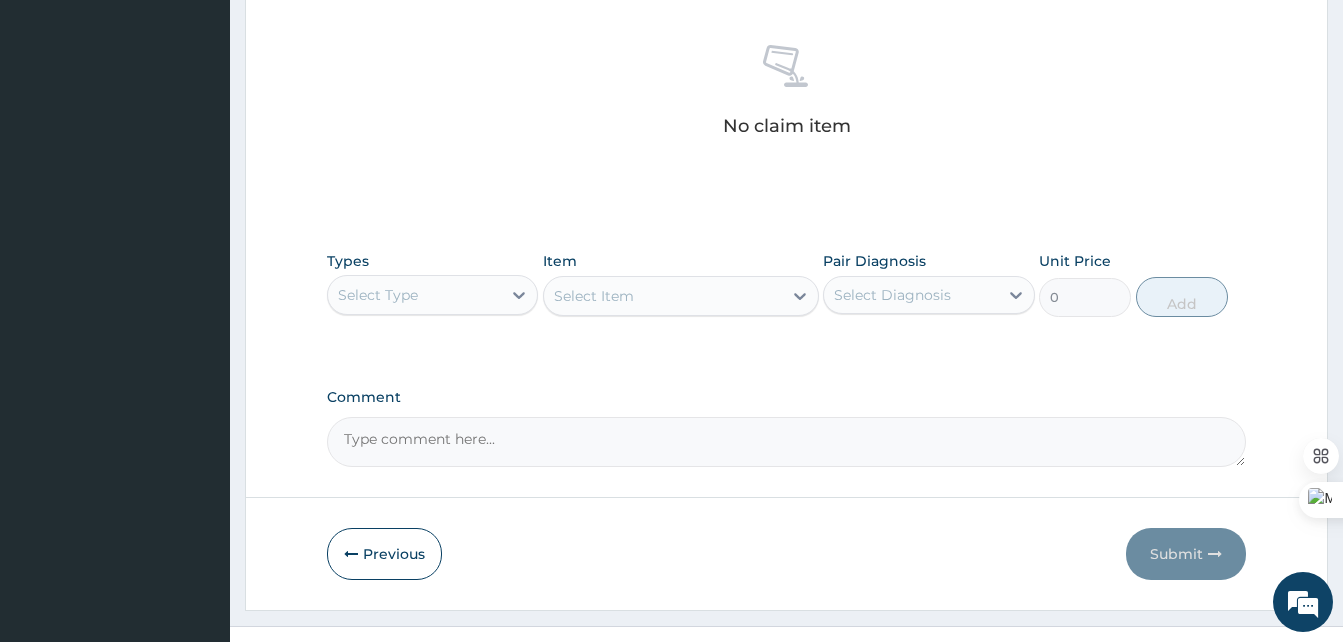 scroll, scrollTop: 766, scrollLeft: 0, axis: vertical 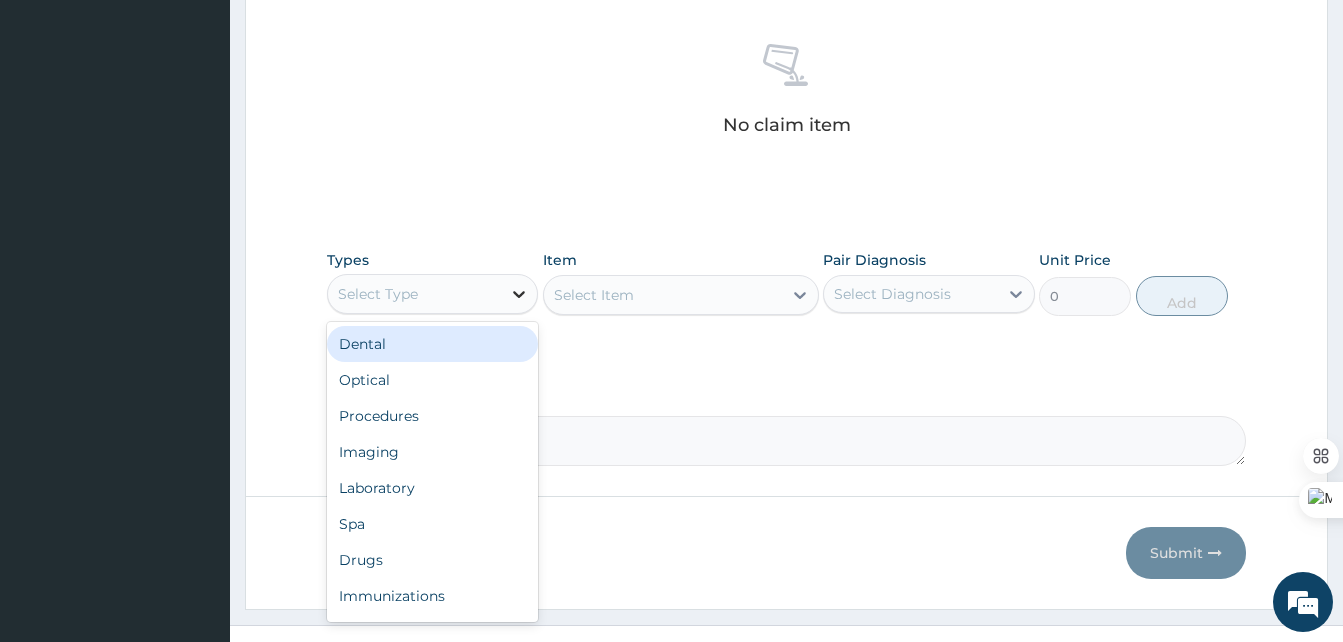 click at bounding box center [519, 294] 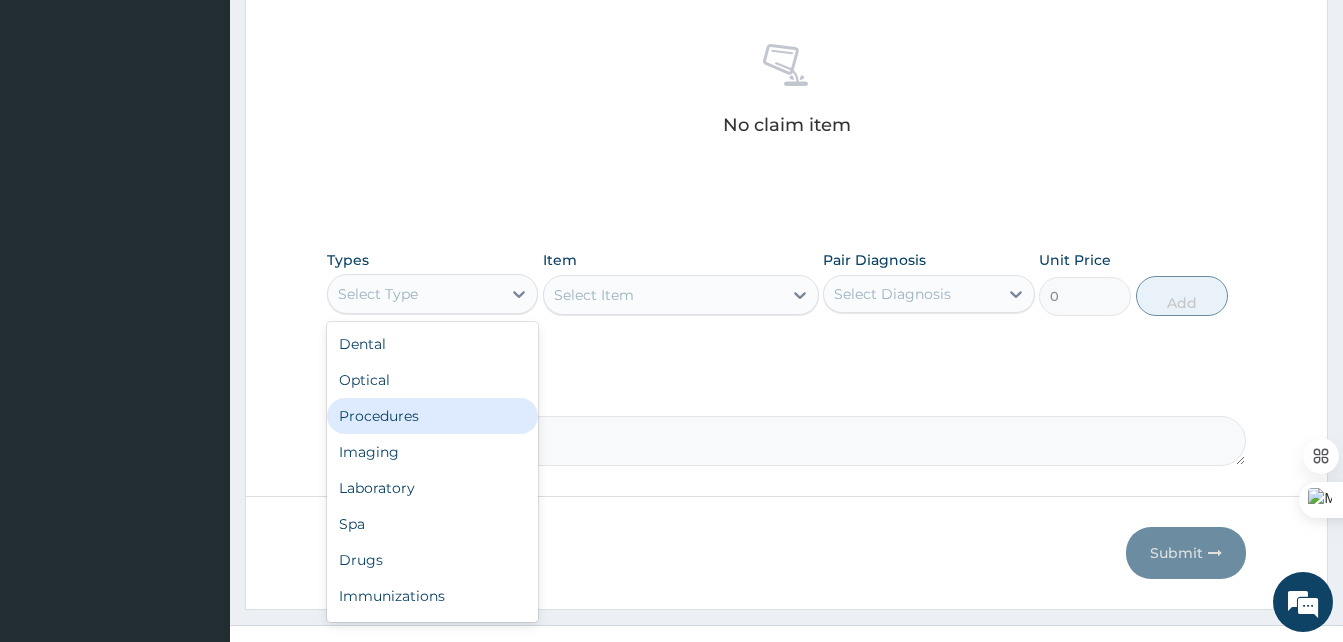 click on "Procedures" at bounding box center [432, 416] 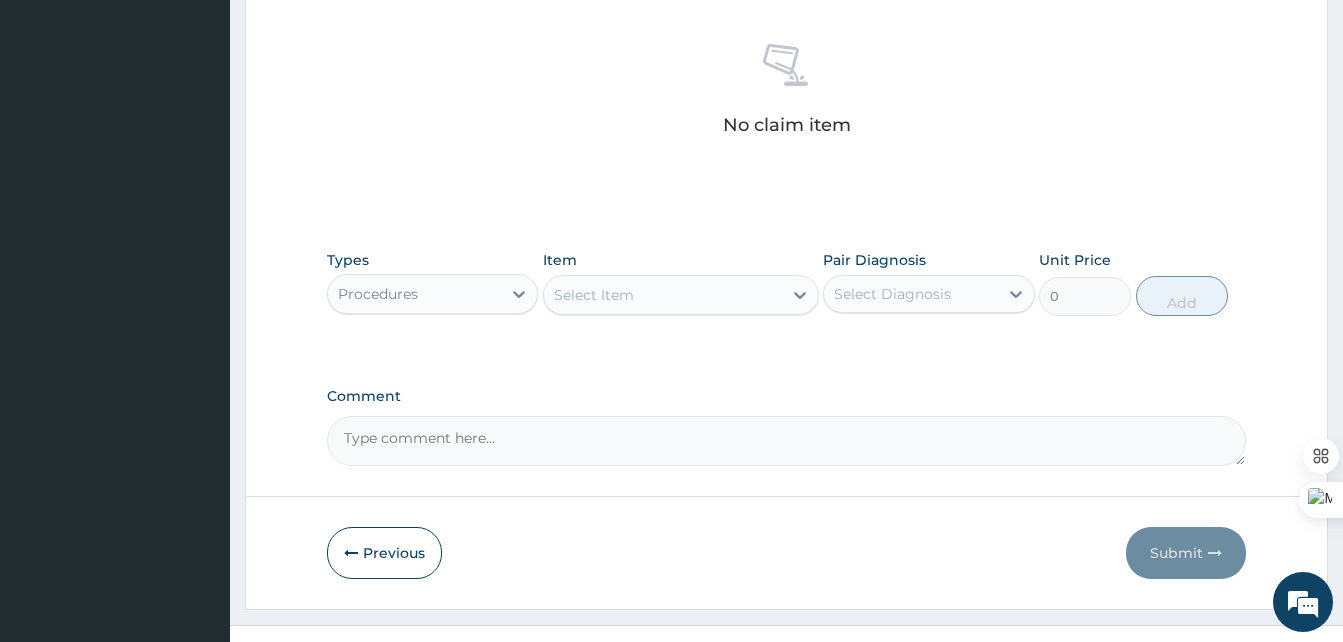 click on "Select Item" at bounding box center (681, 295) 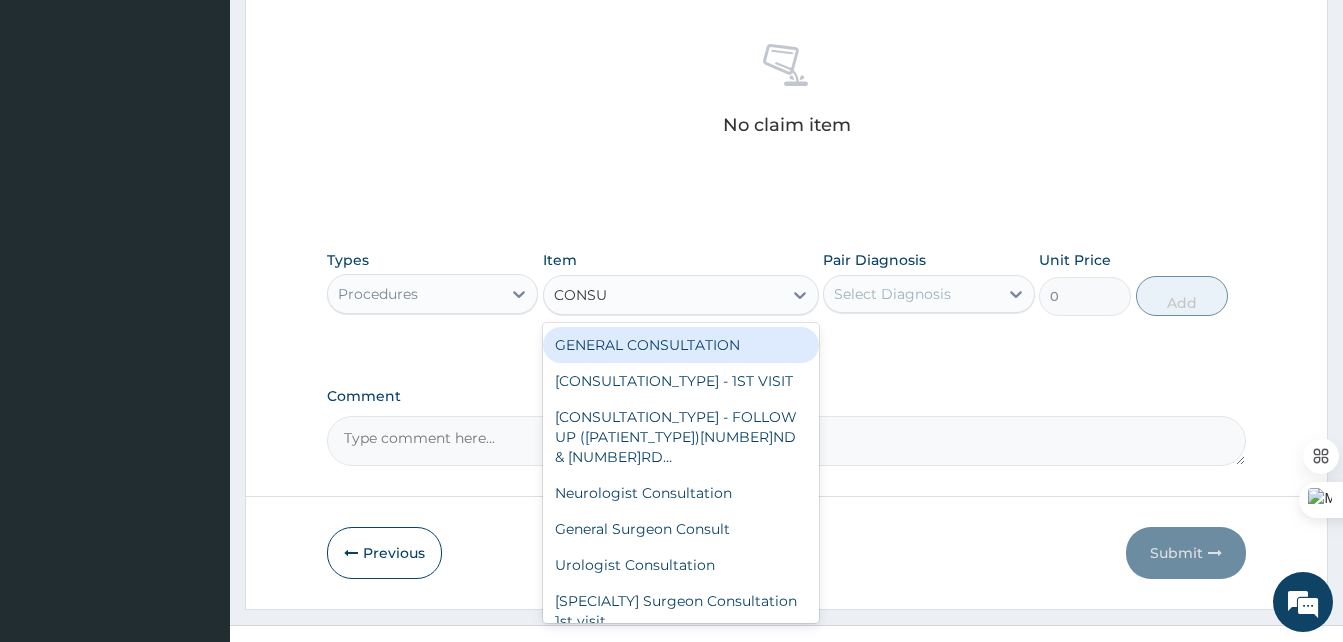 click on "GENERAL CONSULTATION" at bounding box center [681, 345] 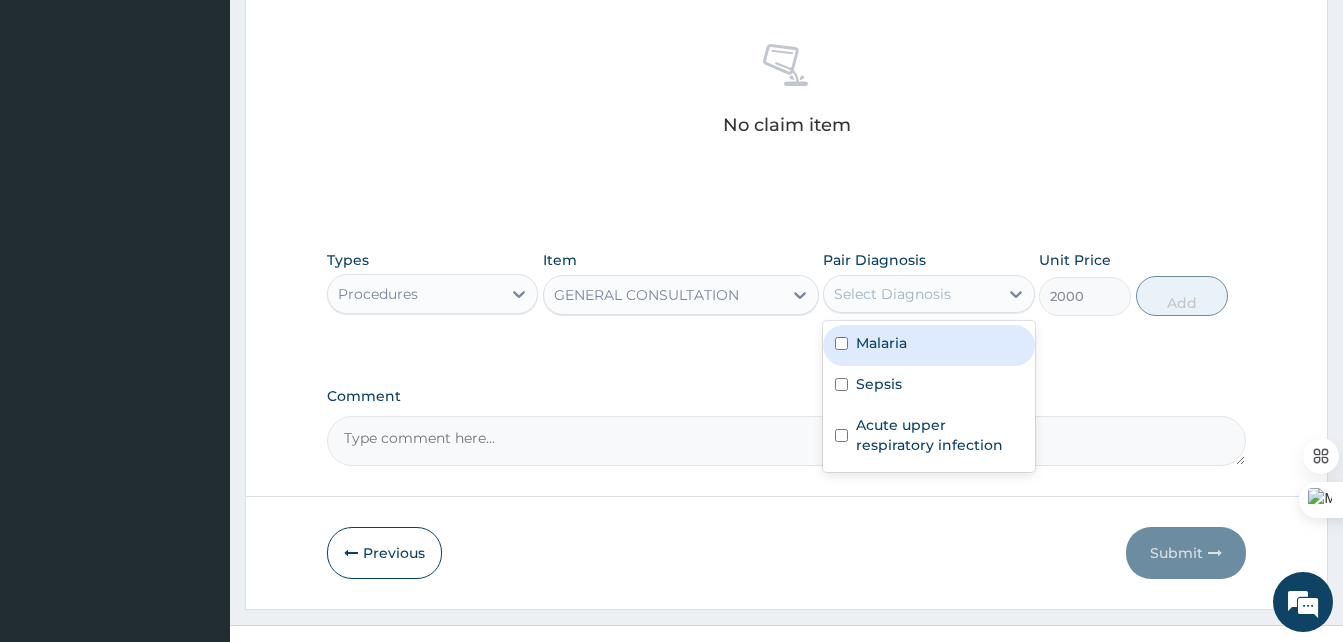 click on "Select Diagnosis" at bounding box center (892, 294) 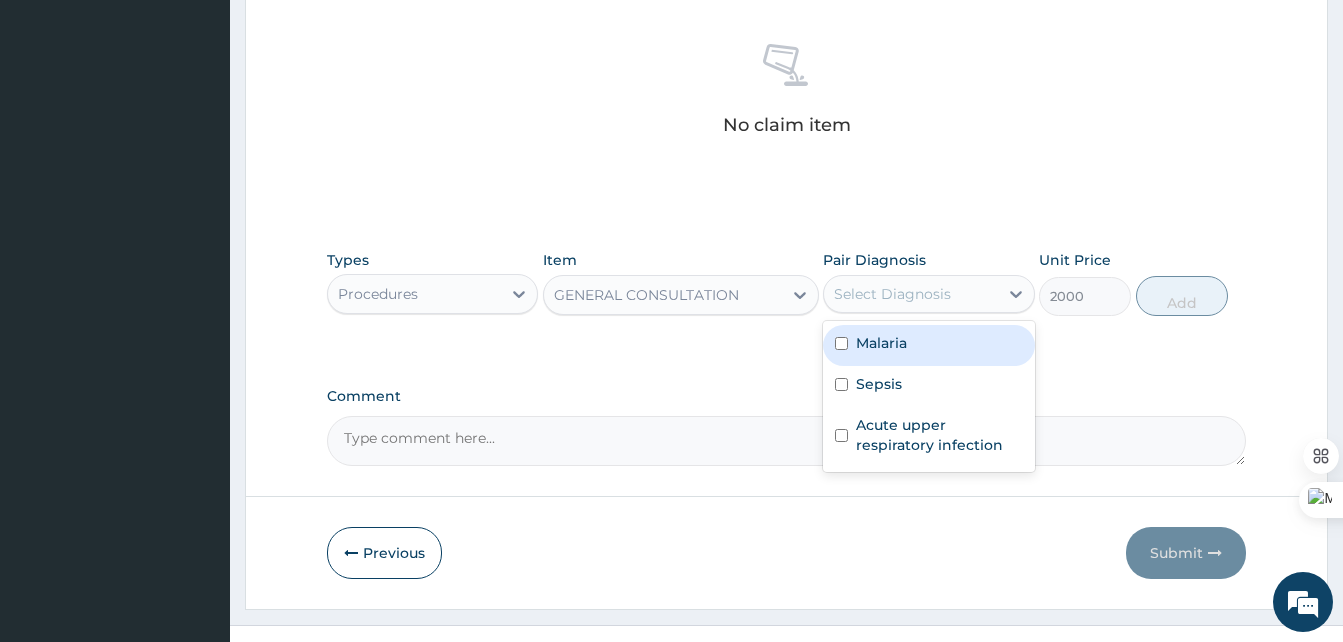 click on "Malaria" at bounding box center (881, 343) 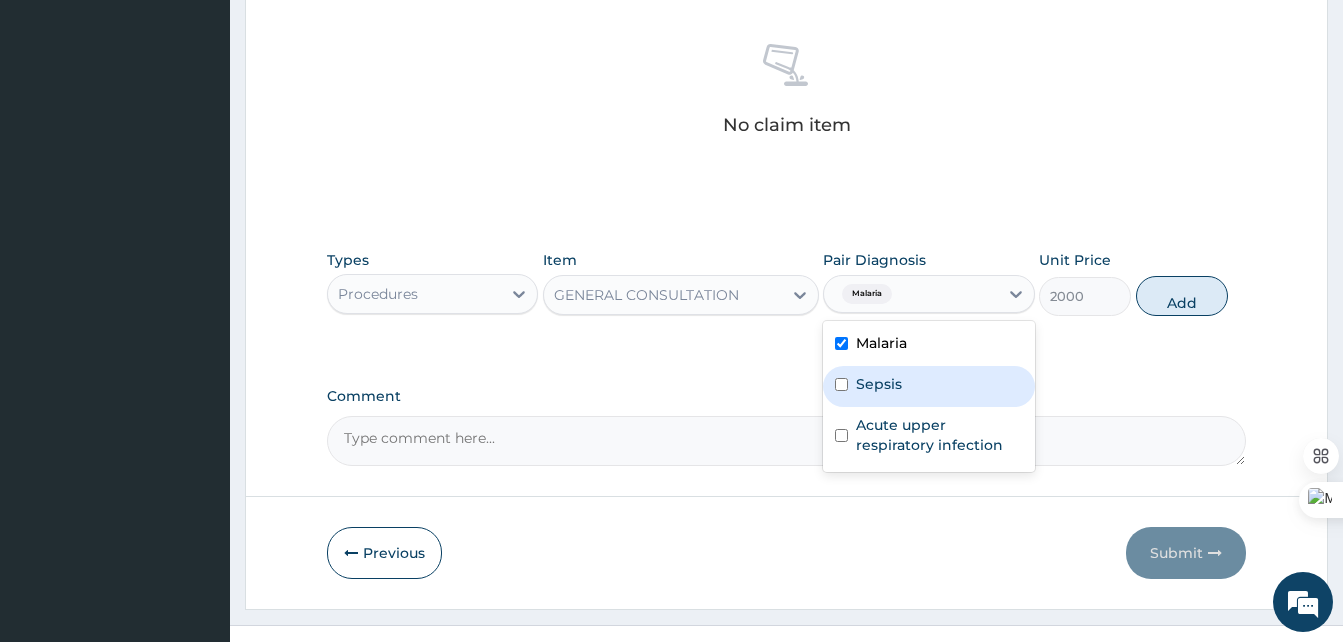 click on "Sepsis" at bounding box center (928, 386) 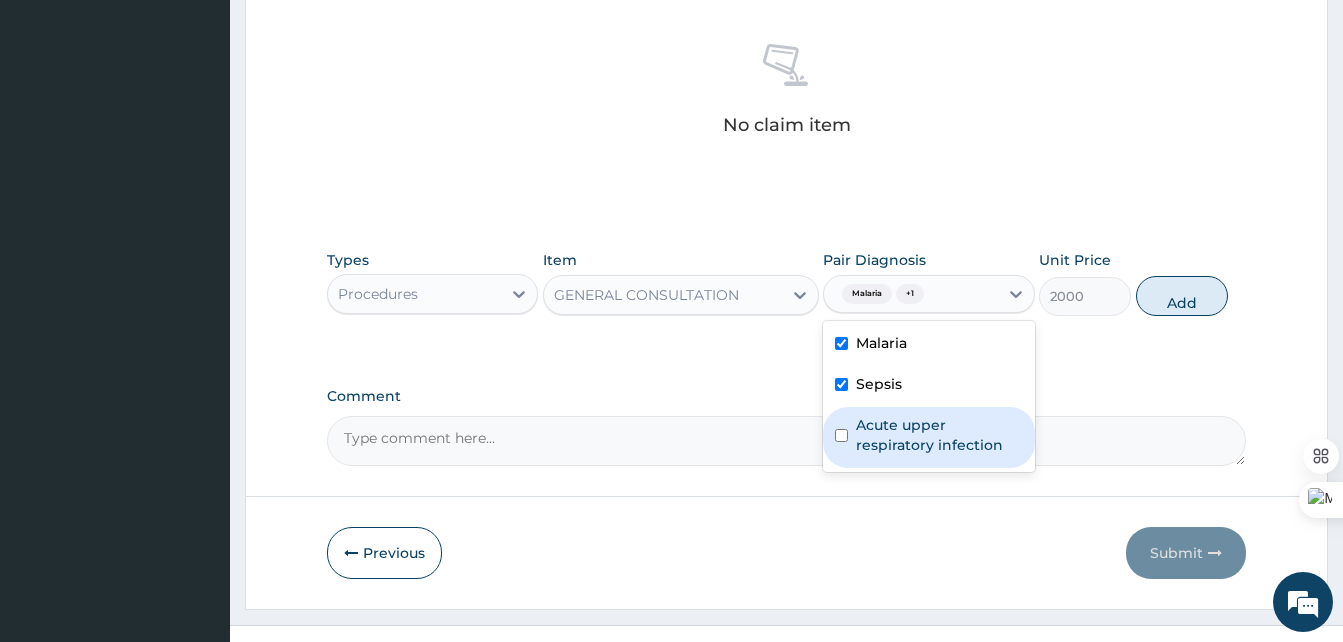 click on "Acute upper respiratory infection" at bounding box center (928, 437) 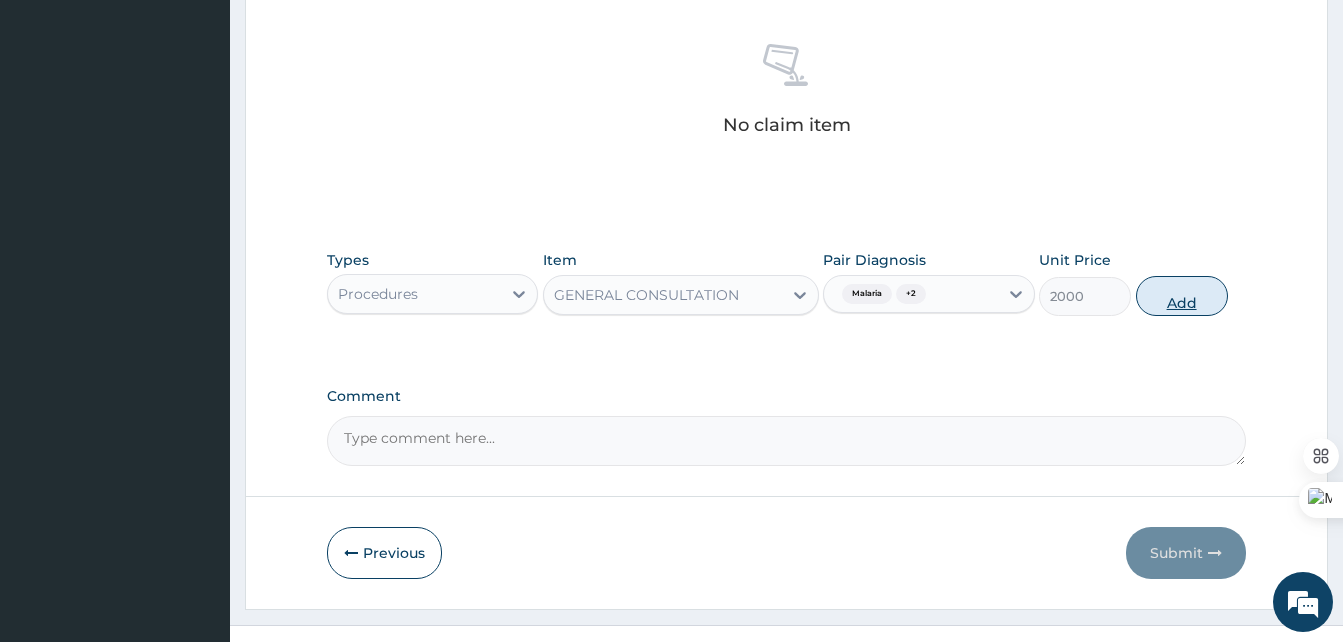 click on "Add" at bounding box center [1182, 296] 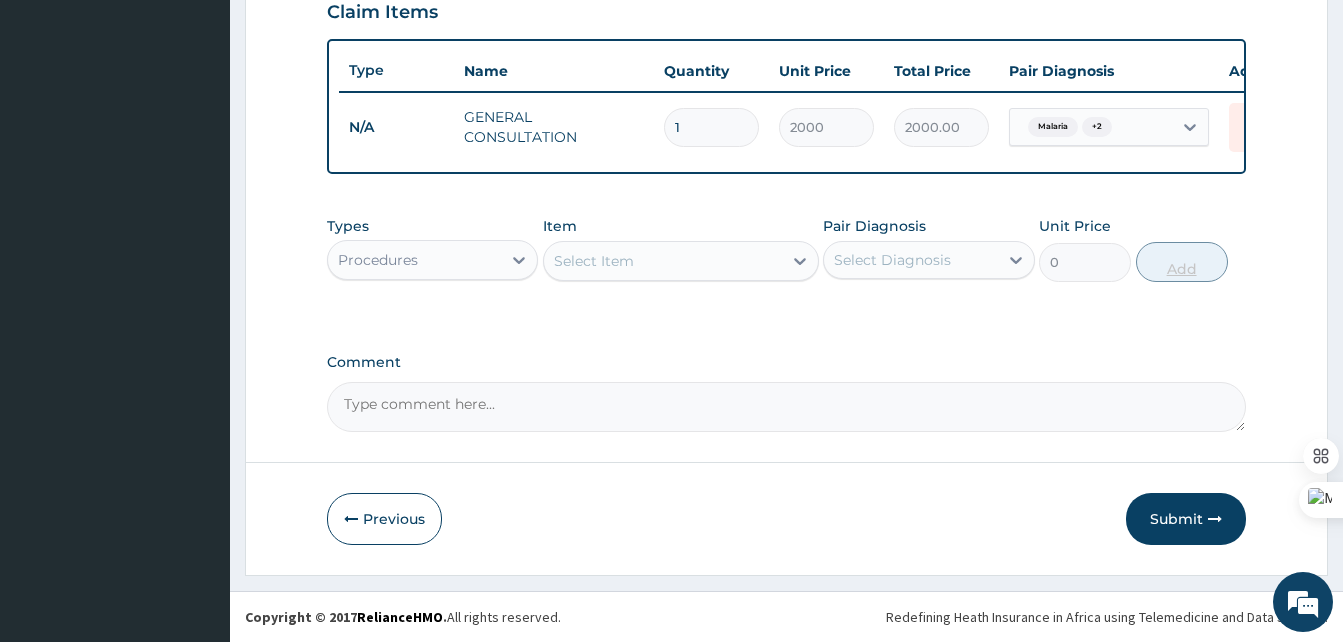 scroll, scrollTop: 720, scrollLeft: 0, axis: vertical 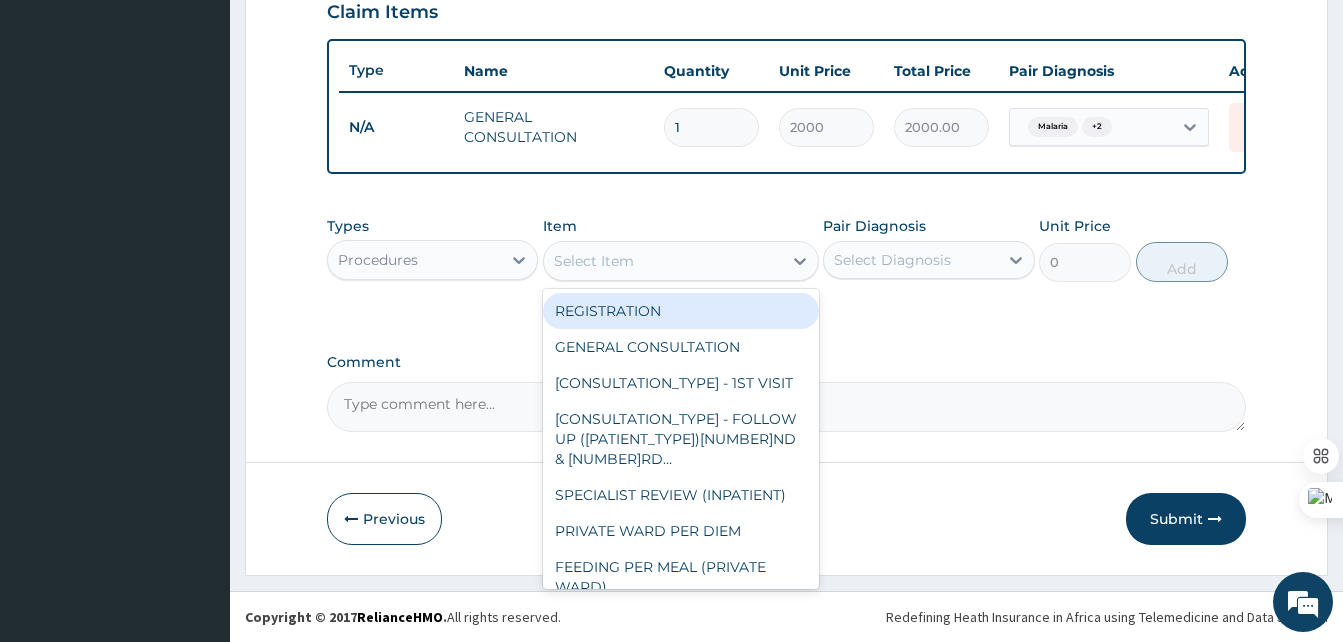 click on "Select Item" at bounding box center (663, 261) 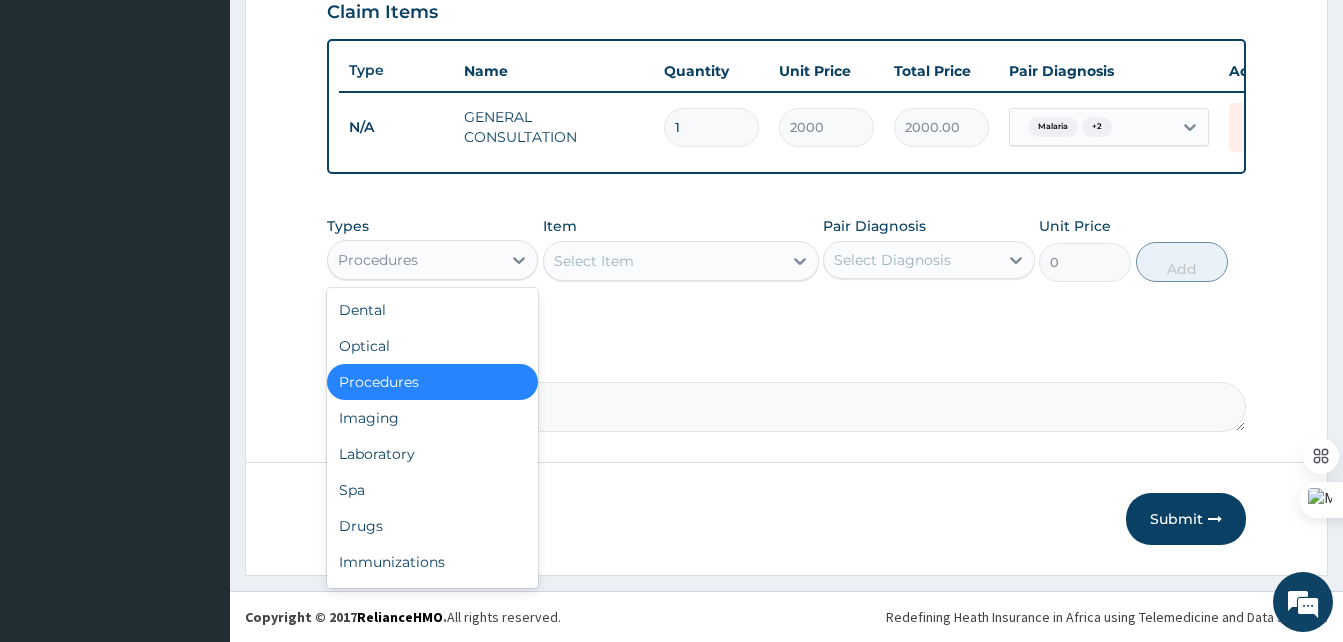 click on "Procedures" at bounding box center (414, 260) 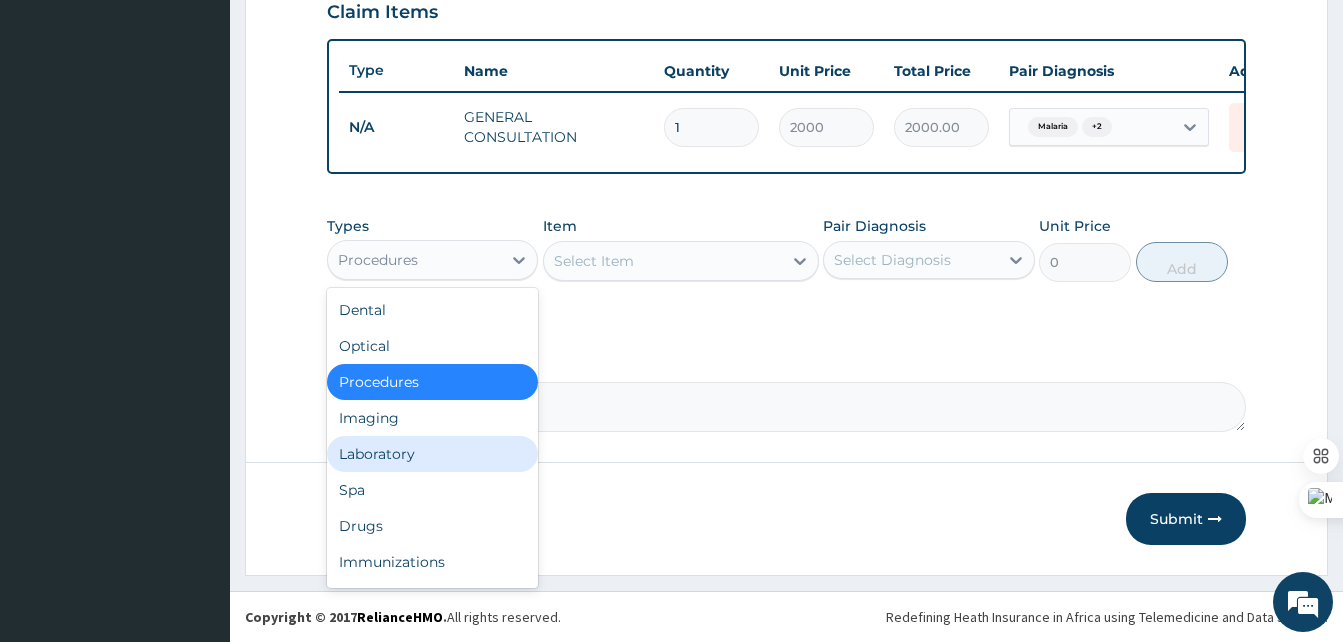 click on "Laboratory" at bounding box center (432, 454) 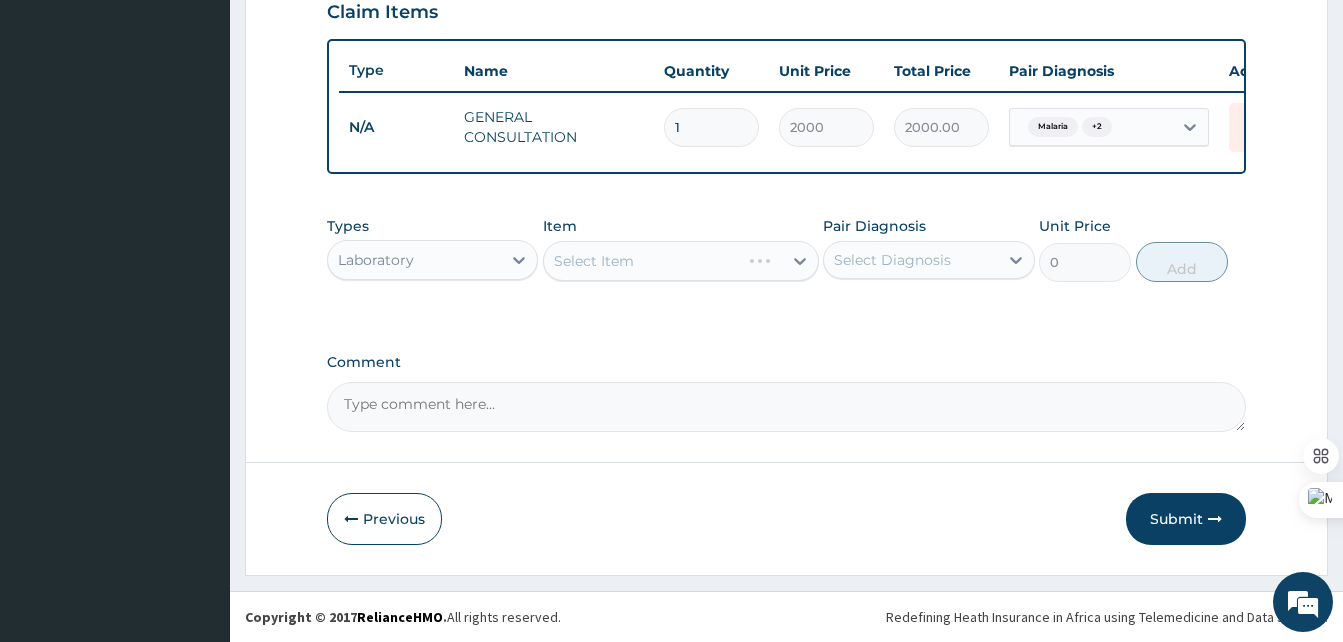 click on "Select Item" at bounding box center [681, 261] 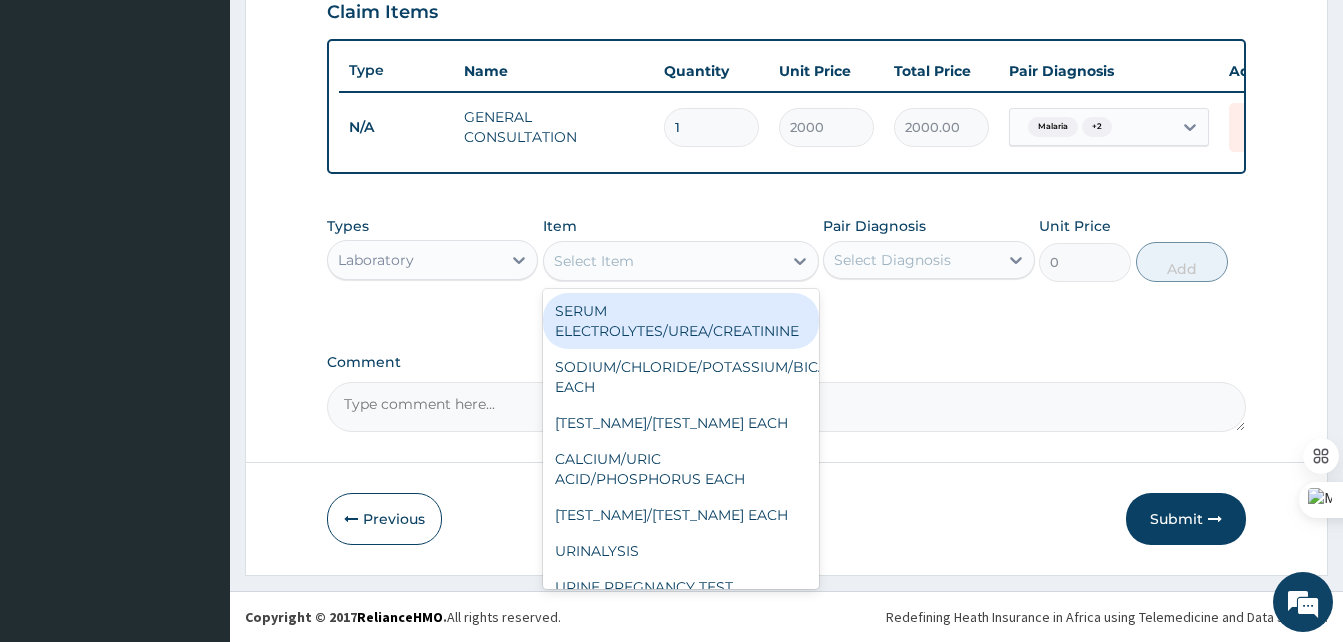 click on "Select Item" at bounding box center [663, 261] 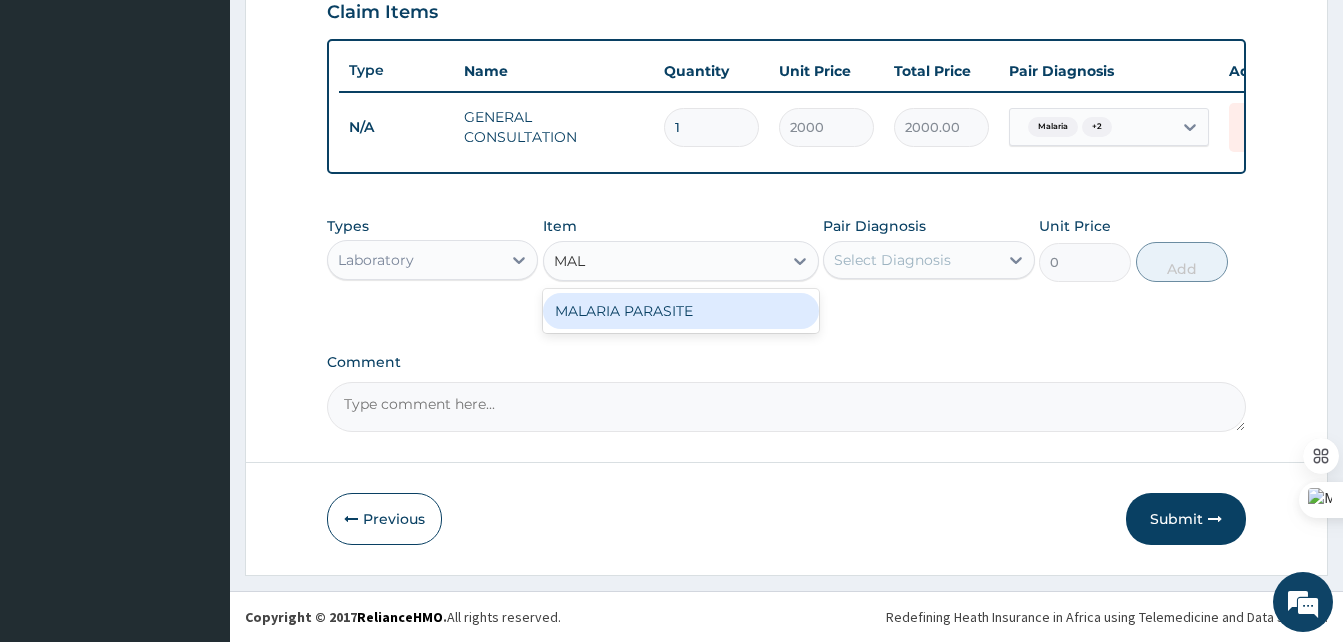 click on "MALARIA PARASITE" at bounding box center [681, 311] 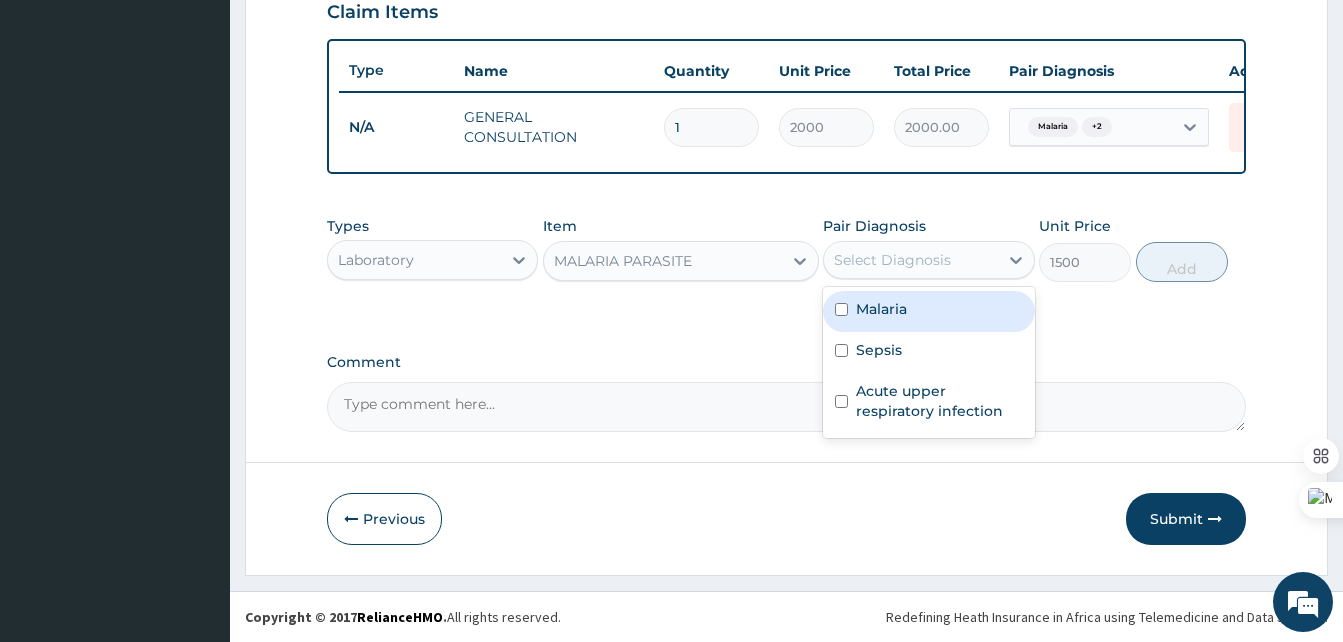 click on "Select Diagnosis" at bounding box center [910, 260] 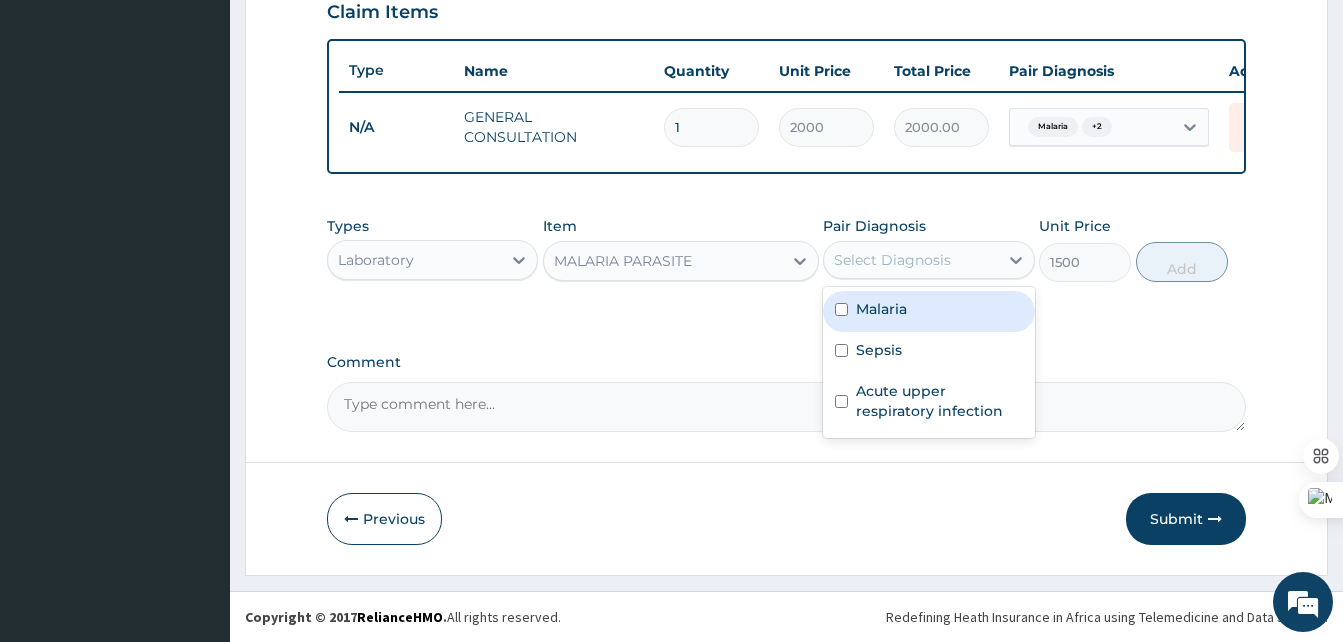 click on "Malaria" at bounding box center [881, 309] 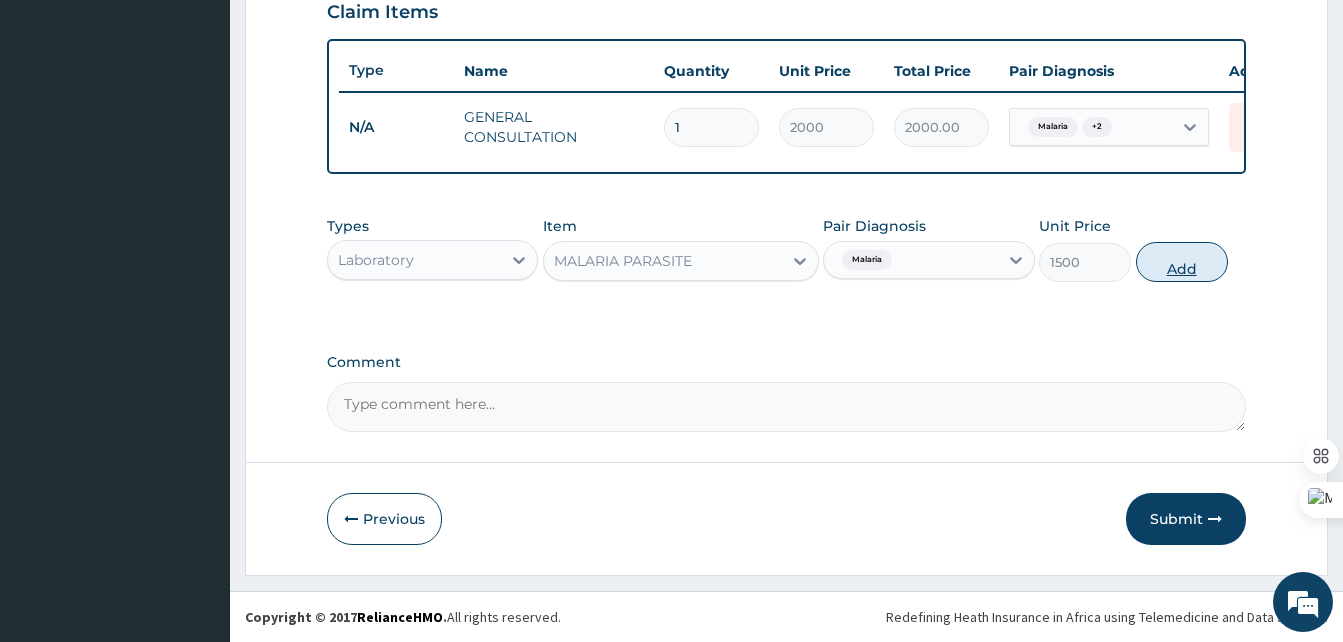 click on "Add" at bounding box center (1182, 262) 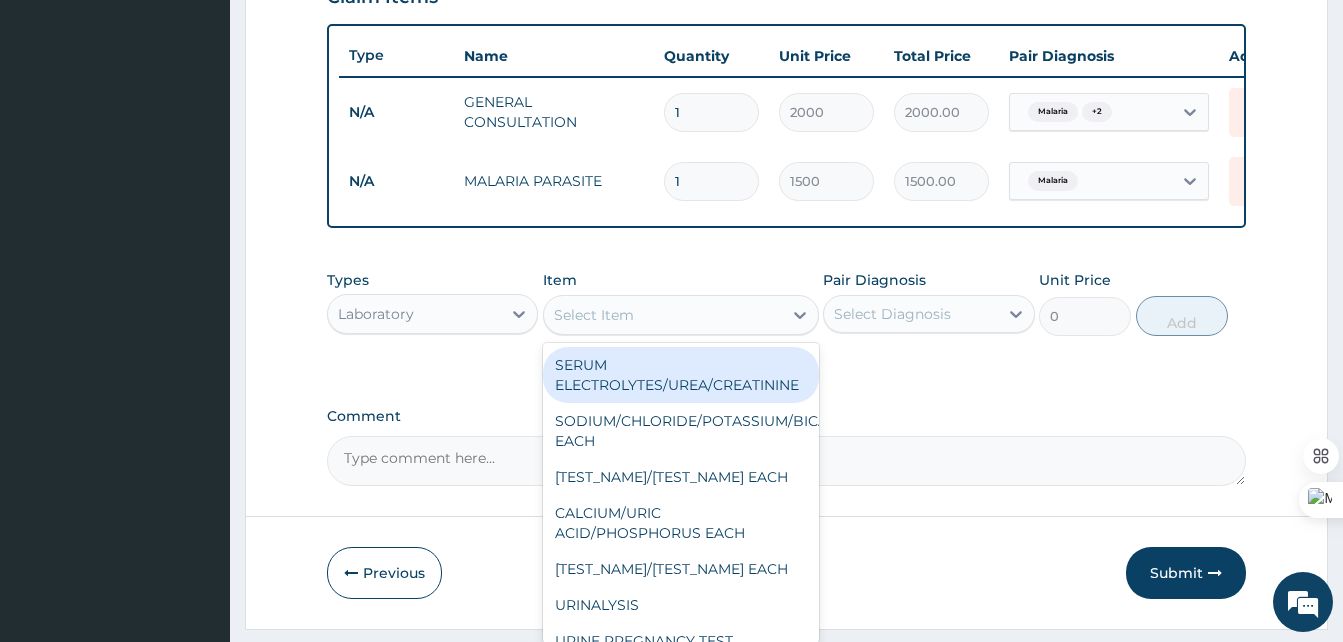 click on "Select Item" at bounding box center [663, 315] 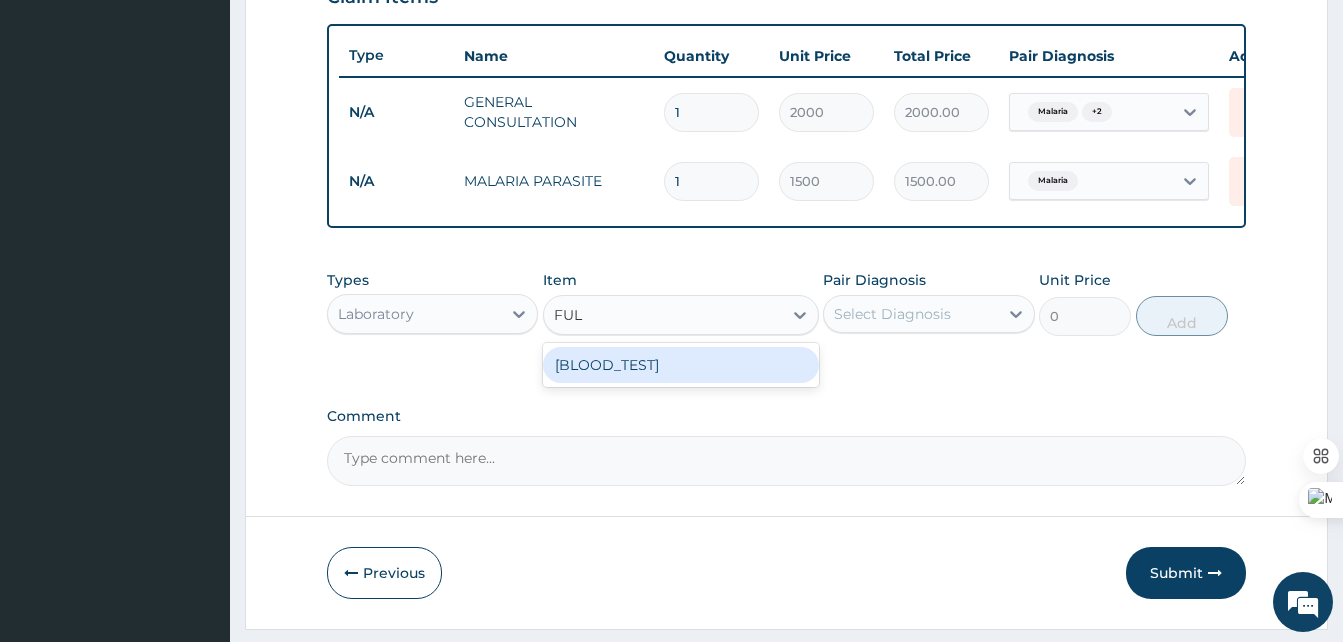 click on "FULL BLOOD COUNT" at bounding box center [681, 365] 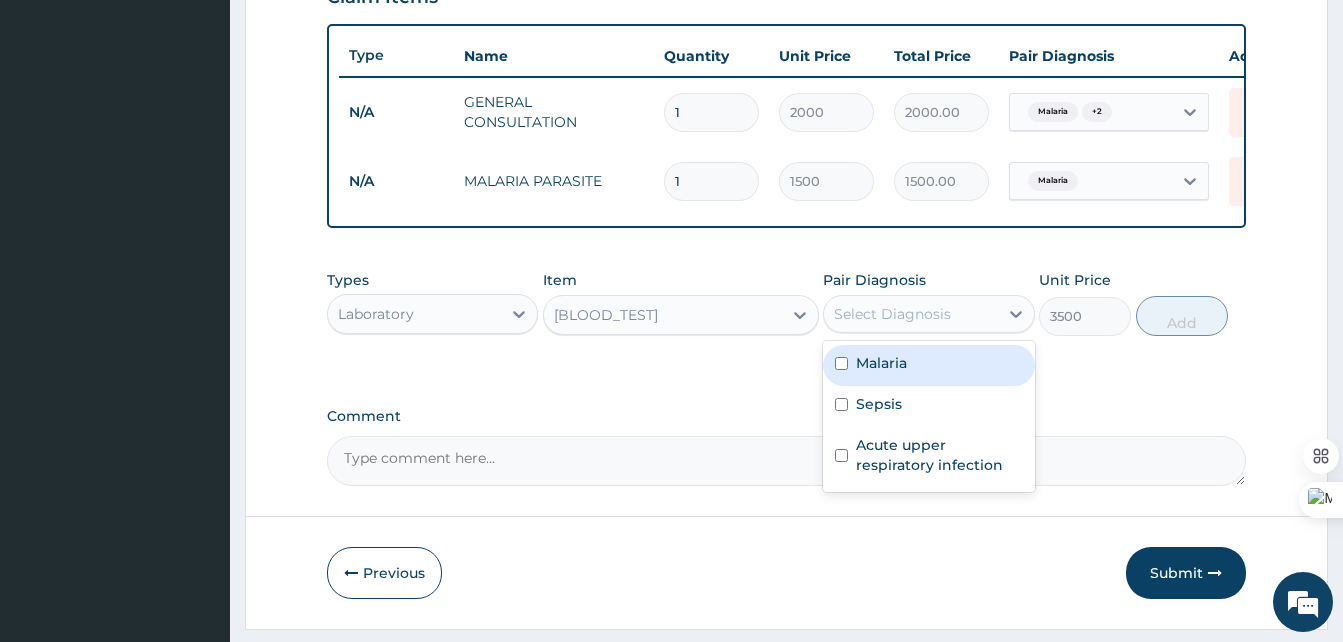 click on "Select Diagnosis" at bounding box center (892, 314) 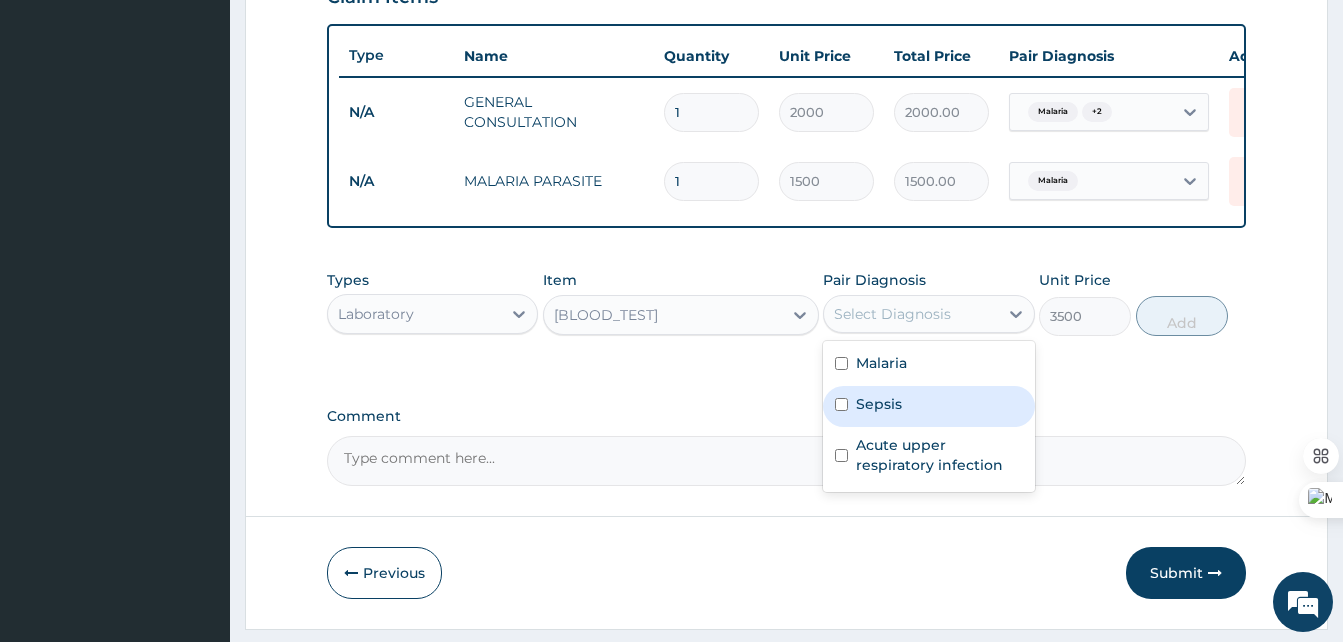 click on "Sepsis" at bounding box center (879, 404) 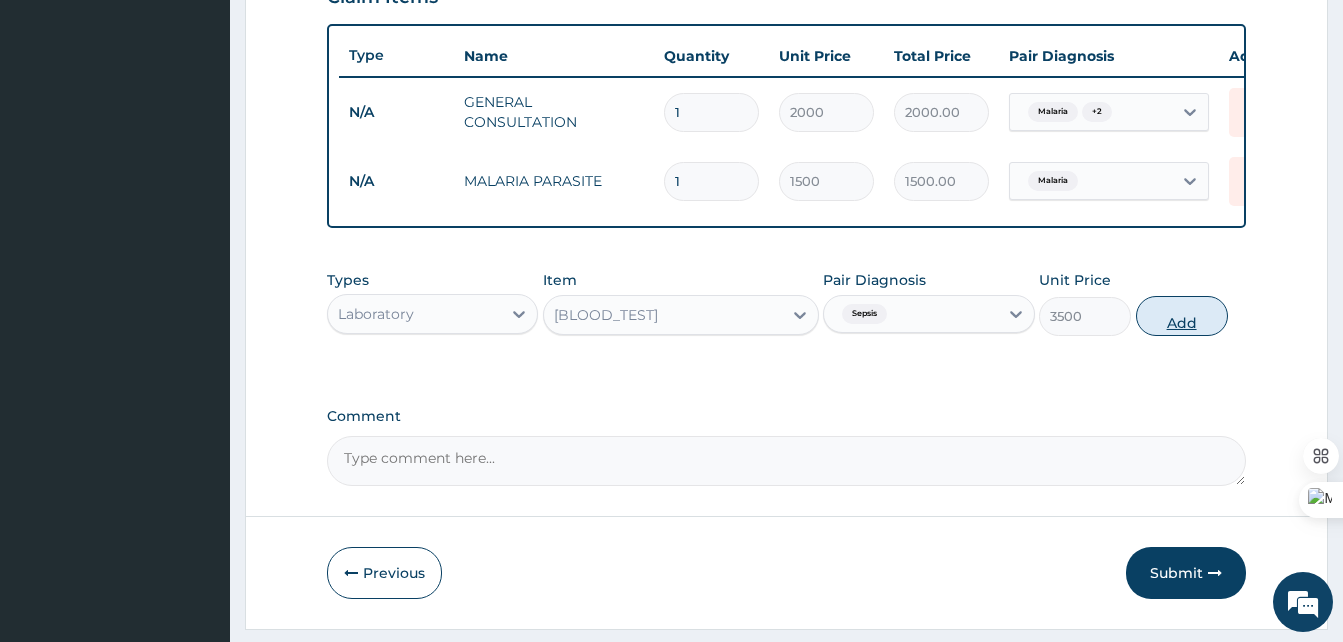 click on "Add" at bounding box center (1182, 316) 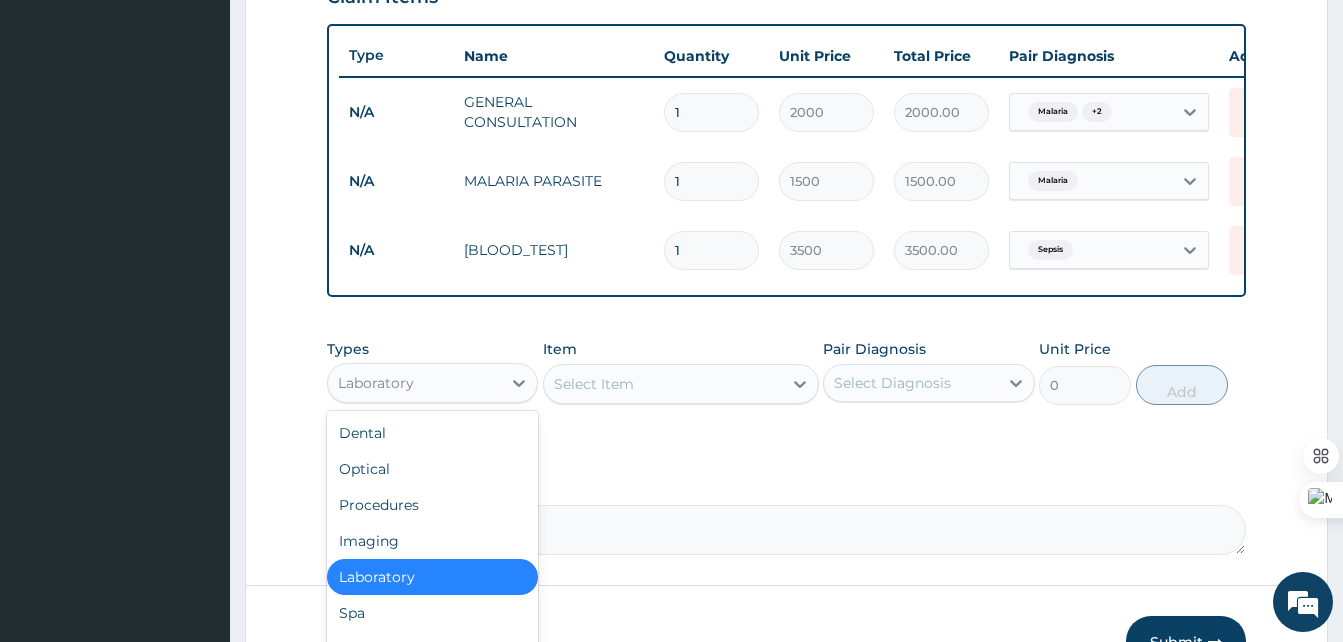 click on "Laboratory" at bounding box center [414, 383] 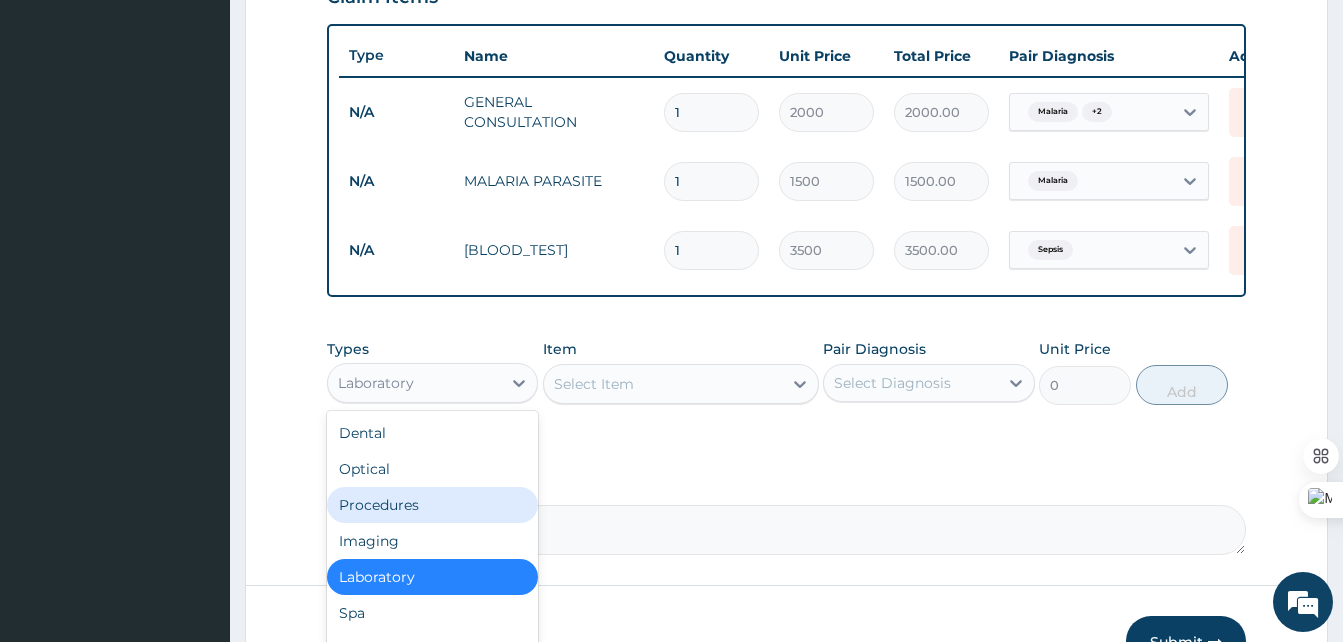 scroll, scrollTop: 68, scrollLeft: 0, axis: vertical 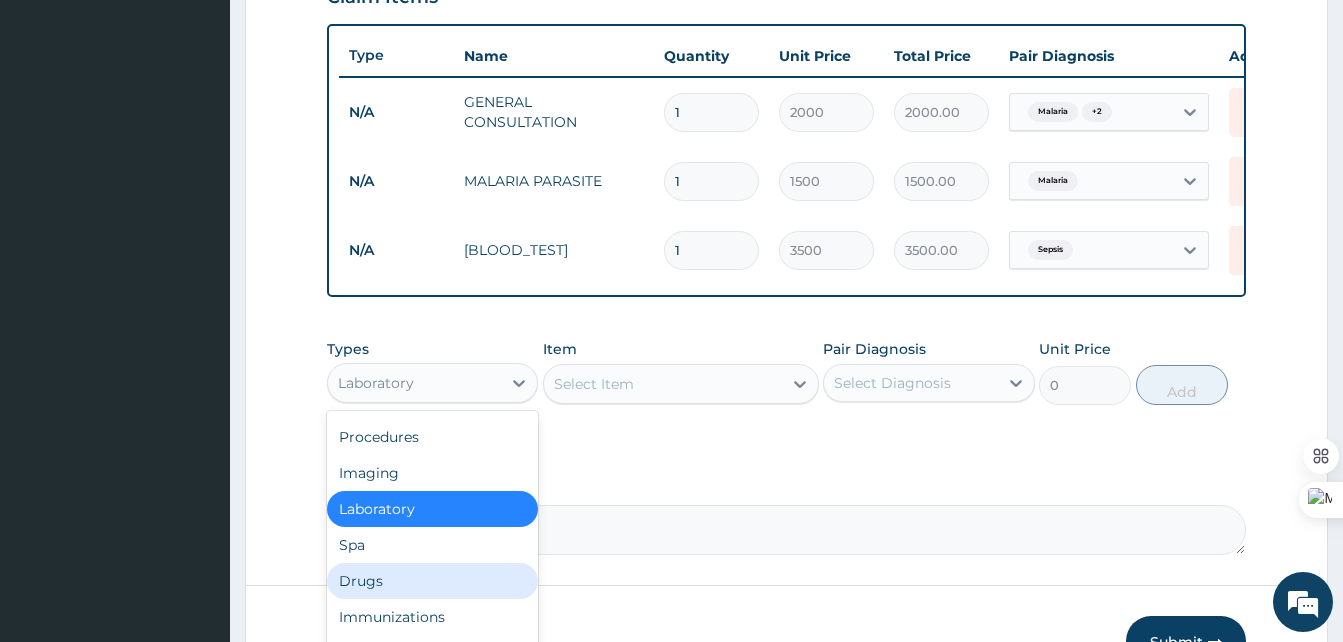 click on "Drugs" at bounding box center (432, 581) 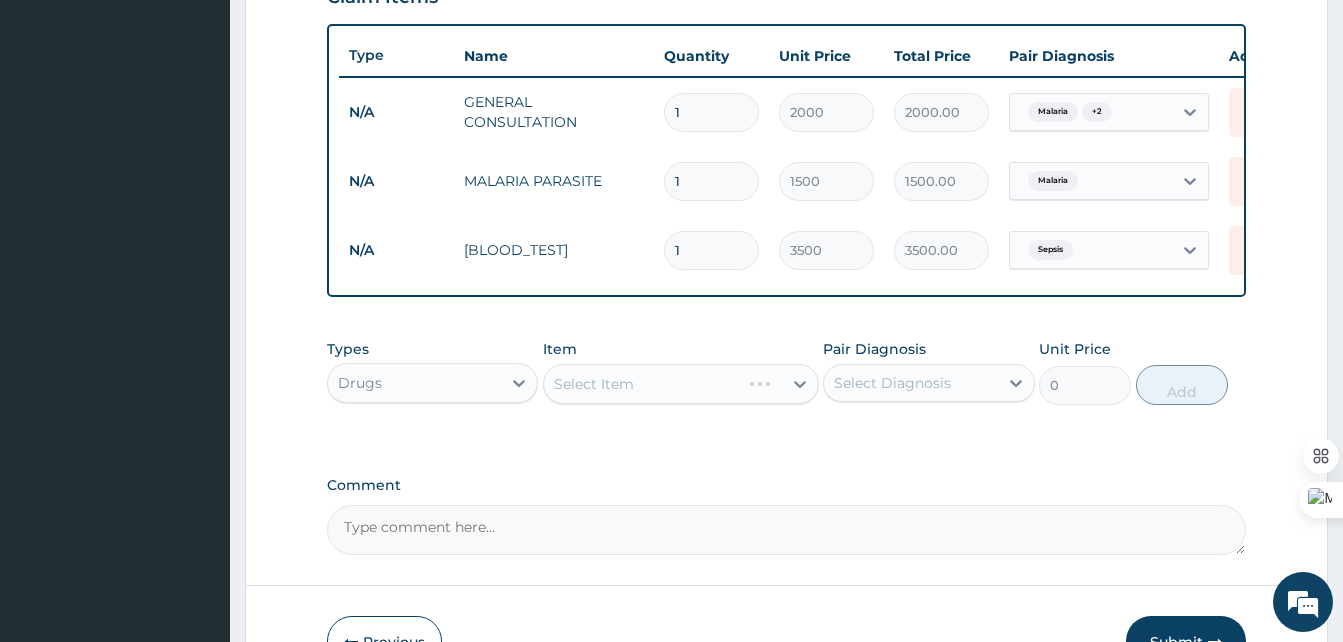 click on "Select Item" at bounding box center (681, 384) 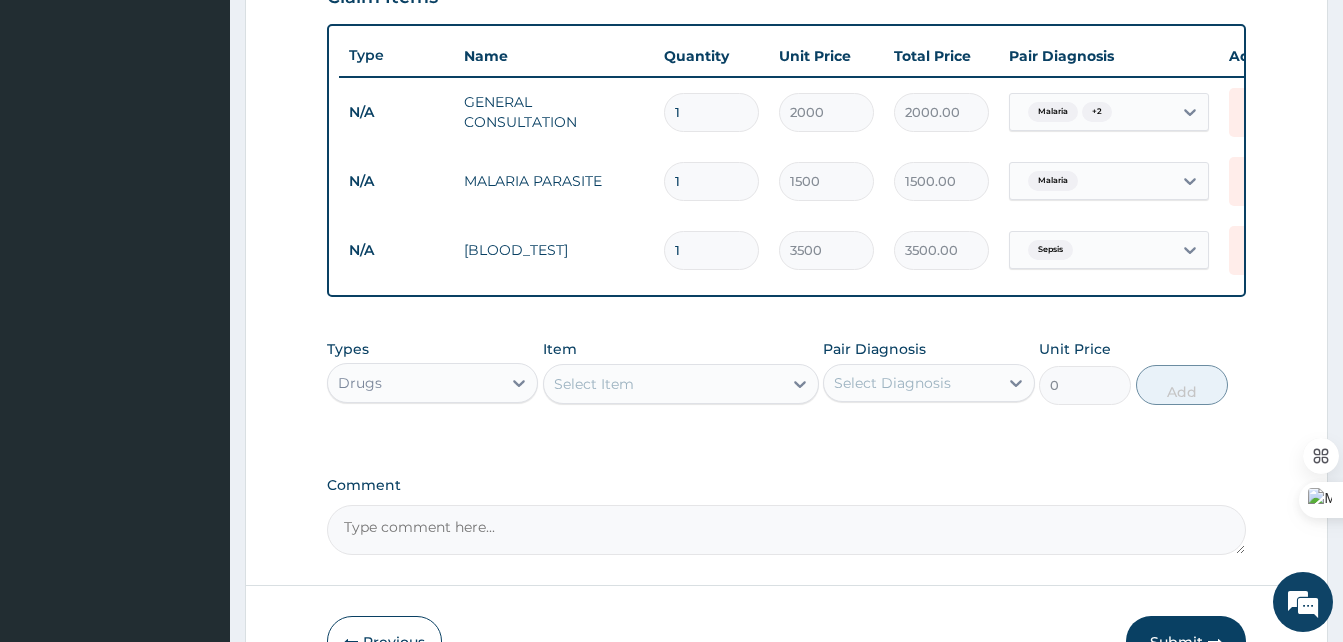 click on "Select Item" at bounding box center (663, 384) 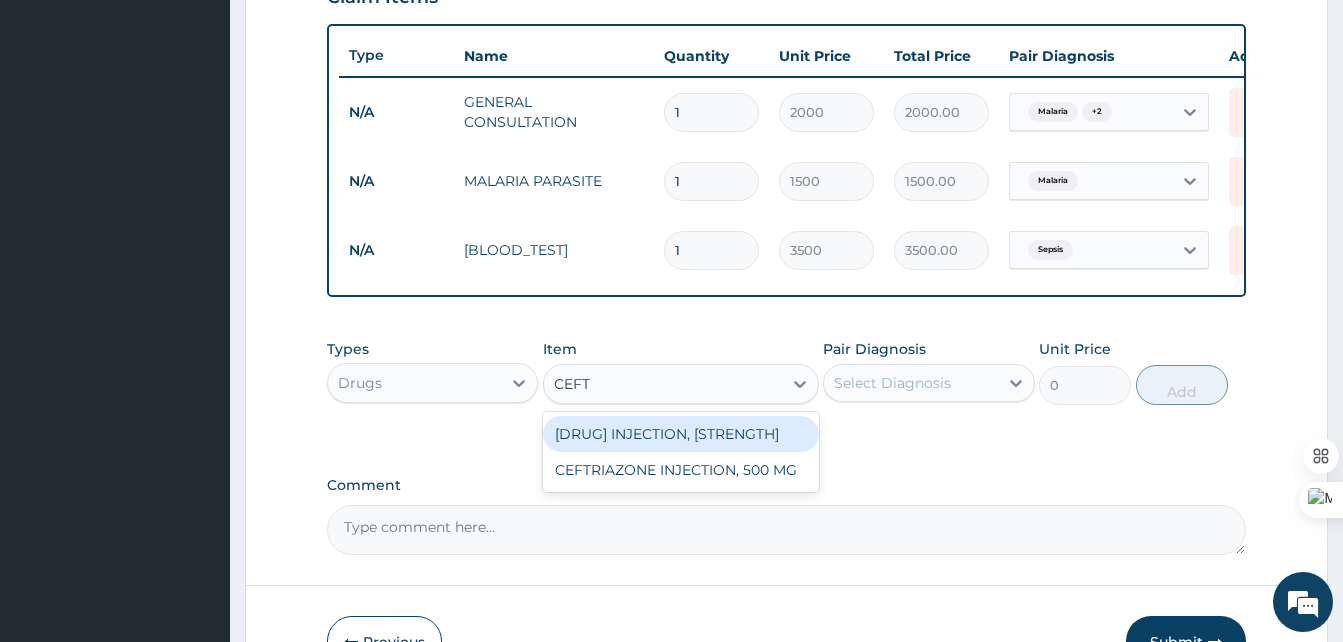 click on "CEFTRIAZONE INJECTION, 1G" at bounding box center [681, 434] 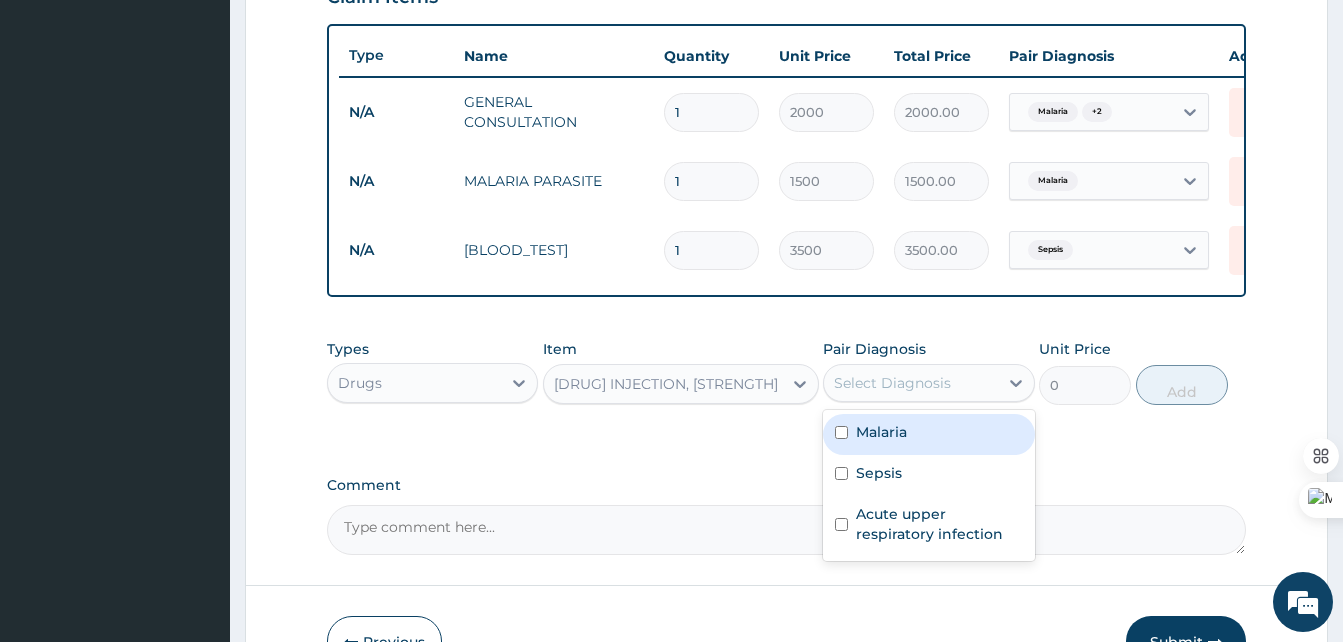 click on "Select Diagnosis" at bounding box center (910, 383) 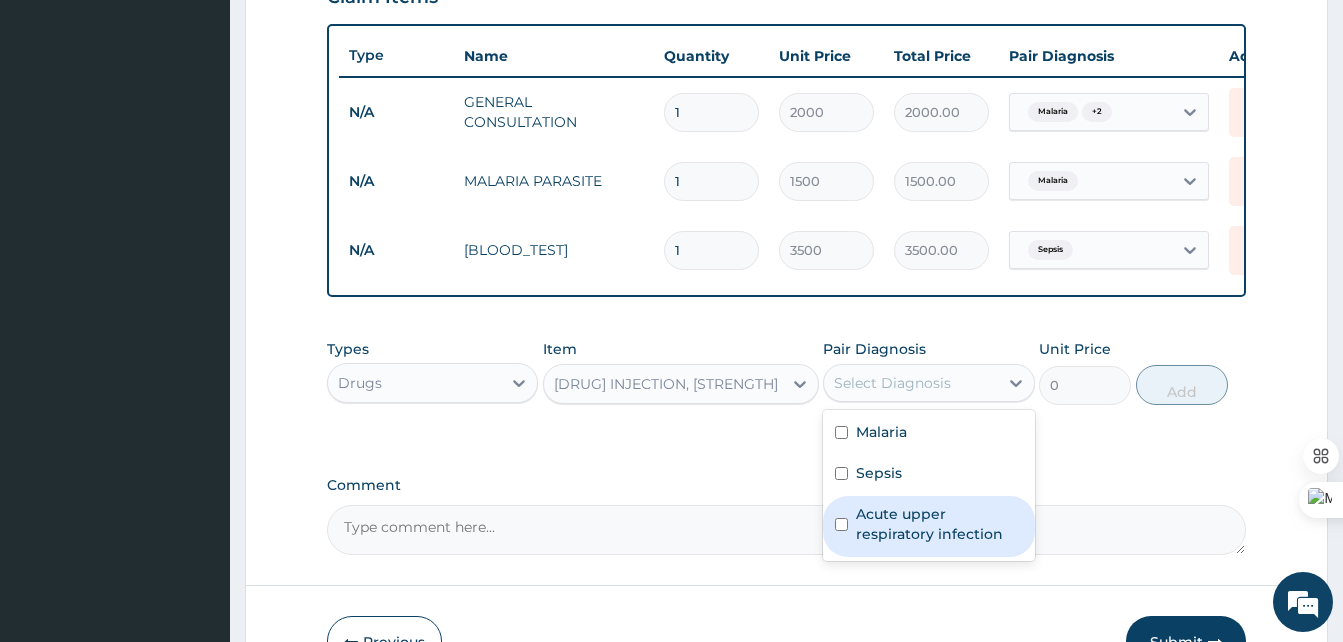 click on "Acute upper respiratory infection" at bounding box center [939, 524] 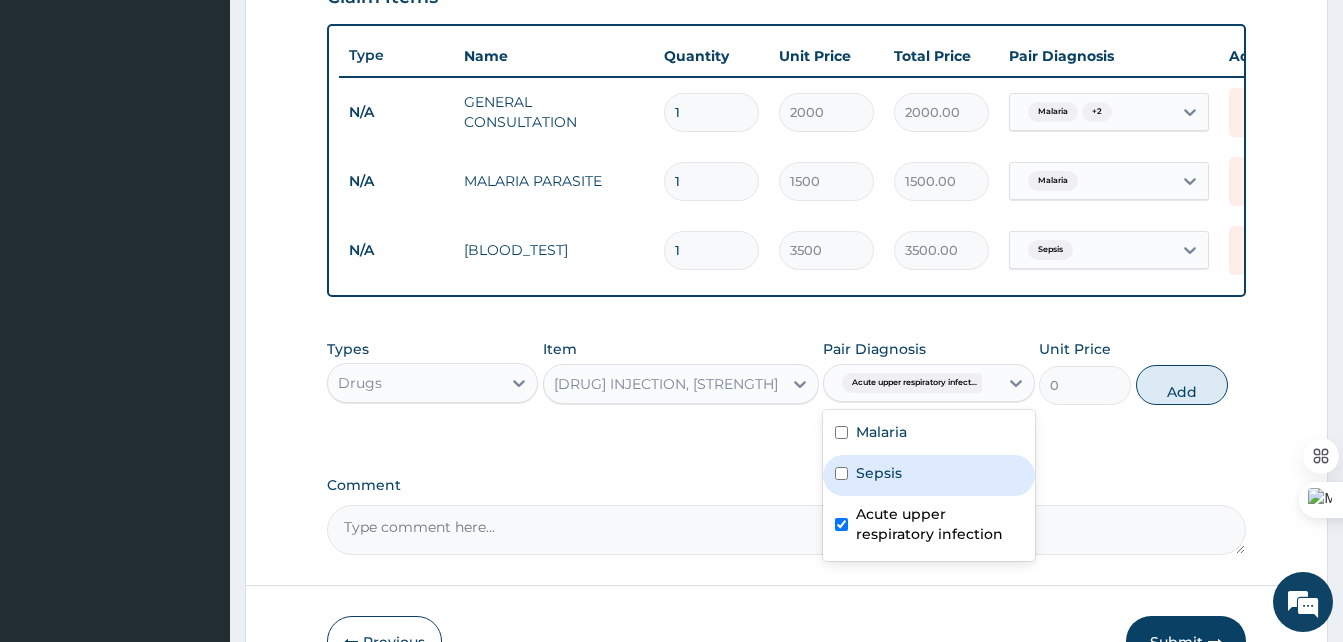 click on "Sepsis" at bounding box center [928, 475] 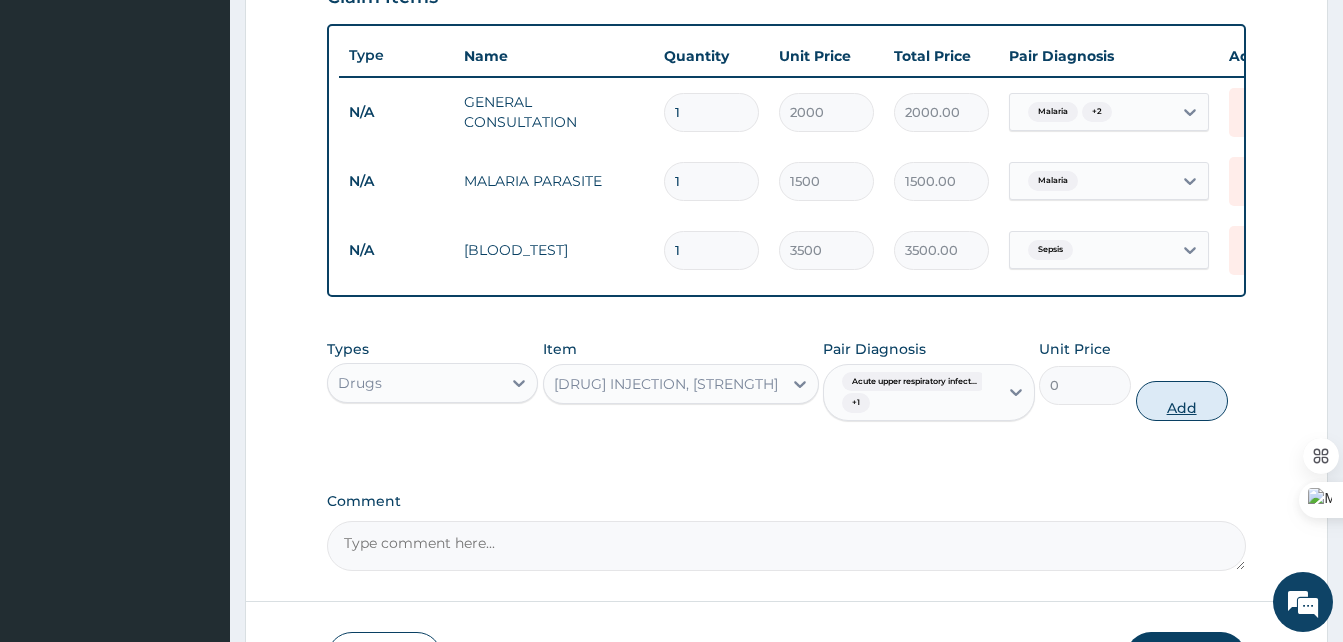 click on "Add" at bounding box center (1182, 401) 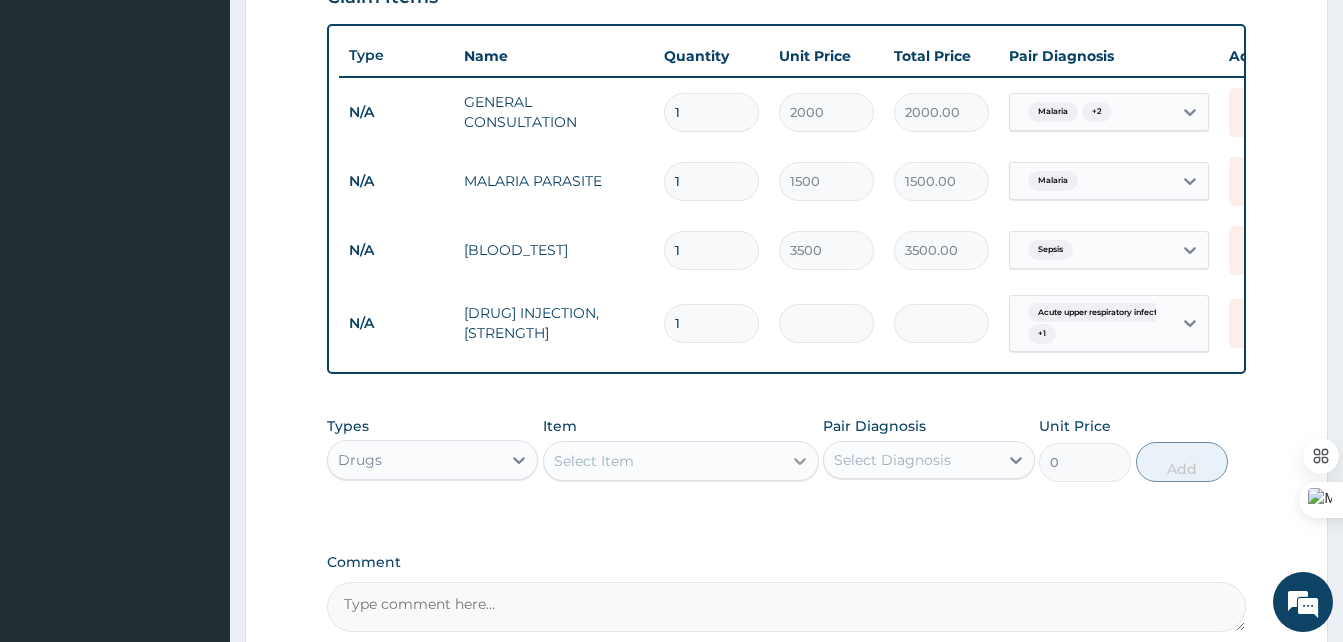 click at bounding box center (800, 461) 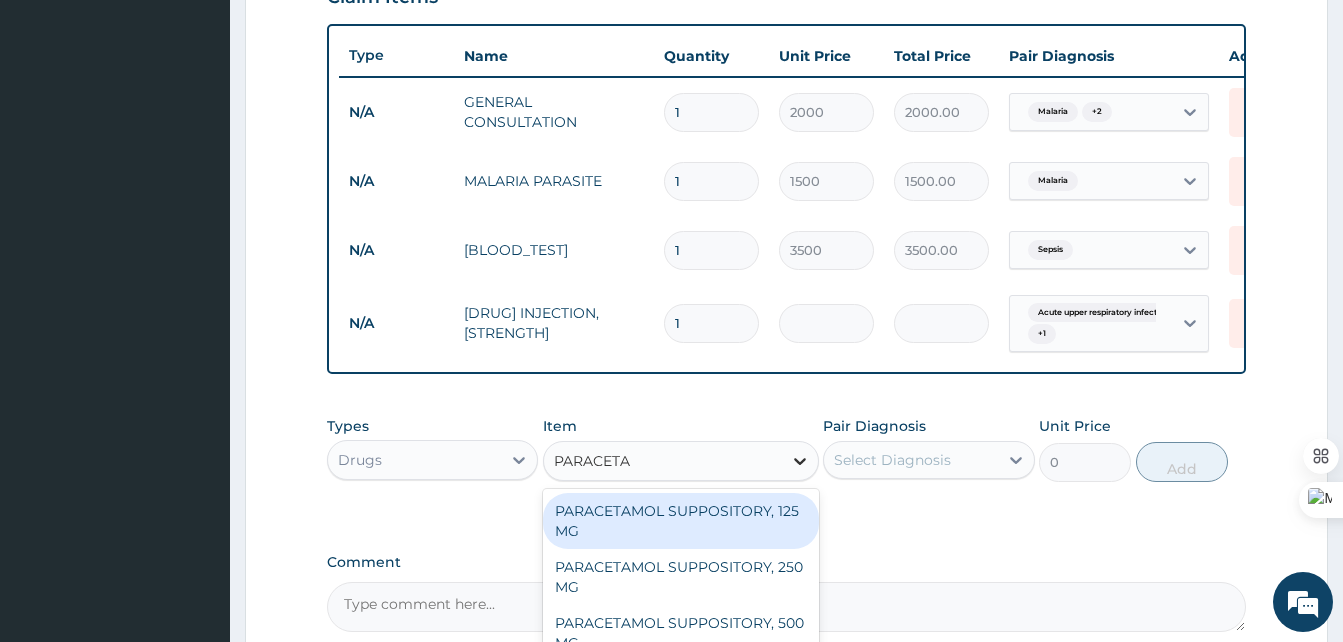 scroll, scrollTop: 935, scrollLeft: 0, axis: vertical 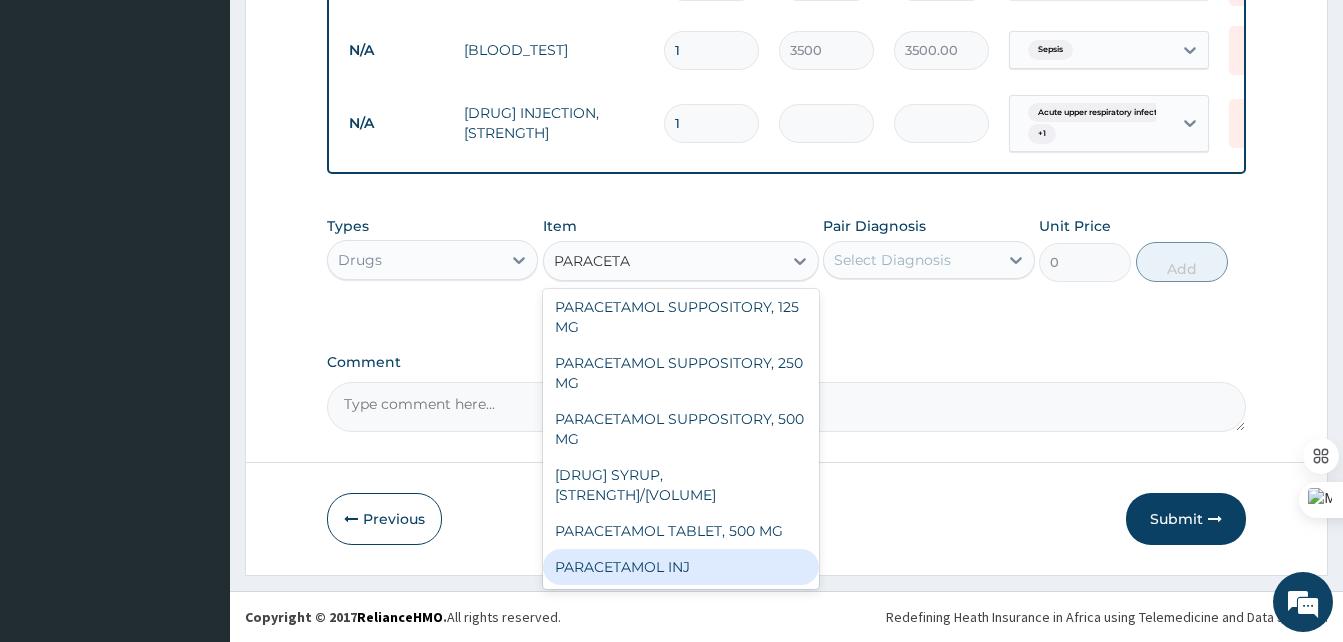 click on "PARACETAMOL INJ" at bounding box center (681, 567) 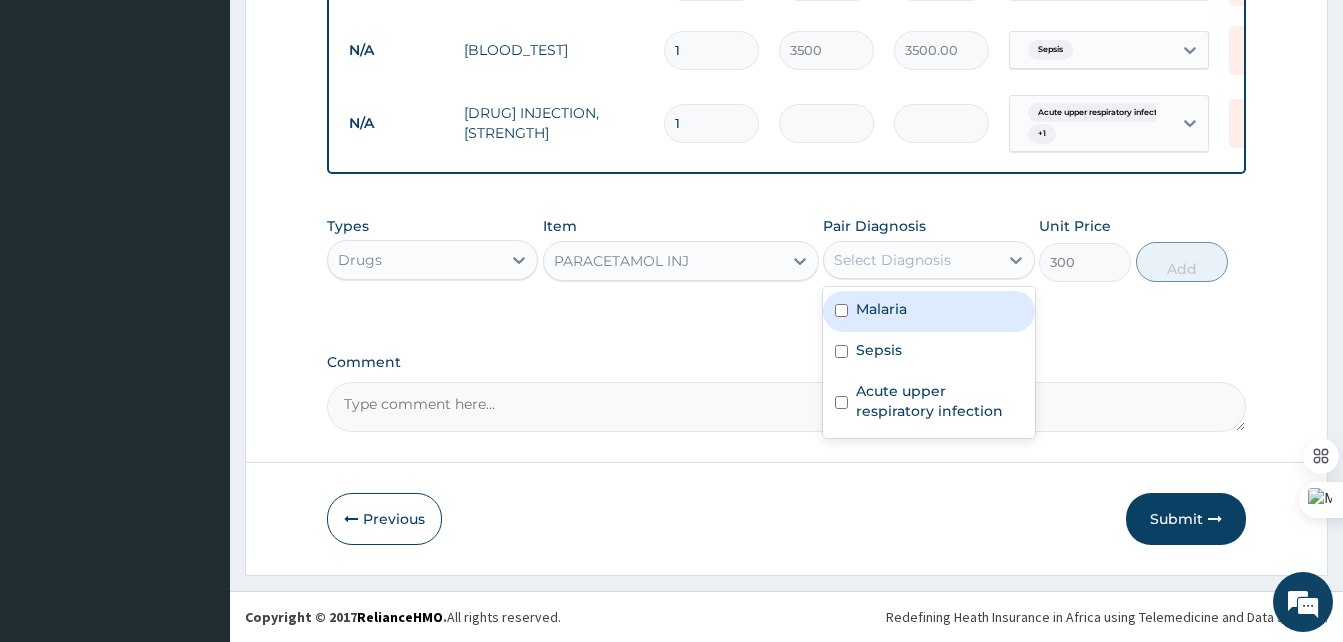 click on "Select Diagnosis" at bounding box center (910, 260) 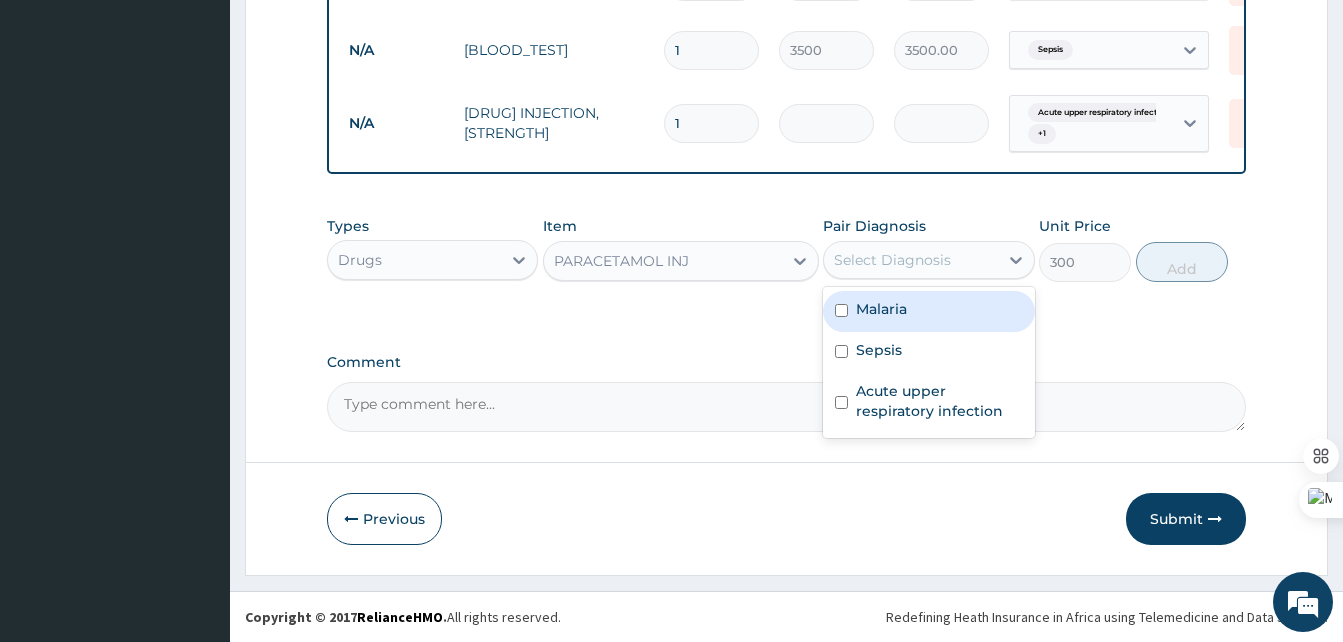 click on "Malaria" at bounding box center (881, 309) 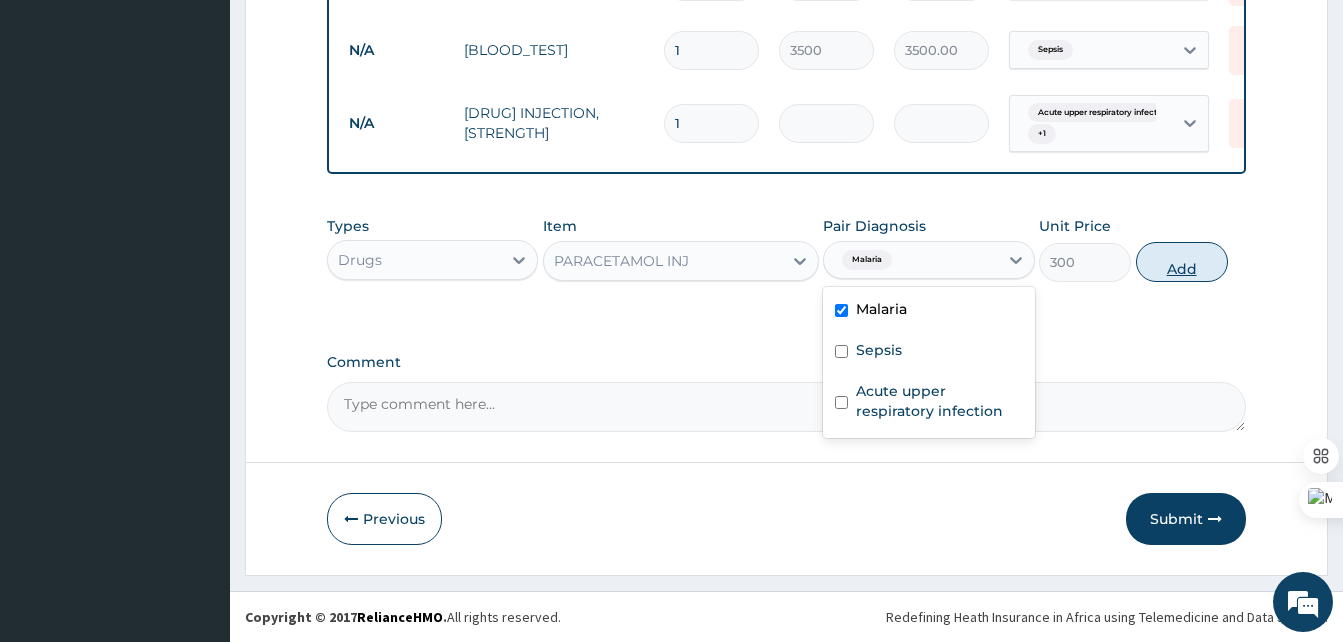 click on "Add" at bounding box center (1182, 262) 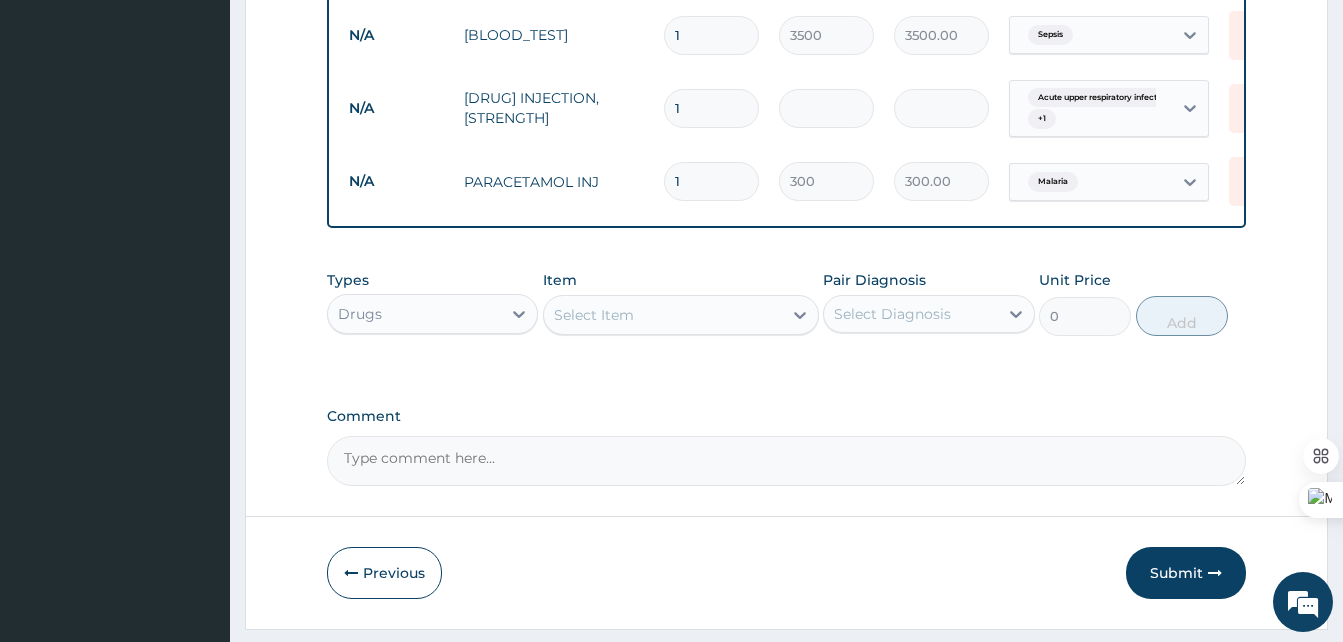 click on "Select Item" at bounding box center [594, 315] 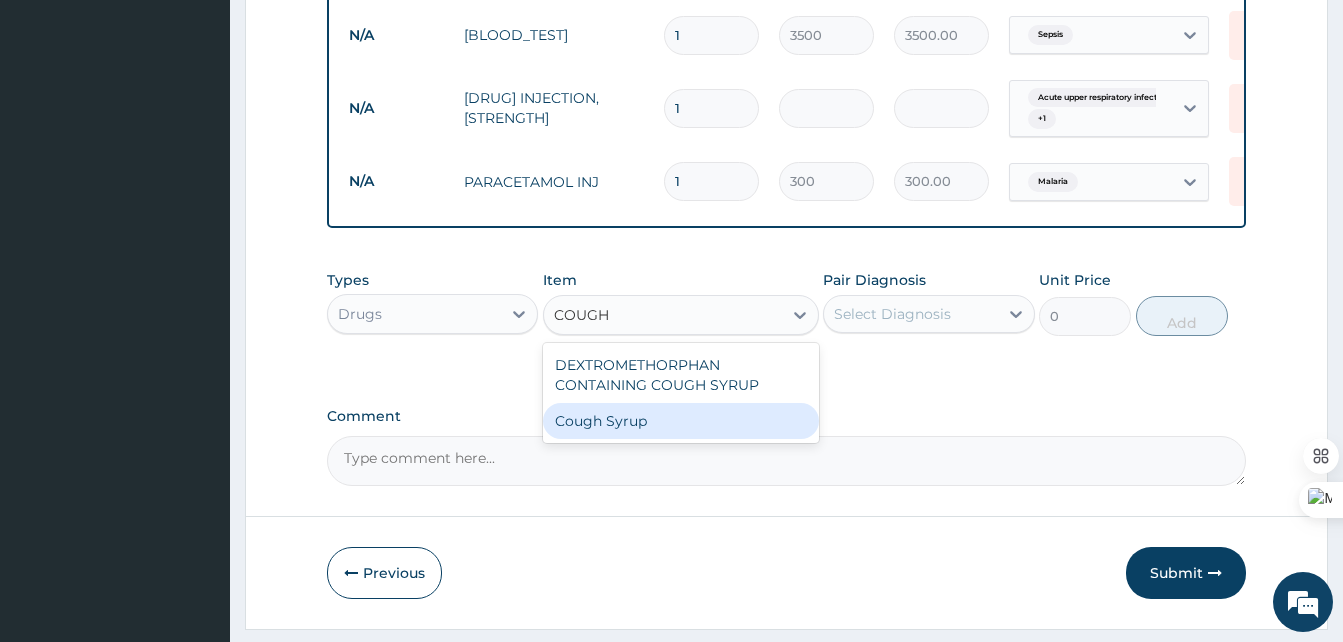 click on "Cough Syrup" at bounding box center (681, 421) 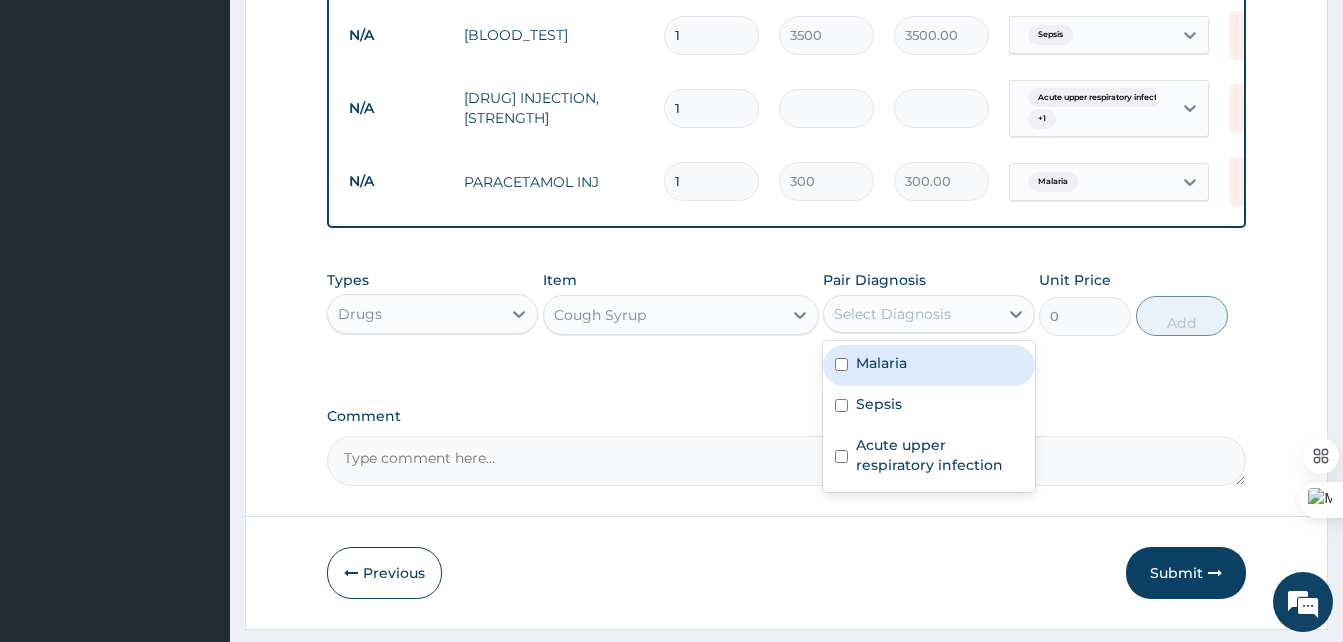 click on "Select Diagnosis" at bounding box center (928, 314) 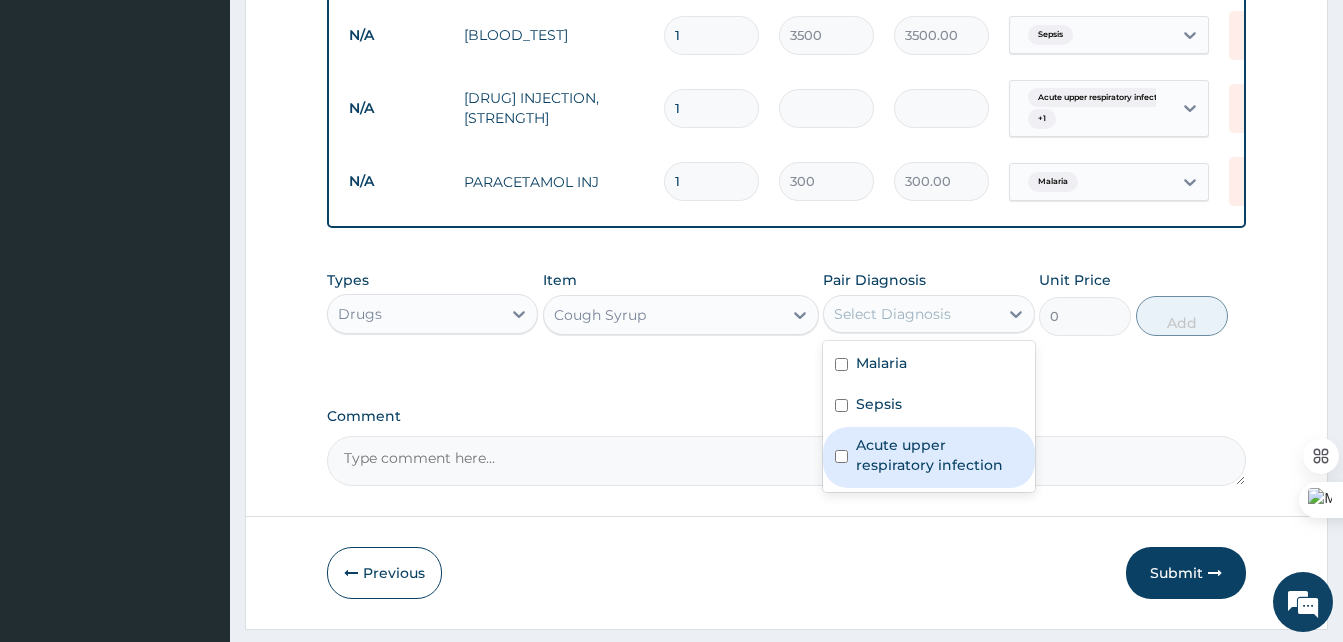 click on "Acute upper respiratory infection" at bounding box center (939, 455) 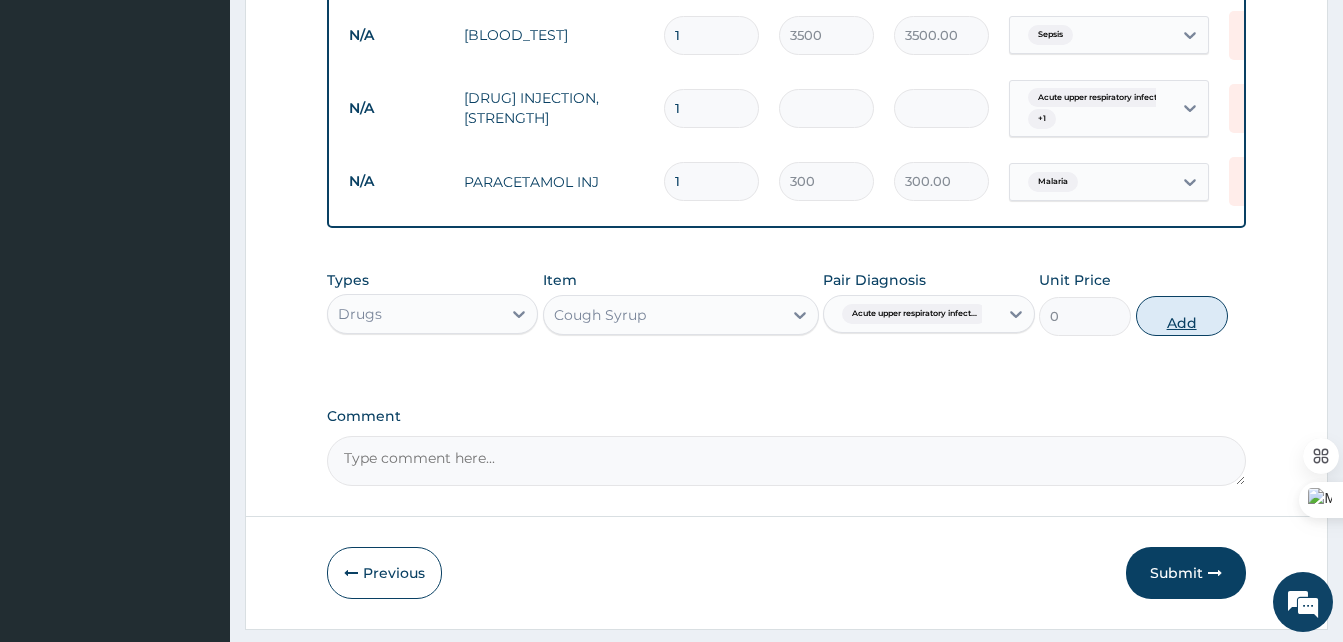 click on "Add" at bounding box center (1182, 316) 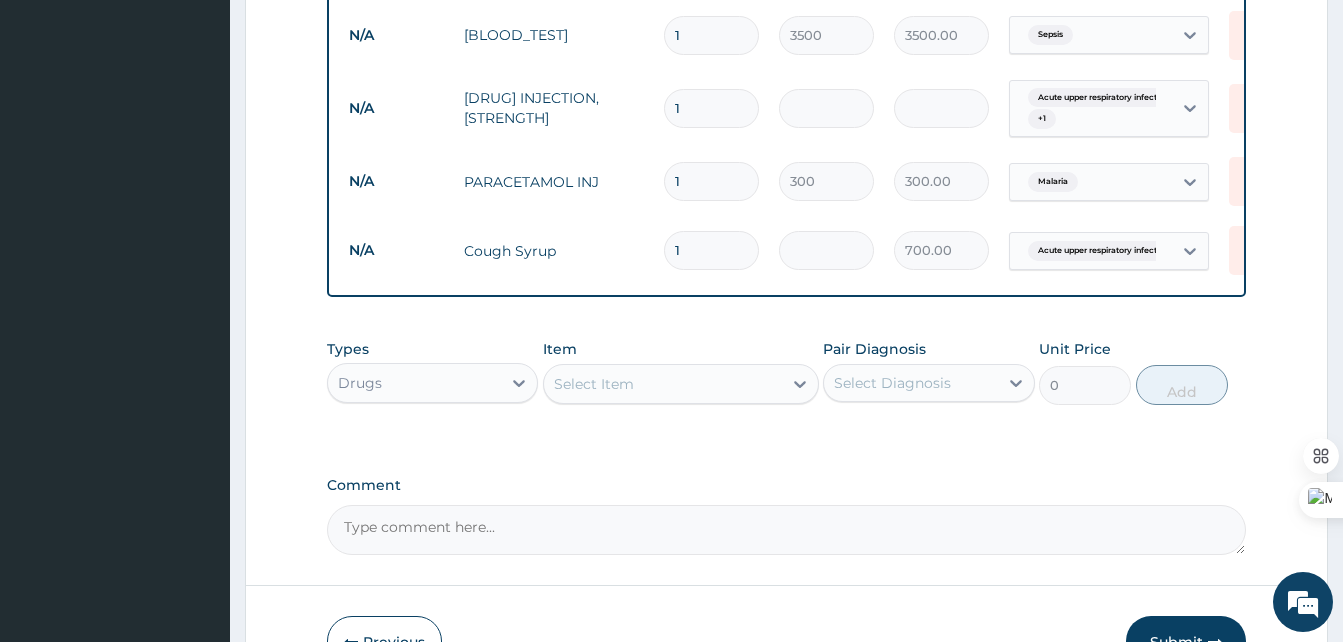 click on "Select Item" at bounding box center [663, 384] 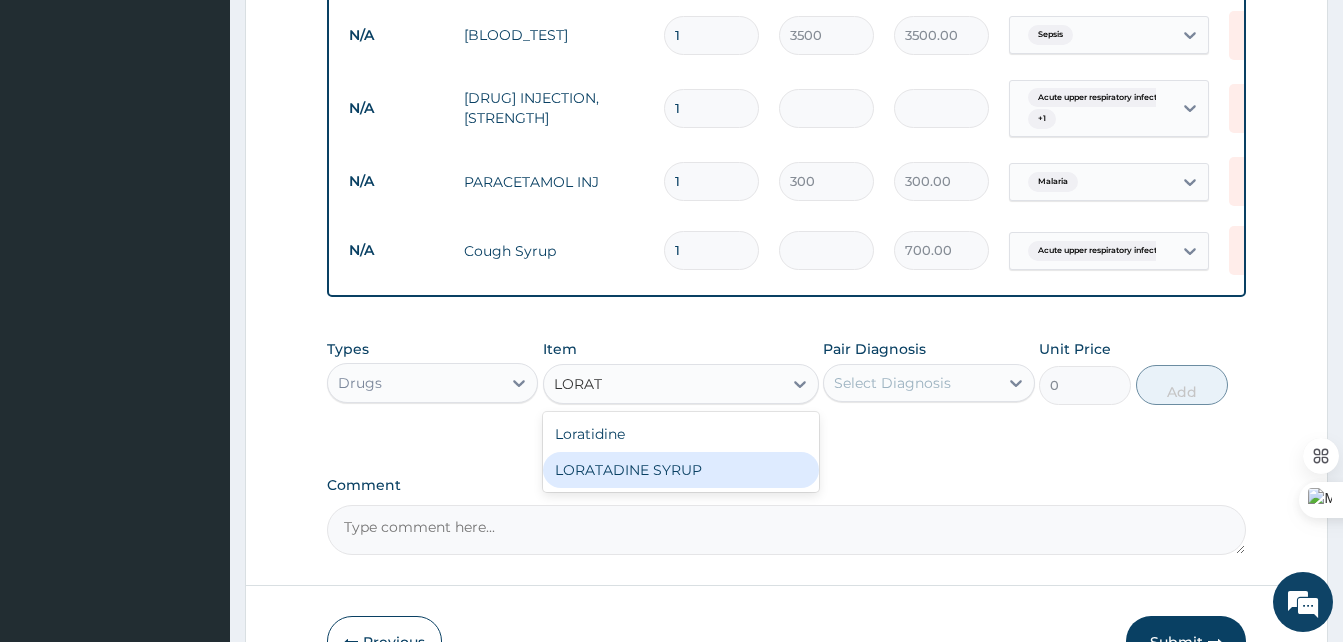 click on "[DRUG] SYRUP" at bounding box center (681, 470) 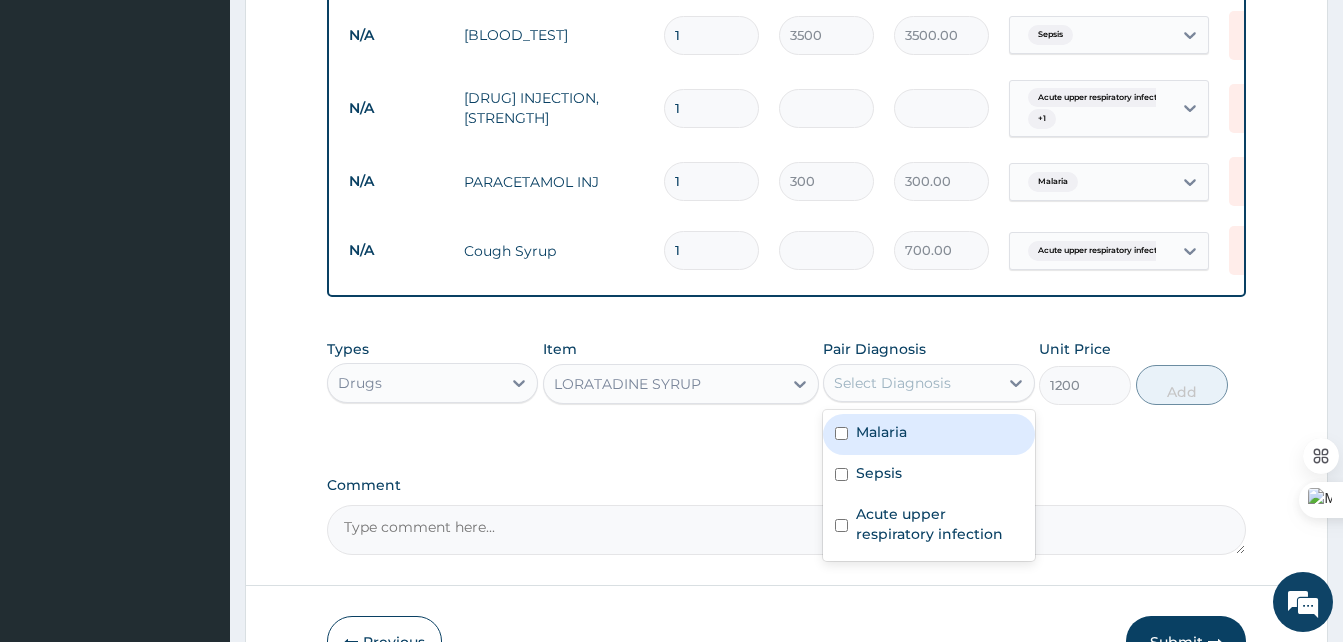 click on "Select Diagnosis" at bounding box center [910, 383] 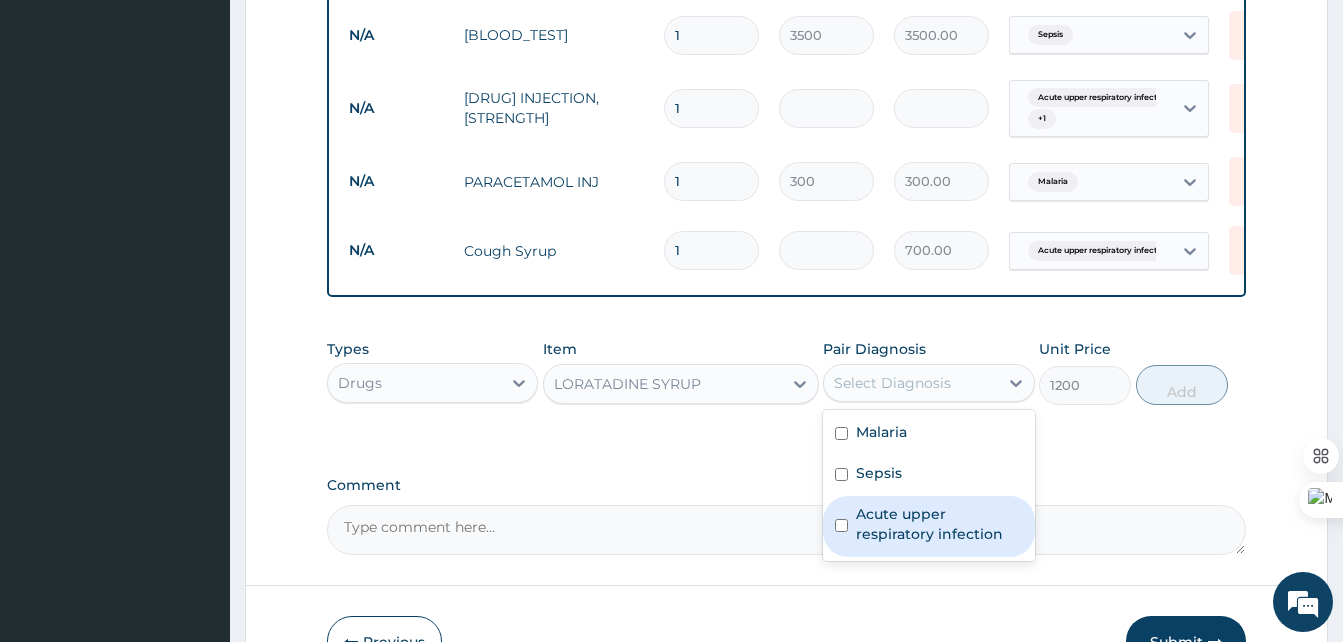 click on "Acute upper respiratory infection" at bounding box center [939, 524] 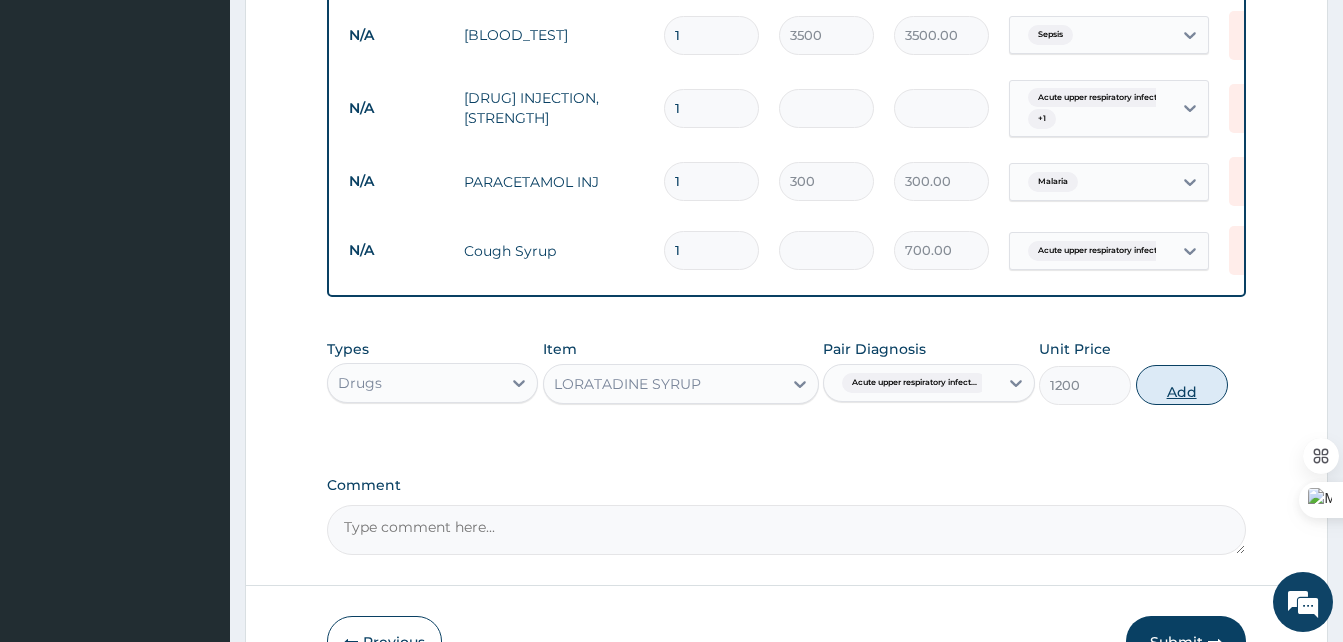 click on "Add" at bounding box center [1182, 385] 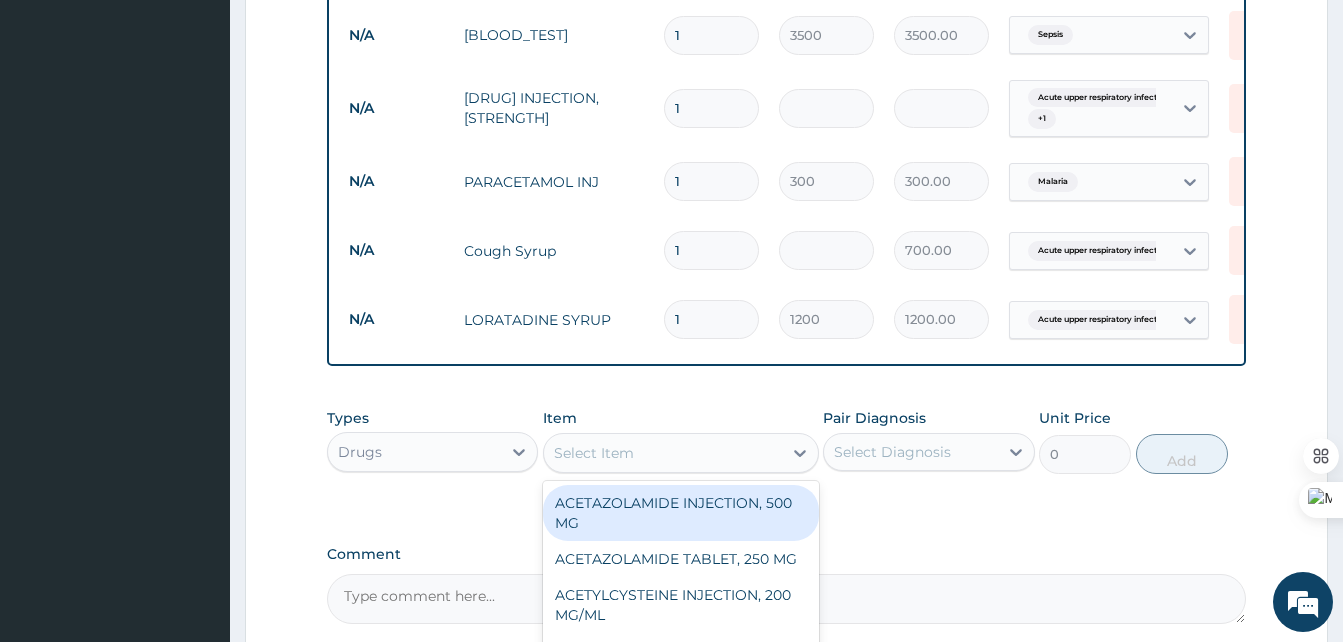 click on "Select Item" at bounding box center (663, 453) 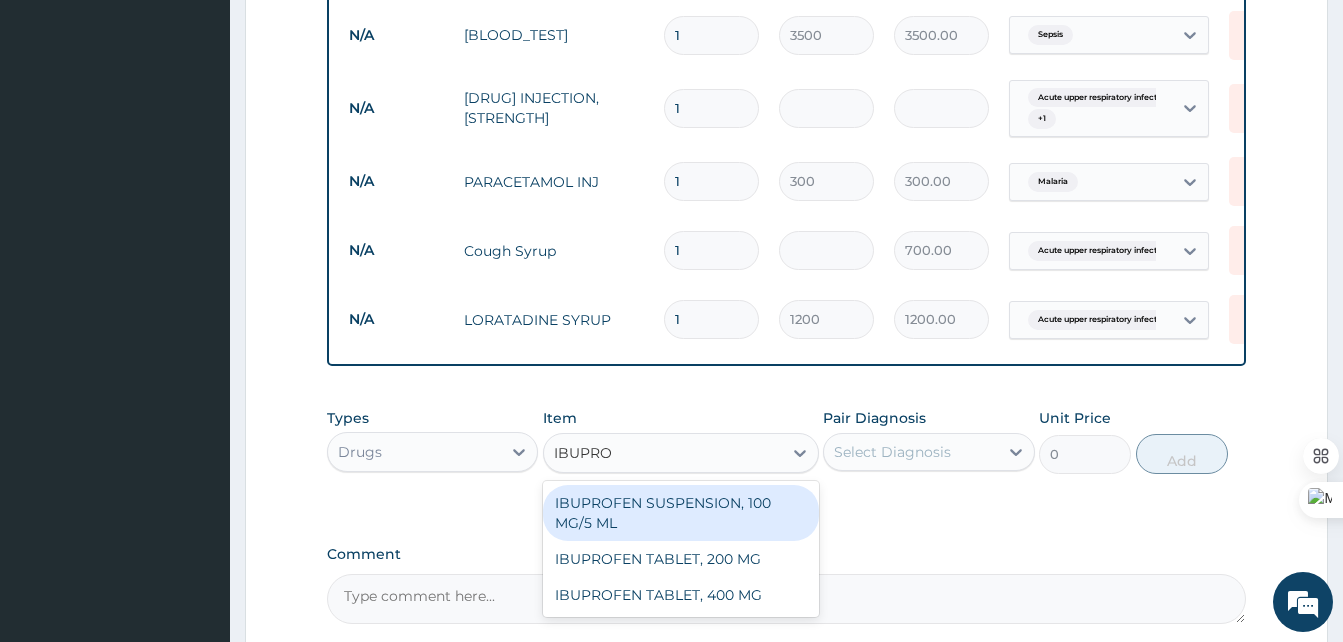 click on "[DRUG] SUSPENSION, 100 MG/5 ML" at bounding box center (681, 513) 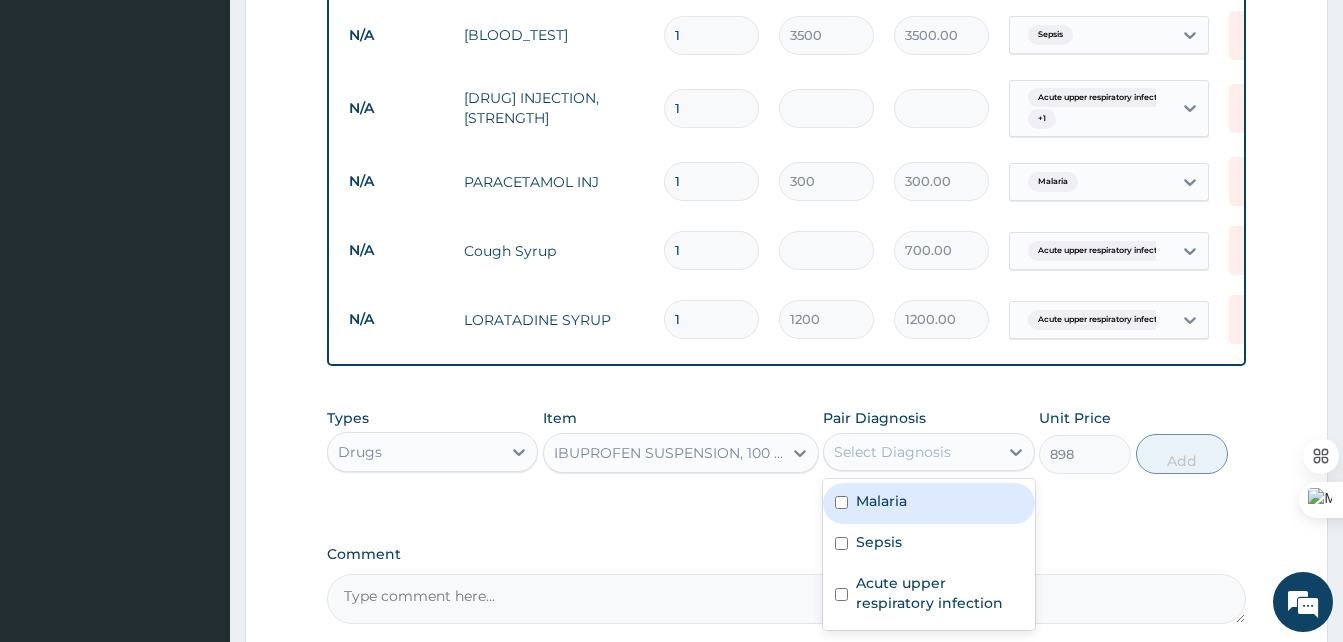 click on "Select Diagnosis" at bounding box center (910, 452) 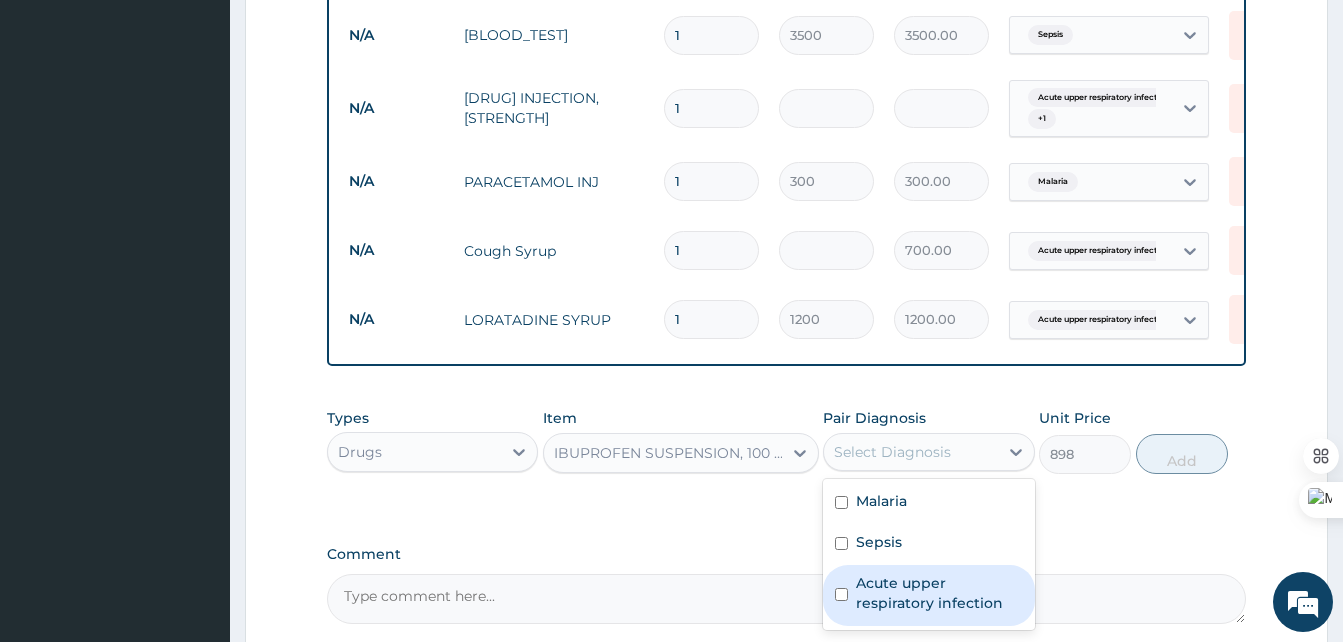 click on "Acute upper respiratory infection" at bounding box center (939, 593) 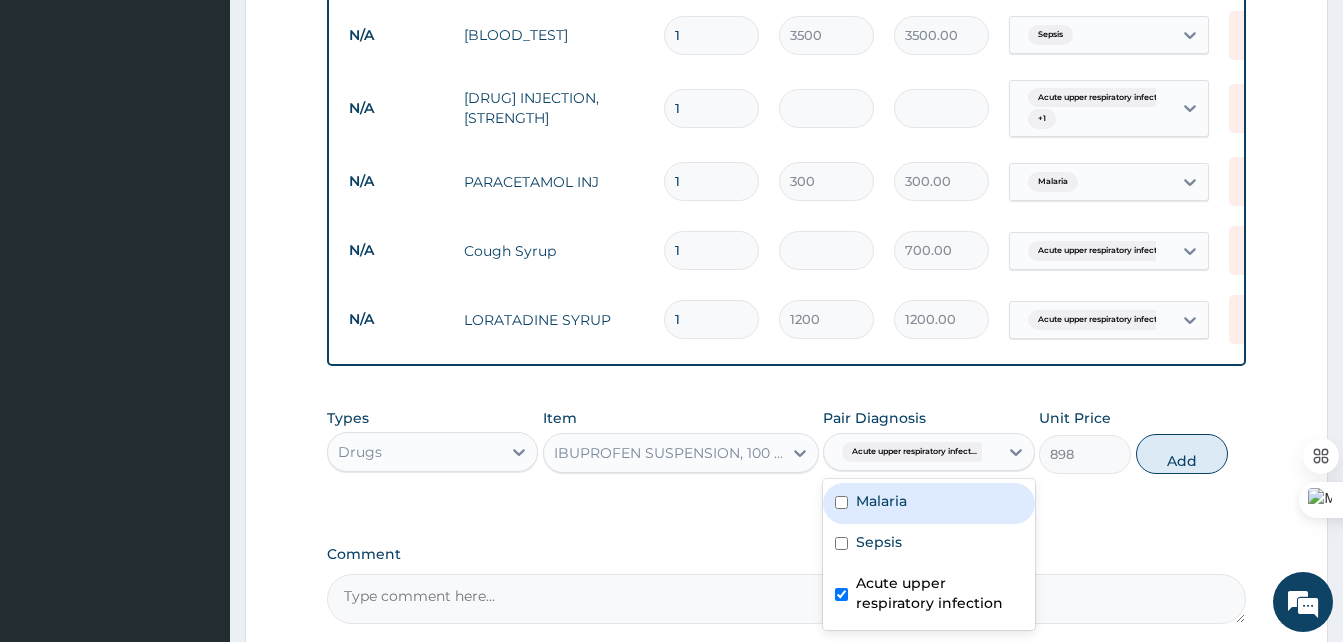 click on "Malaria" at bounding box center [928, 503] 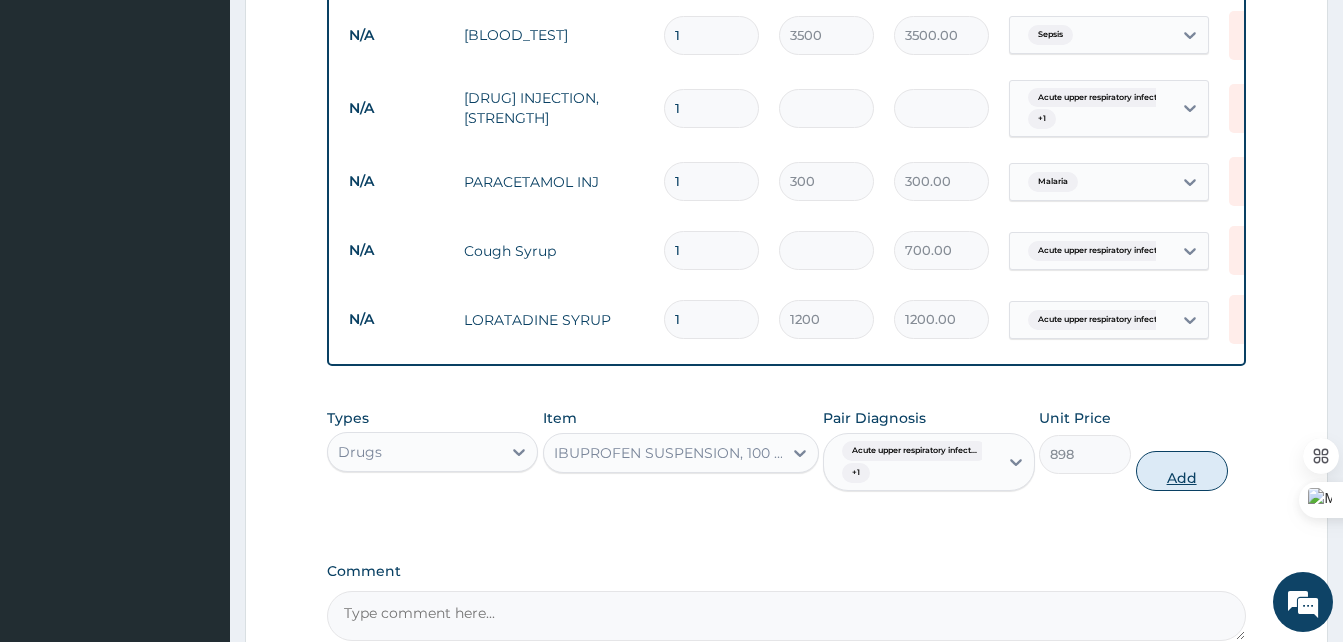 click on "Add" at bounding box center [1182, 471] 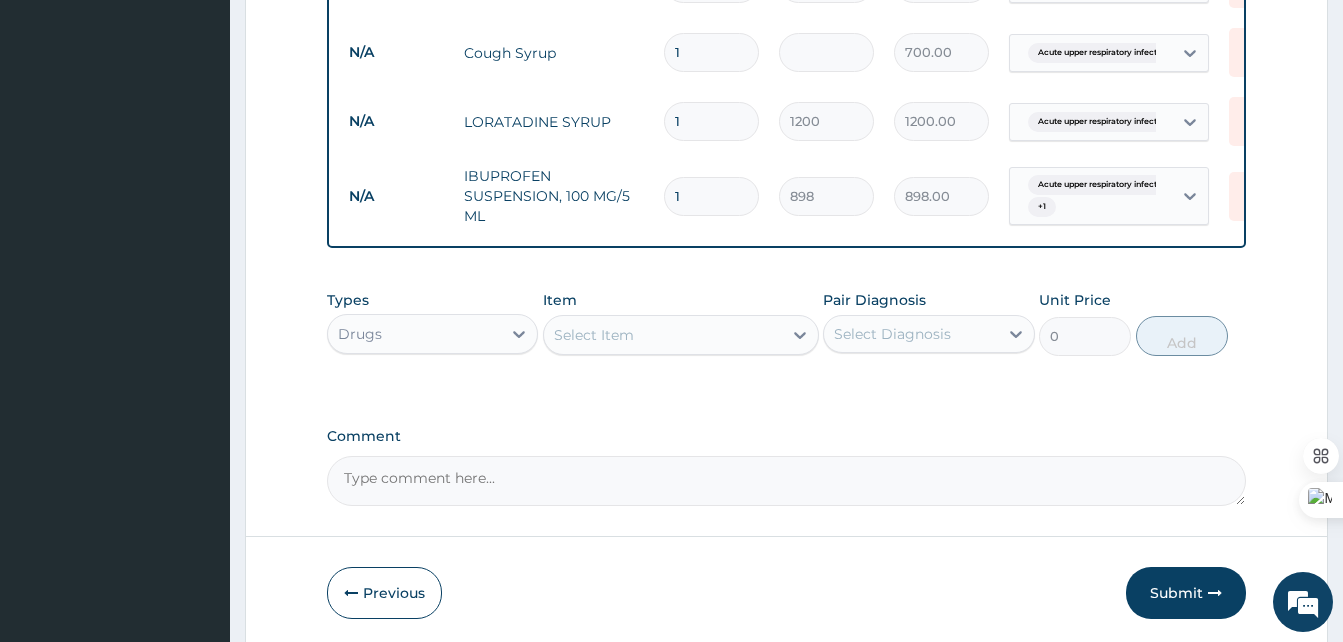 scroll, scrollTop: 1149, scrollLeft: 0, axis: vertical 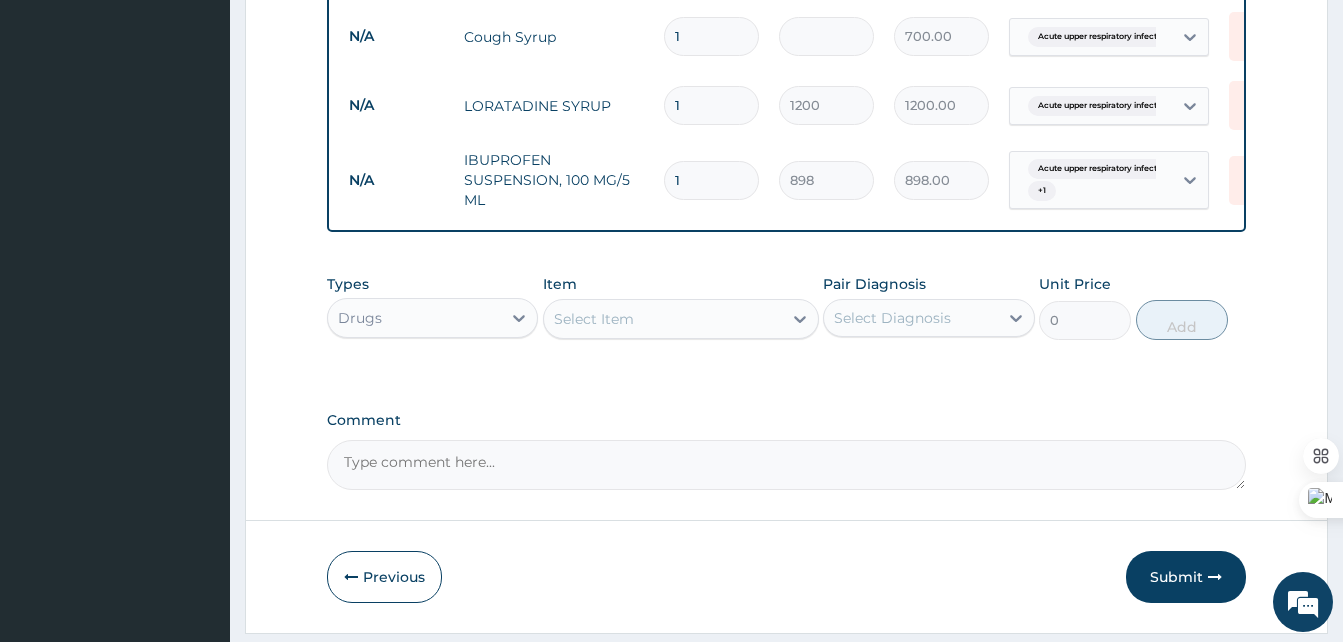 click on "Select Item" at bounding box center (663, 319) 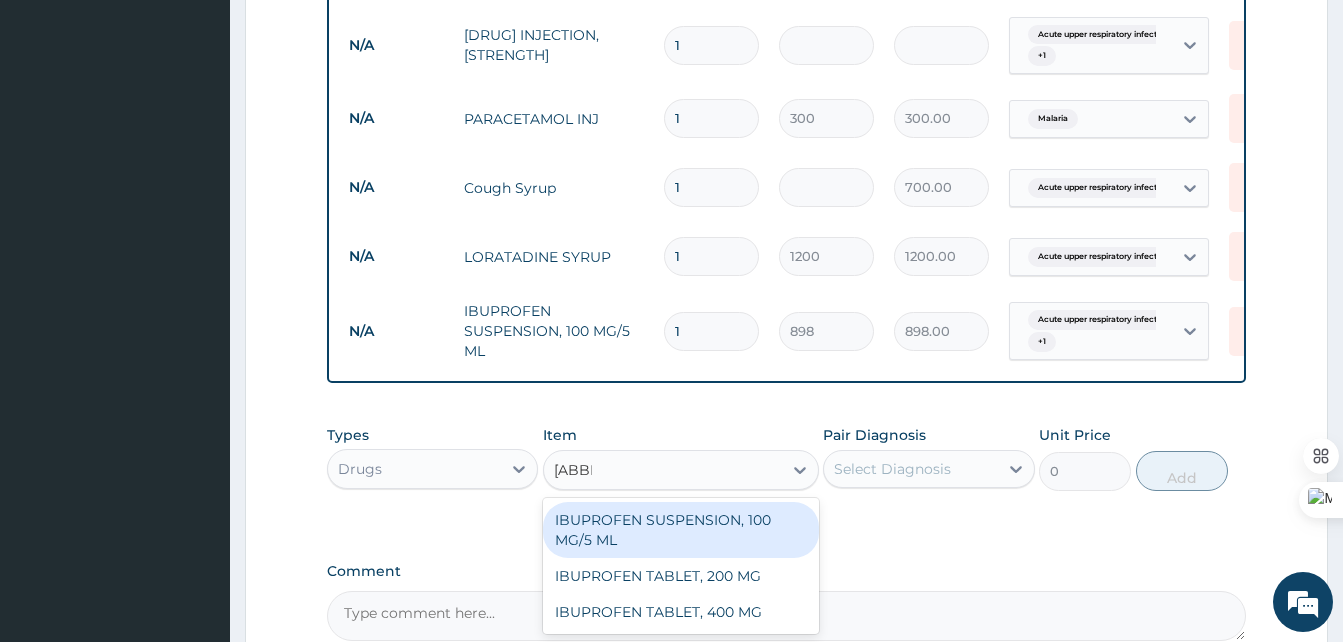 scroll, scrollTop: 1222, scrollLeft: 0, axis: vertical 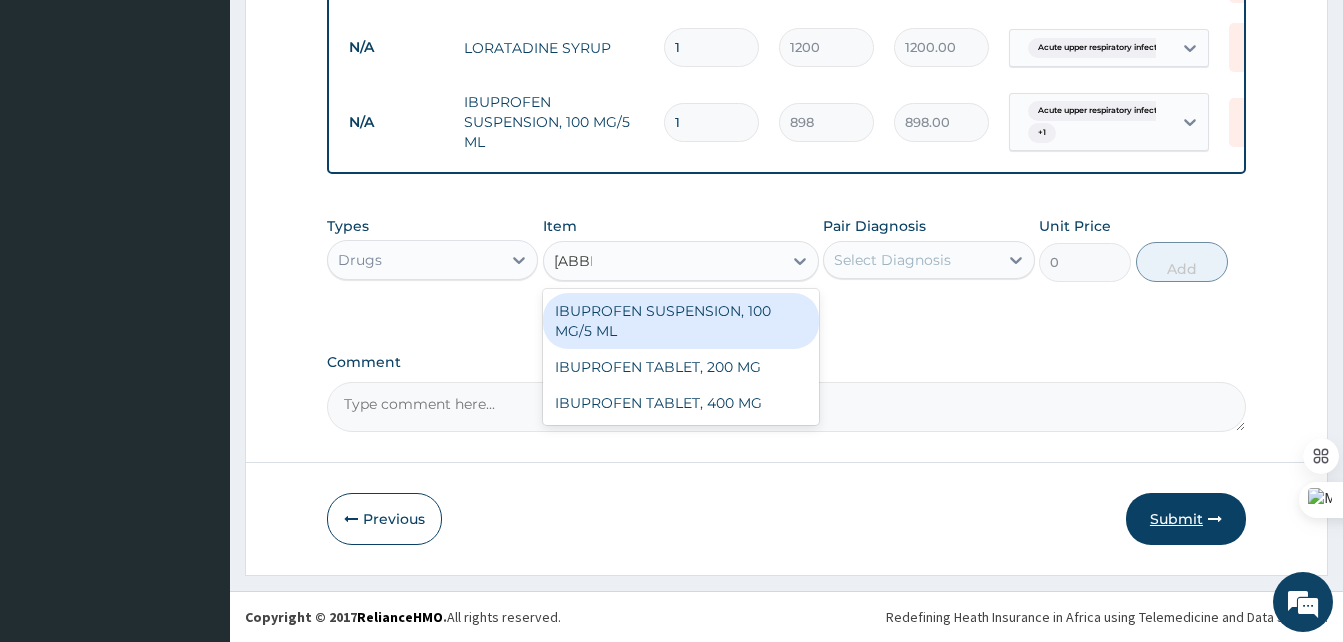 type on "IBUP" 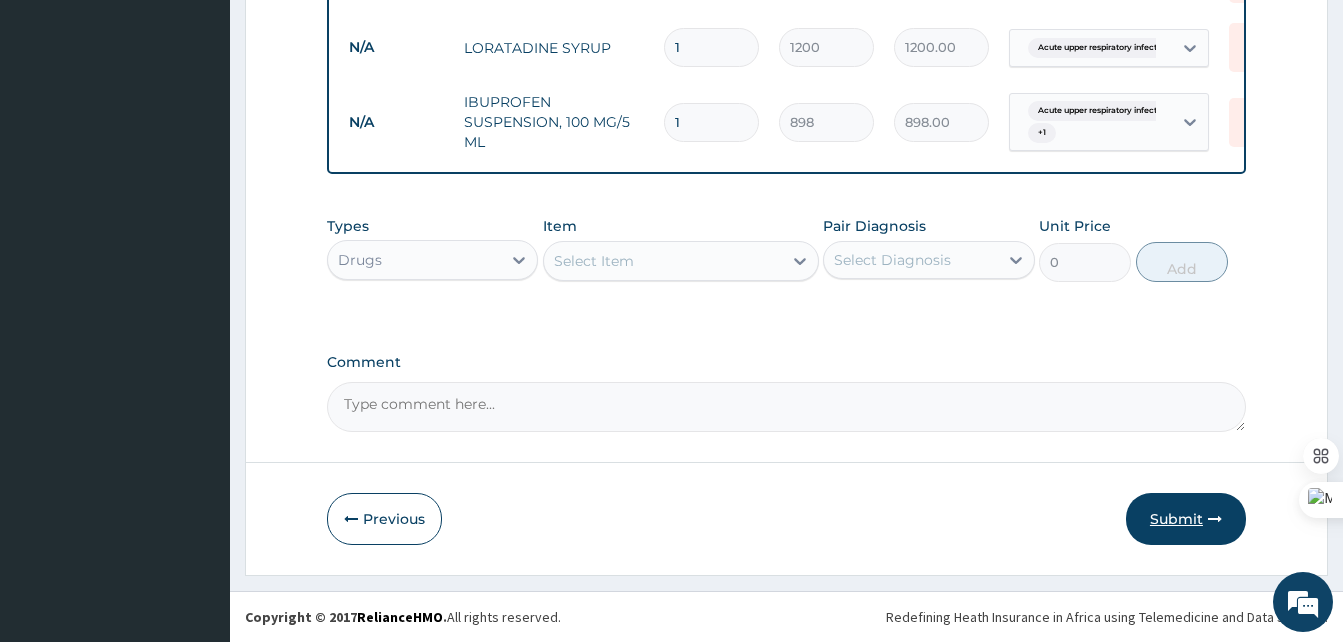 click on "Submit" at bounding box center (1186, 519) 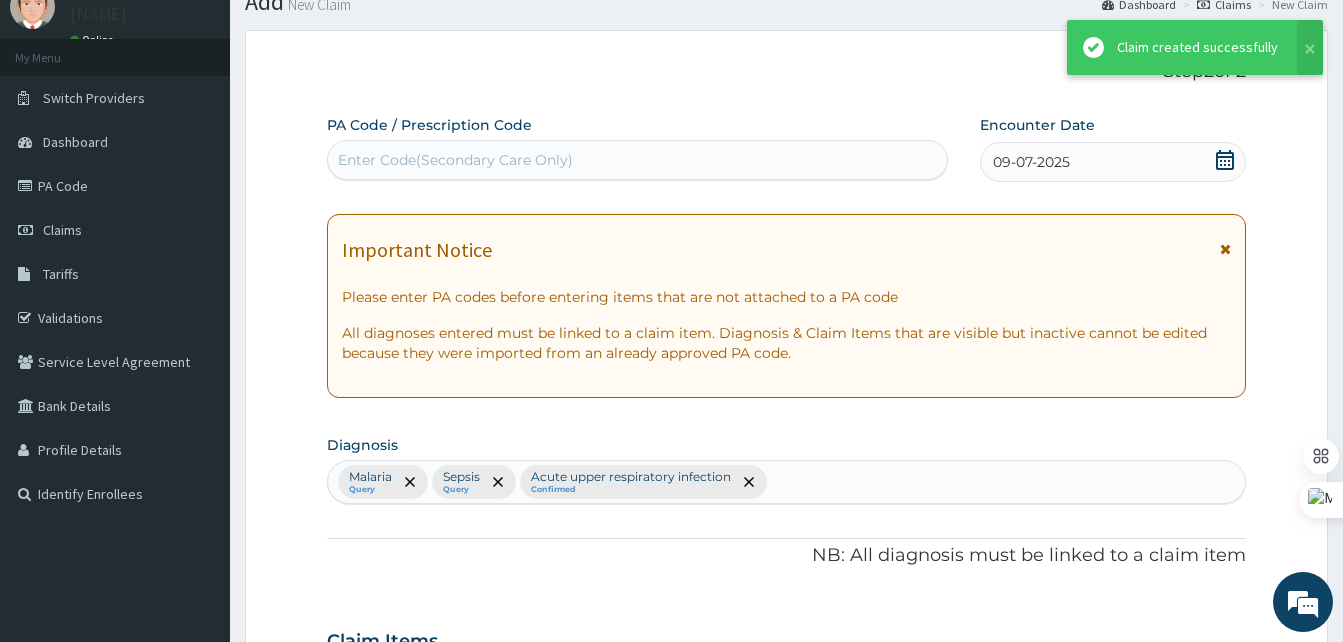 scroll, scrollTop: 1222, scrollLeft: 0, axis: vertical 